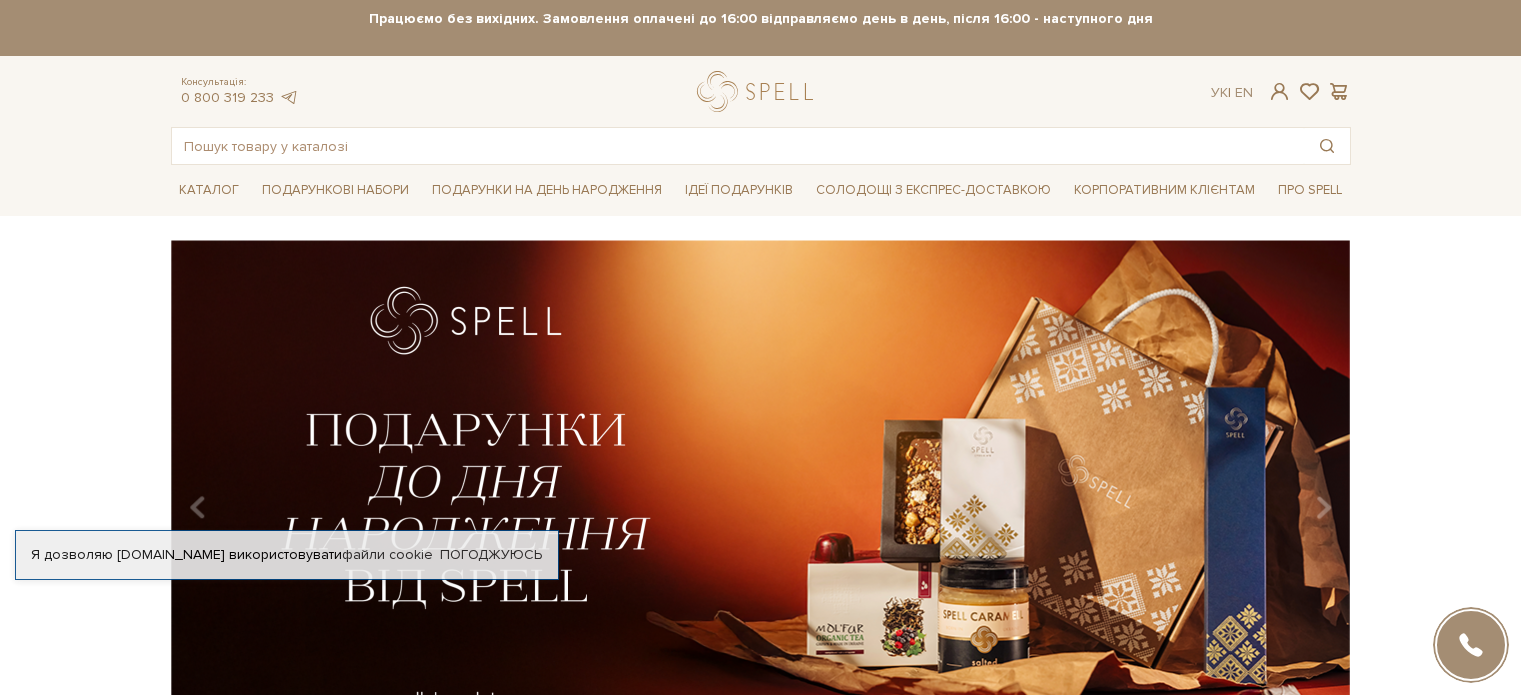 scroll, scrollTop: 0, scrollLeft: 0, axis: both 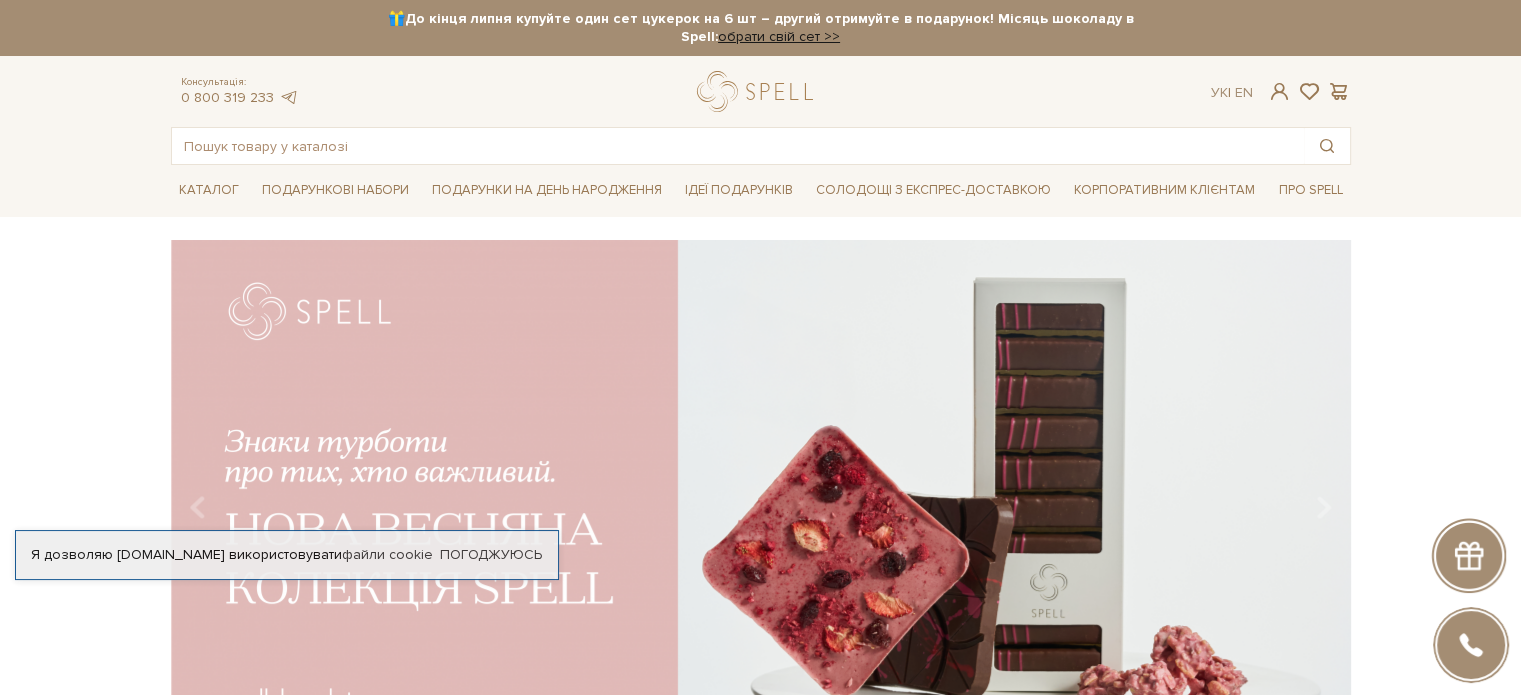 click on "Каталог
Всі солодощі
SALE 🎁Акція! Сети цукерок 1+1 Новинки Набори Білий" at bounding box center [760, 190] 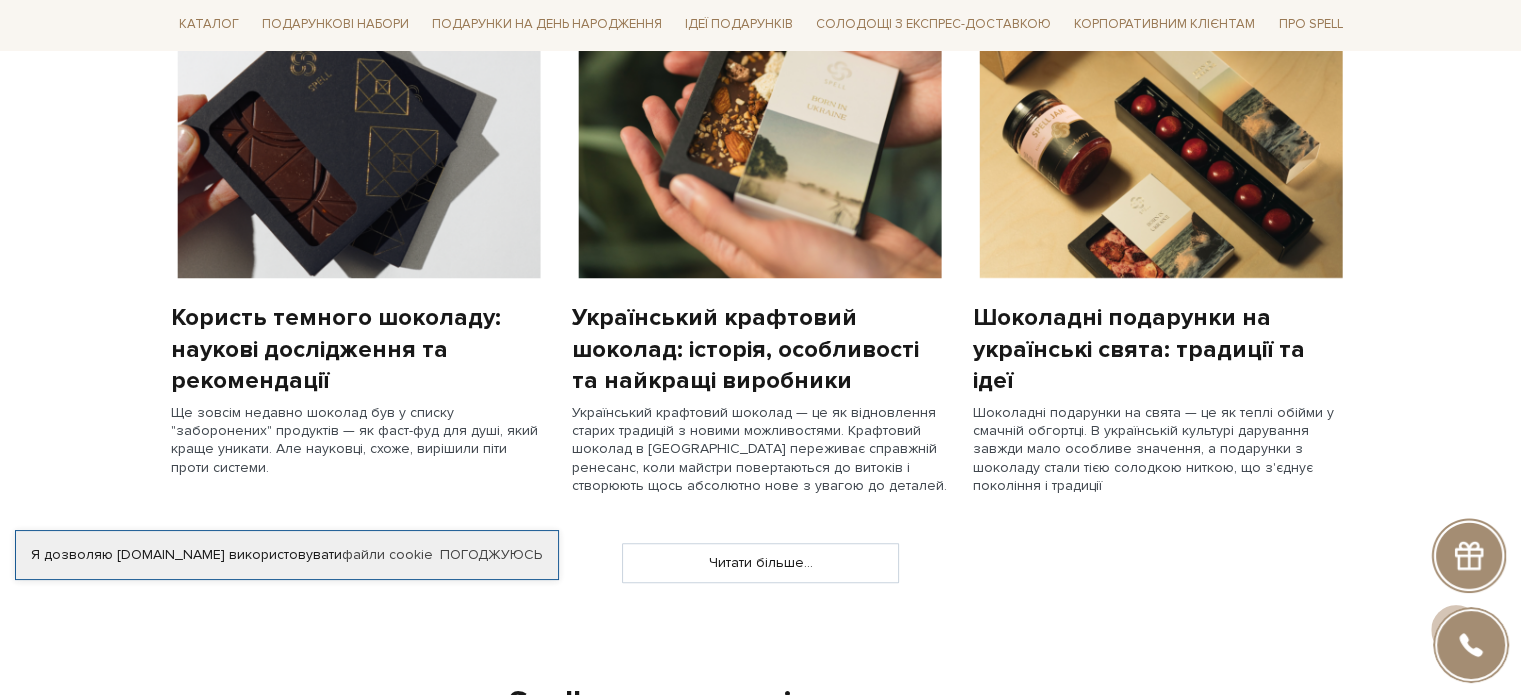 scroll, scrollTop: 0, scrollLeft: 0, axis: both 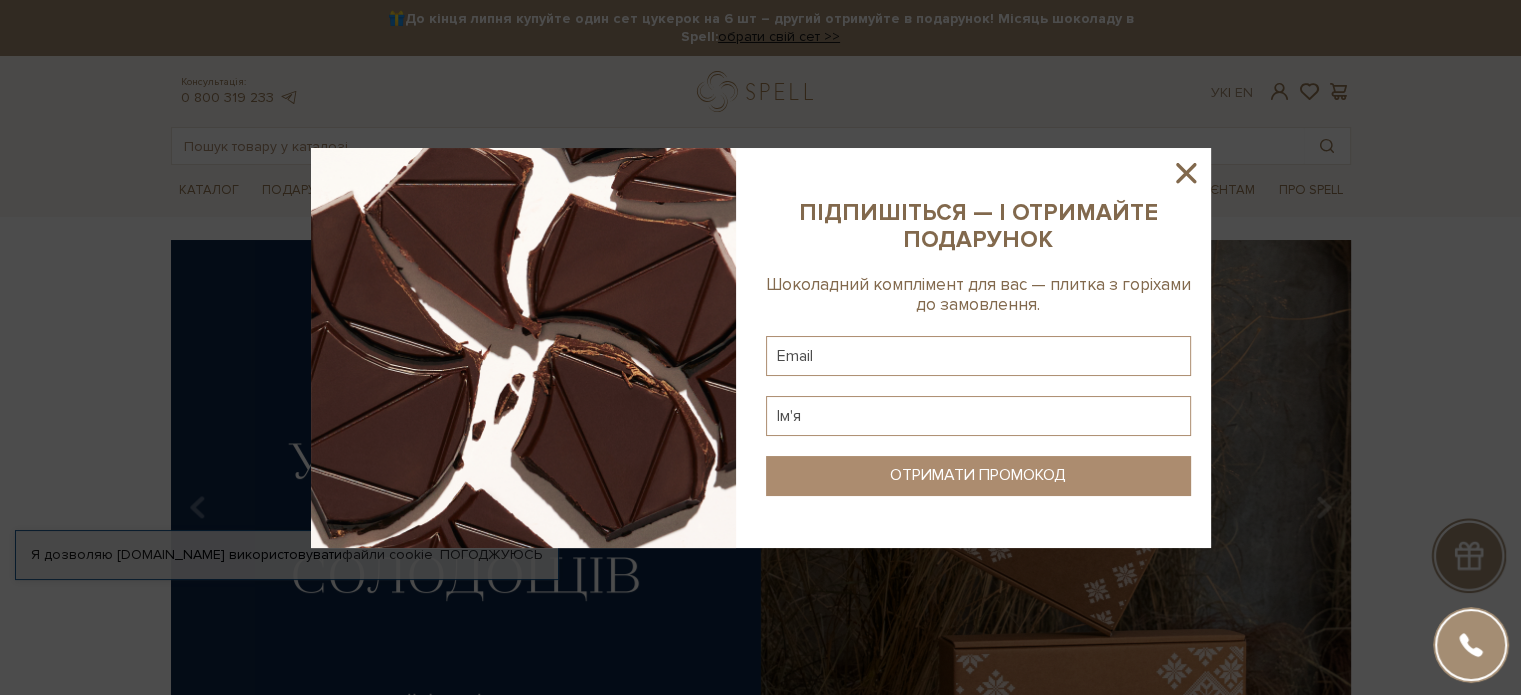 click 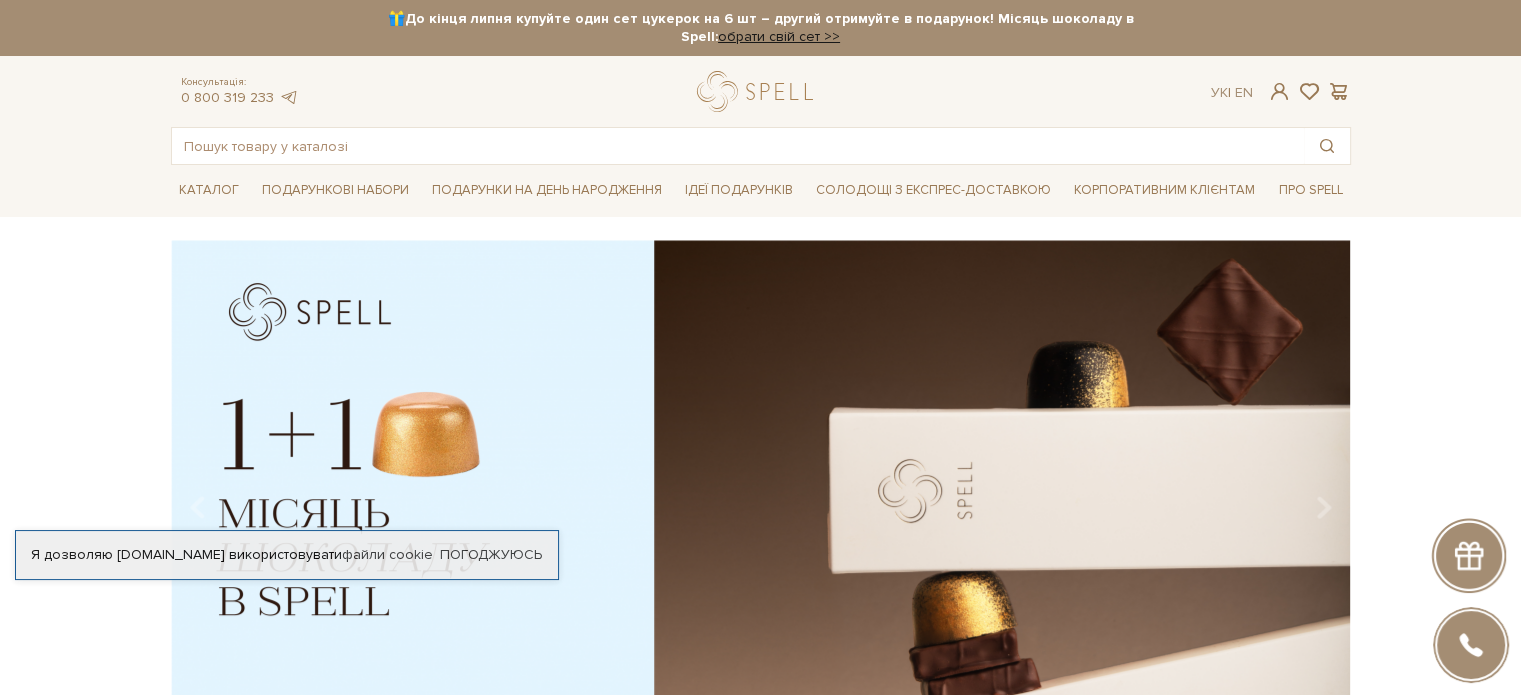 click at bounding box center (760, 501) 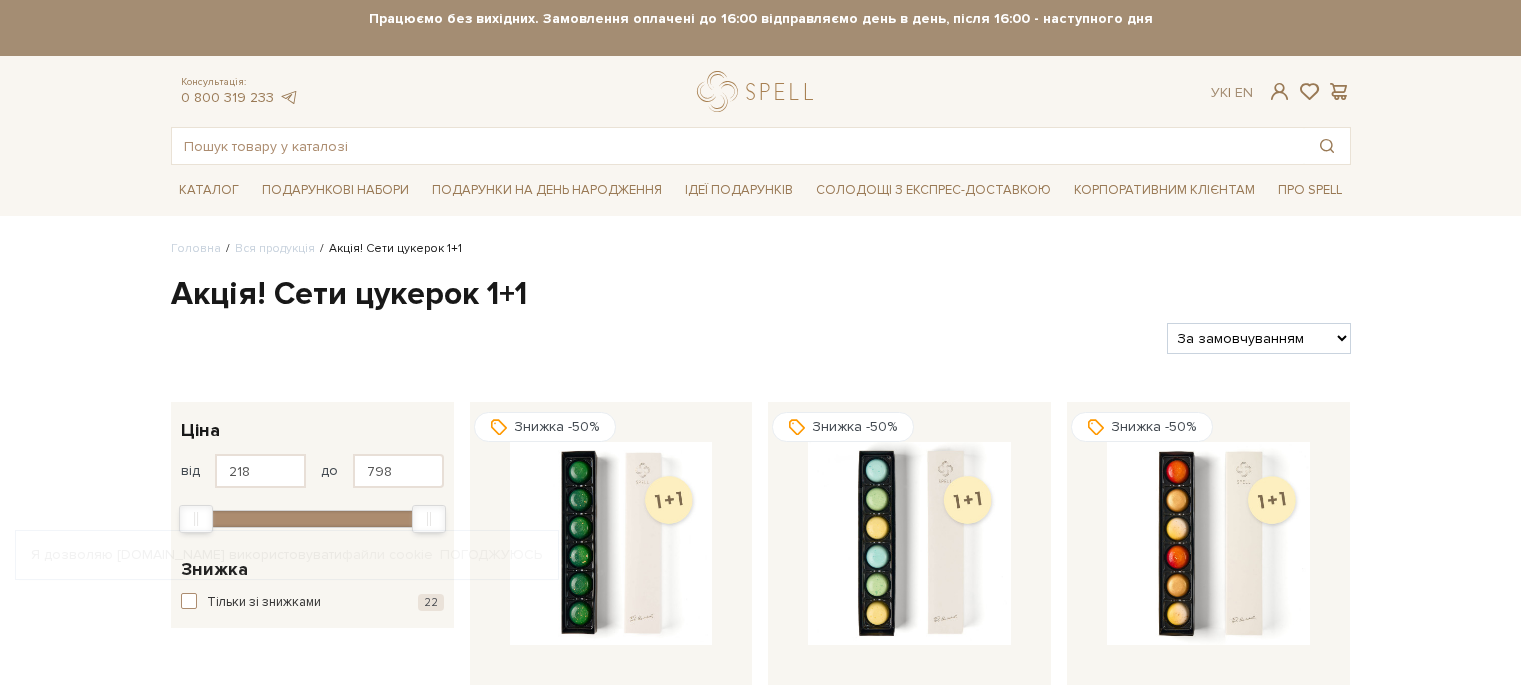 scroll, scrollTop: 0, scrollLeft: 0, axis: both 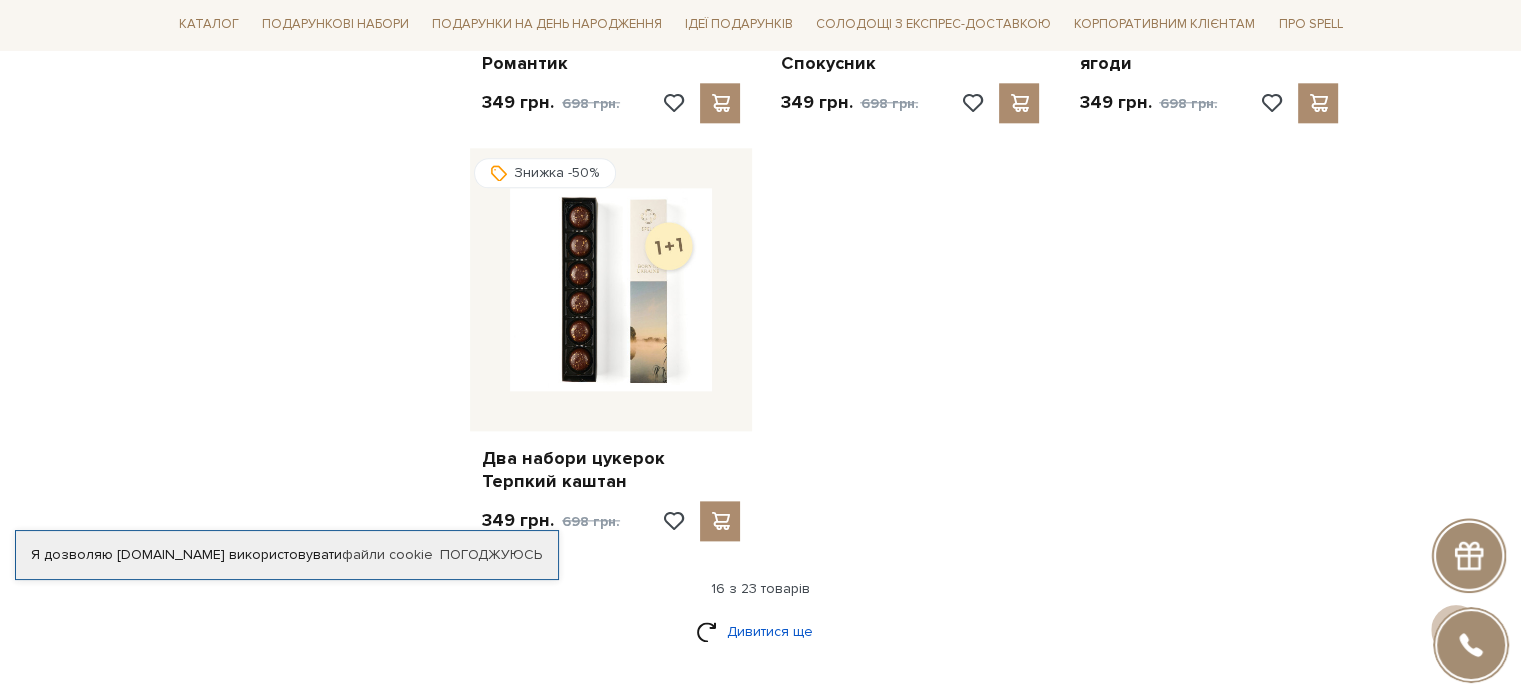 click on "Дивитися ще" at bounding box center [761, 631] 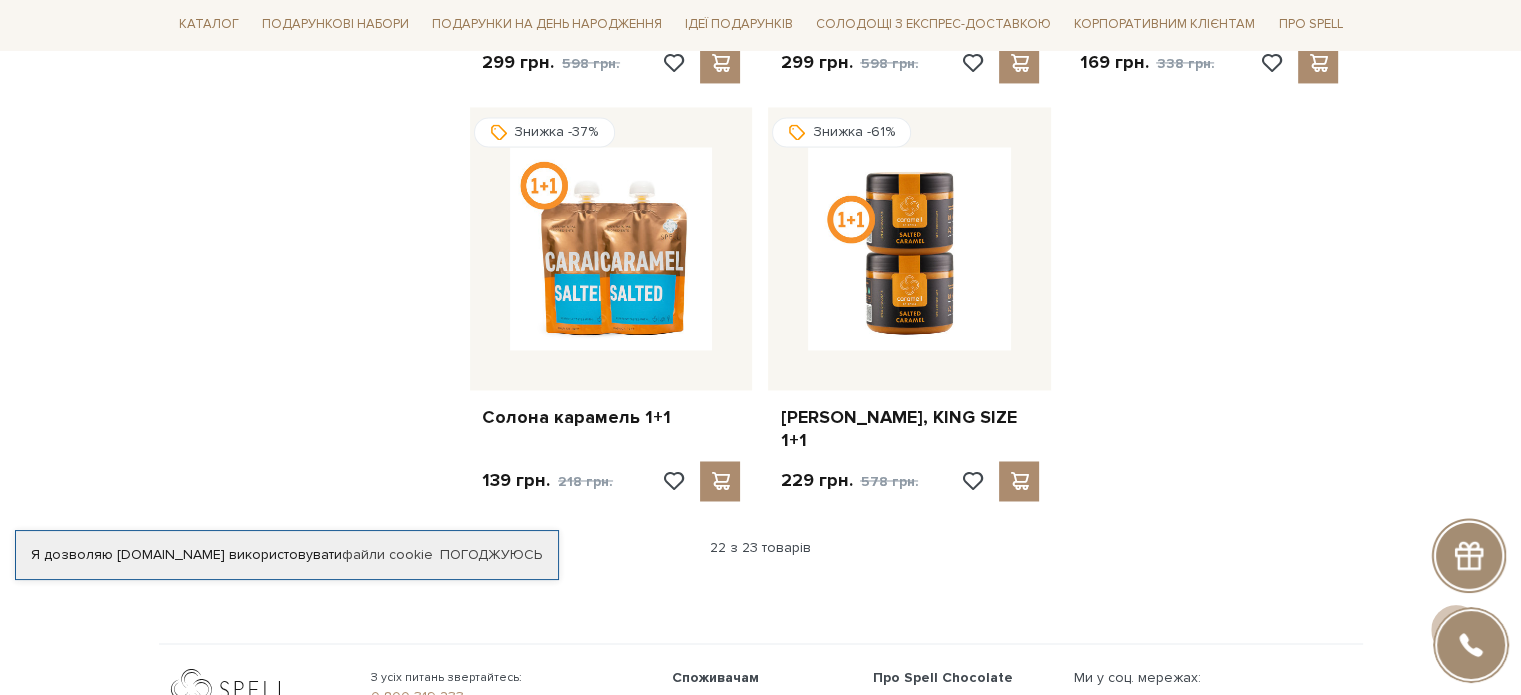 scroll, scrollTop: 3240, scrollLeft: 0, axis: vertical 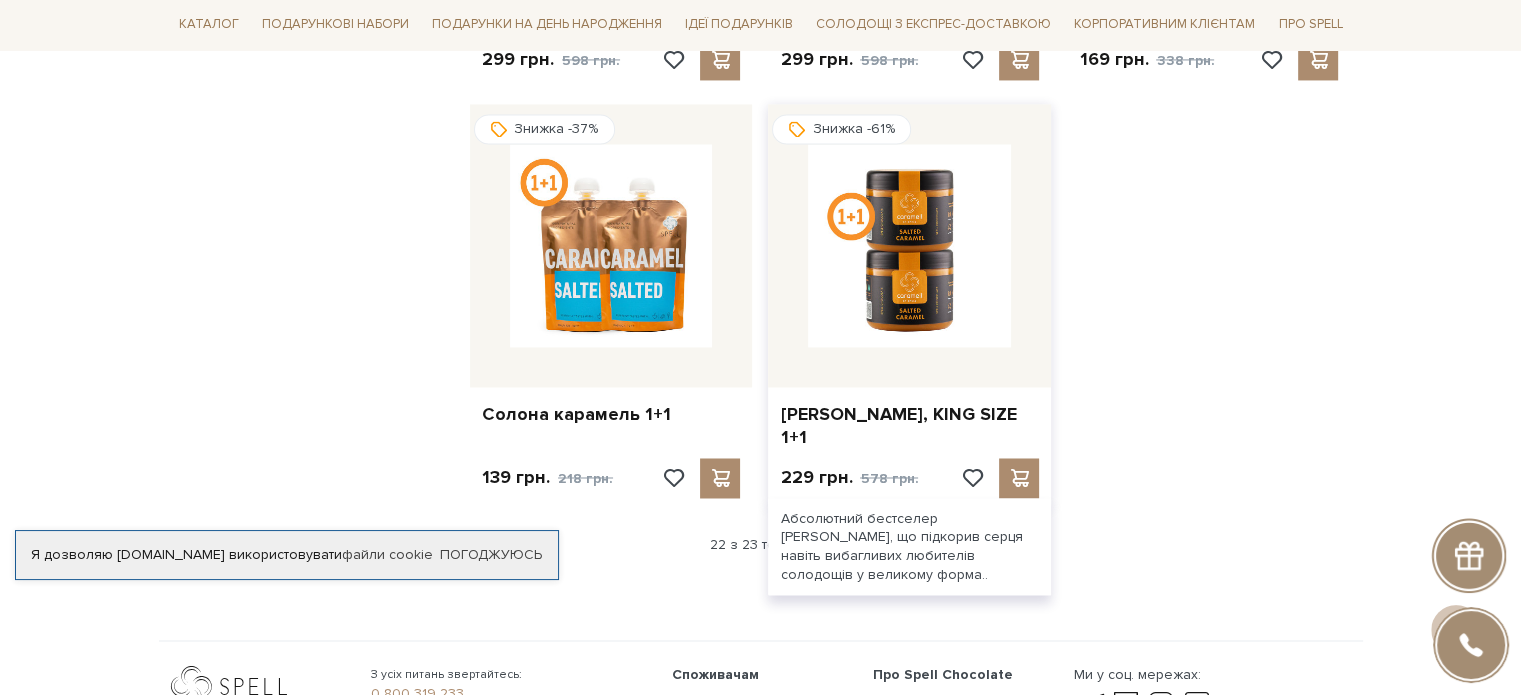 click at bounding box center (909, 245) 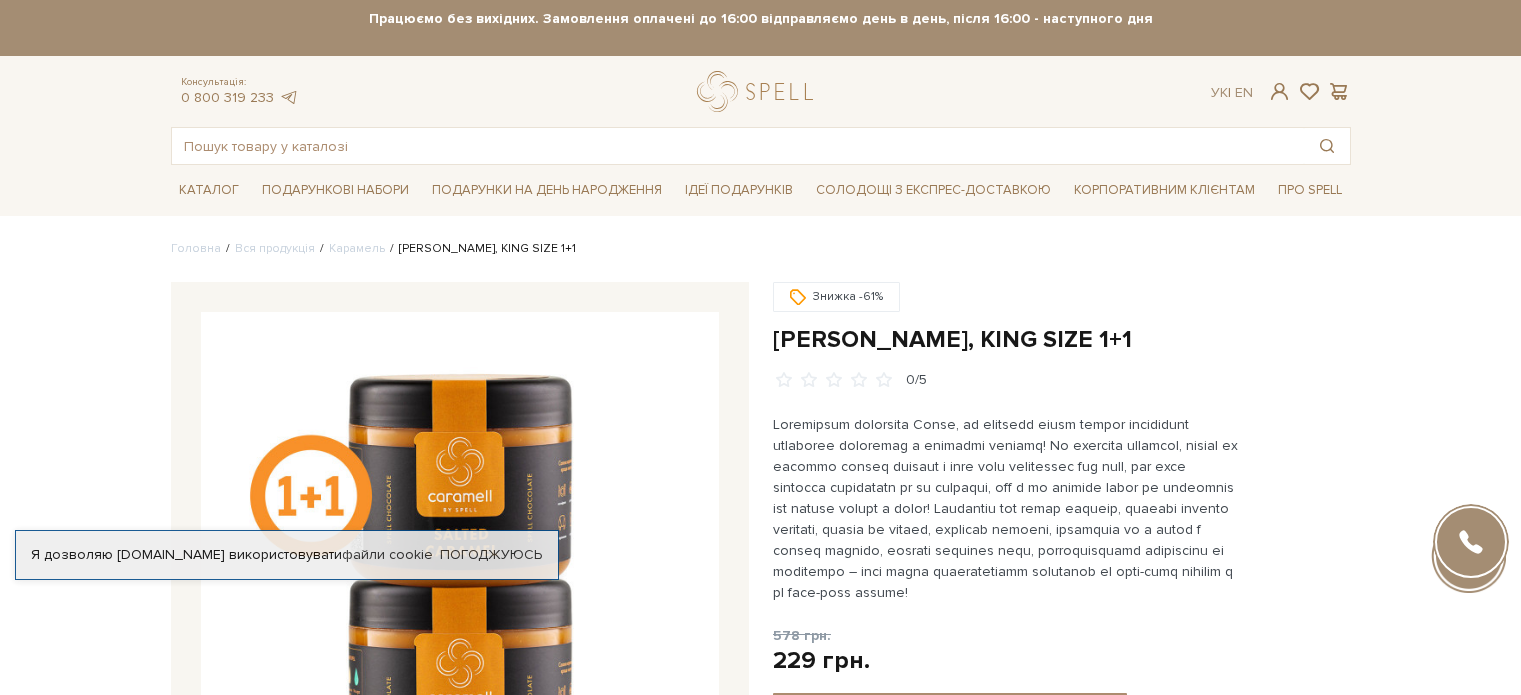 scroll, scrollTop: 0, scrollLeft: 0, axis: both 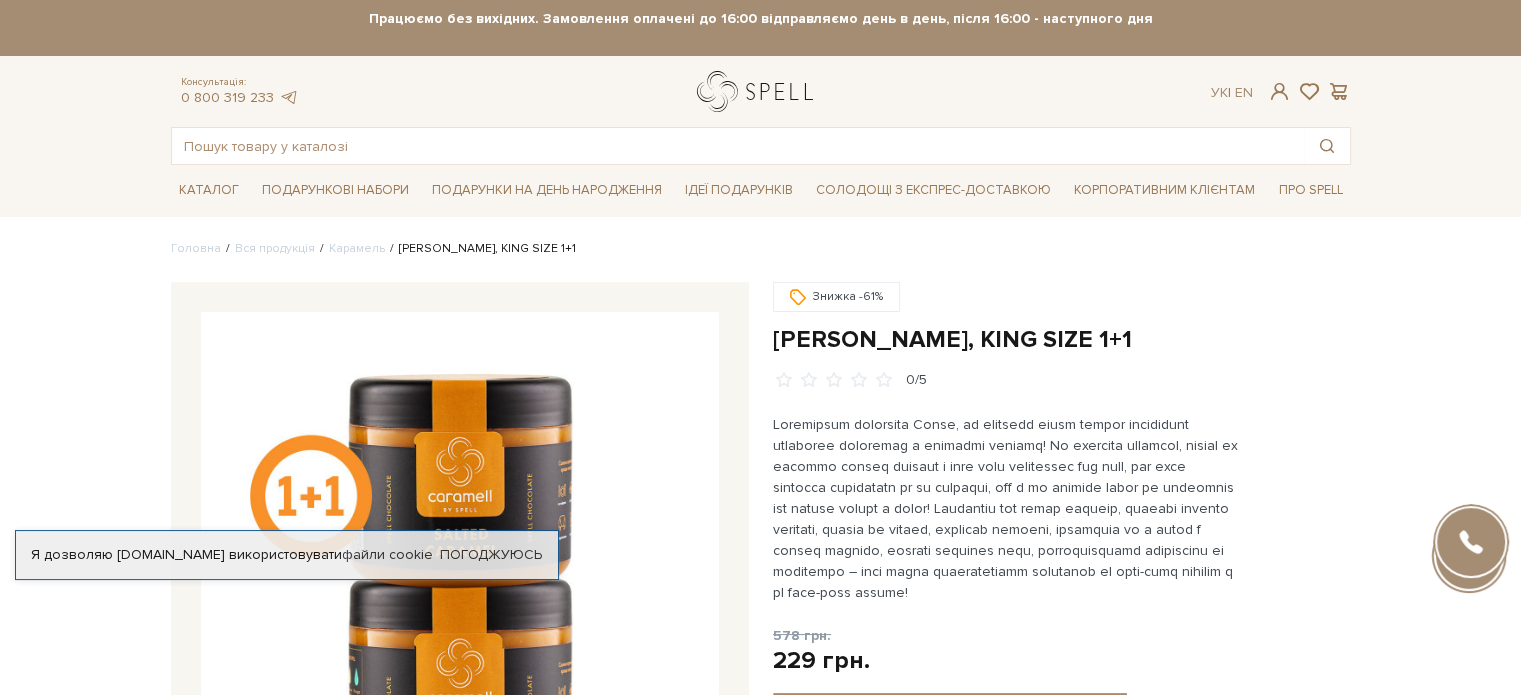 click at bounding box center (759, 91) 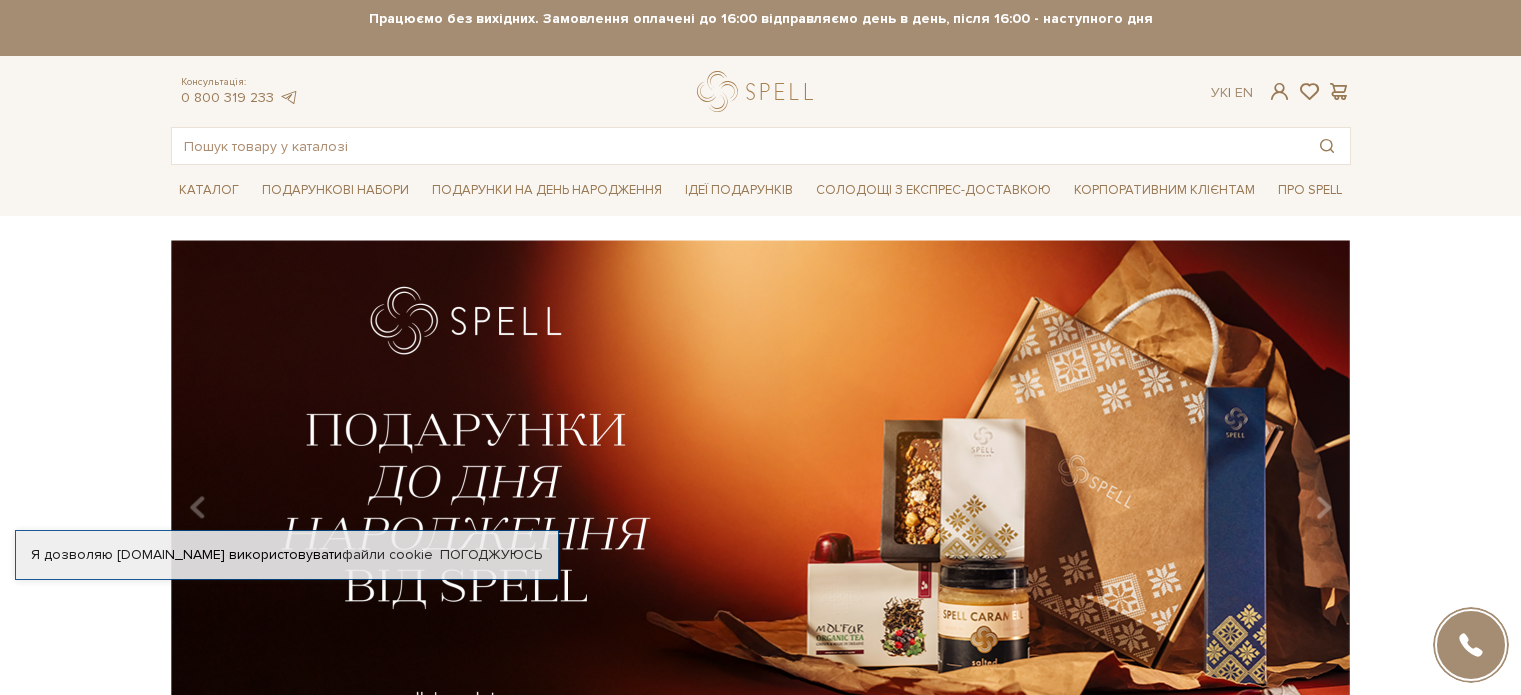scroll, scrollTop: 0, scrollLeft: 0, axis: both 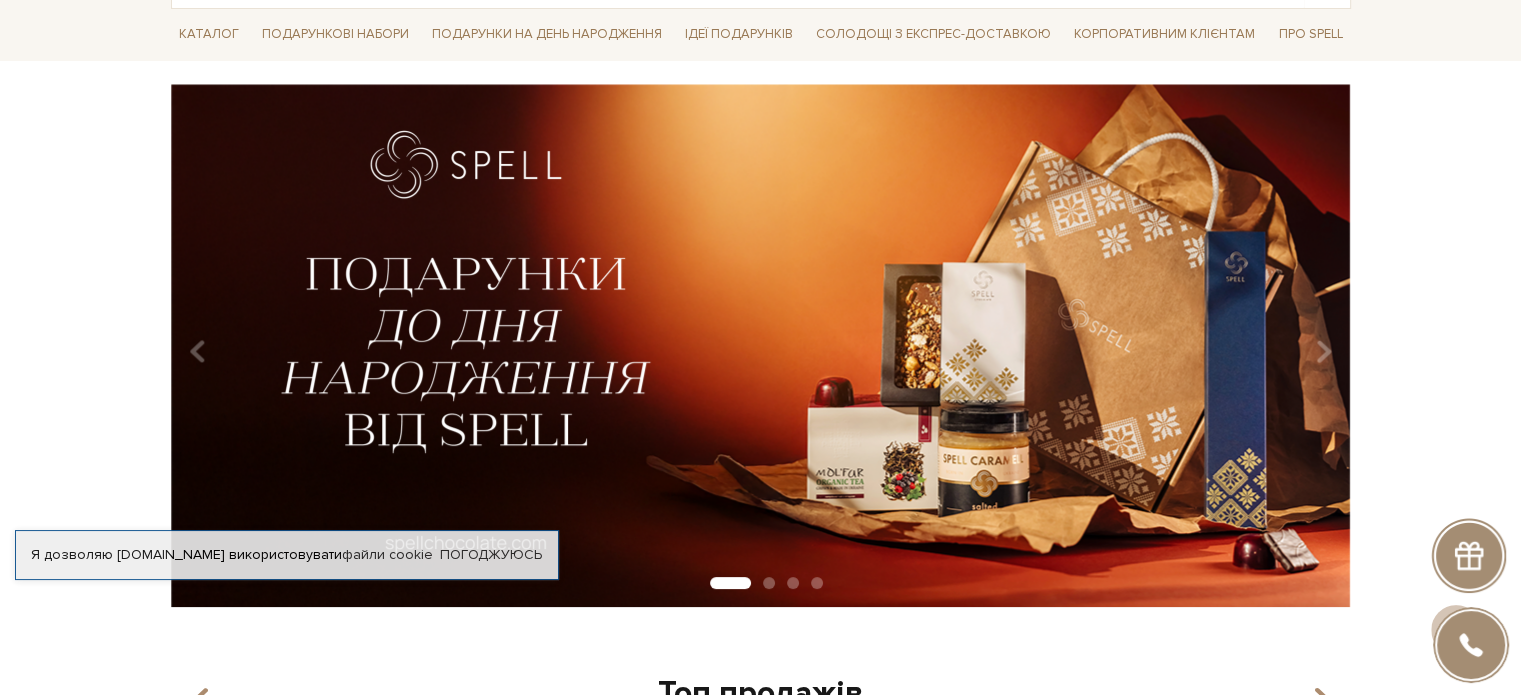 click at bounding box center (760, 345) 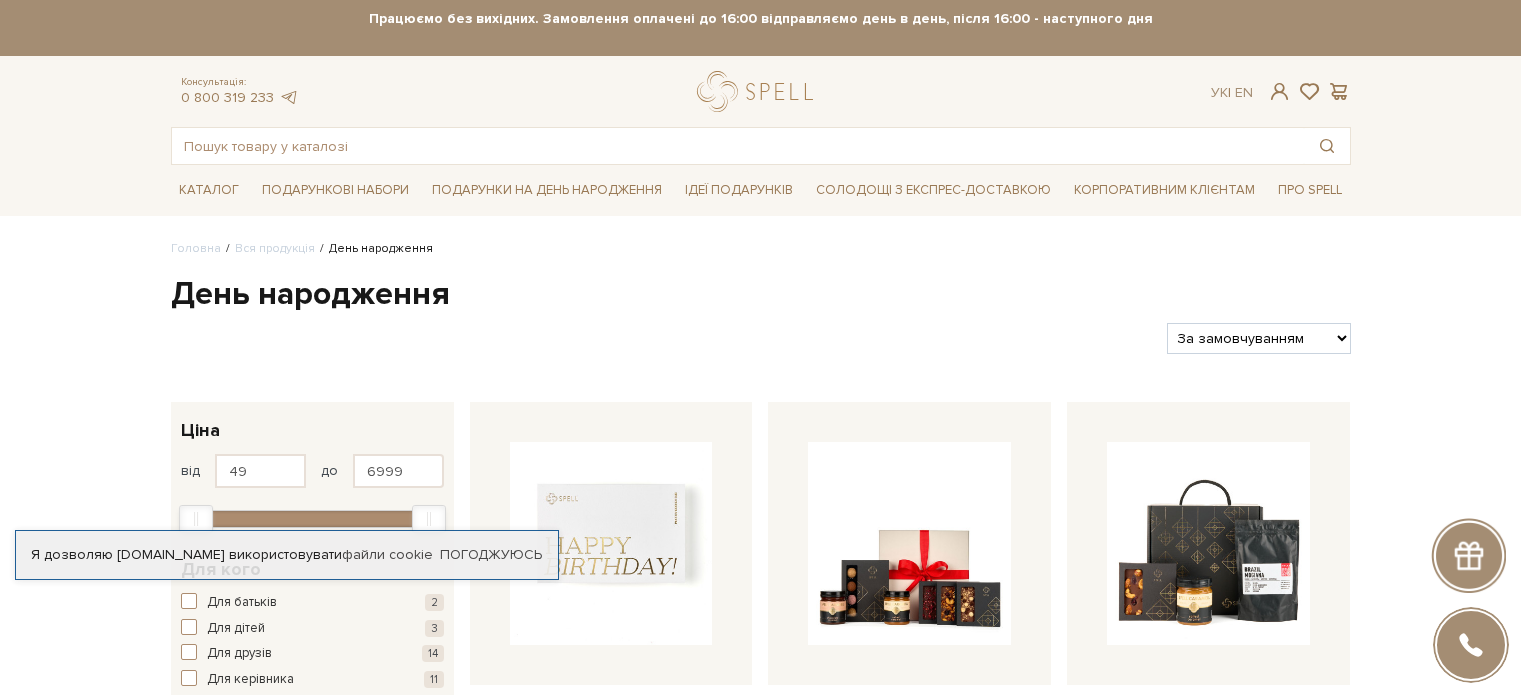 scroll, scrollTop: 0, scrollLeft: 0, axis: both 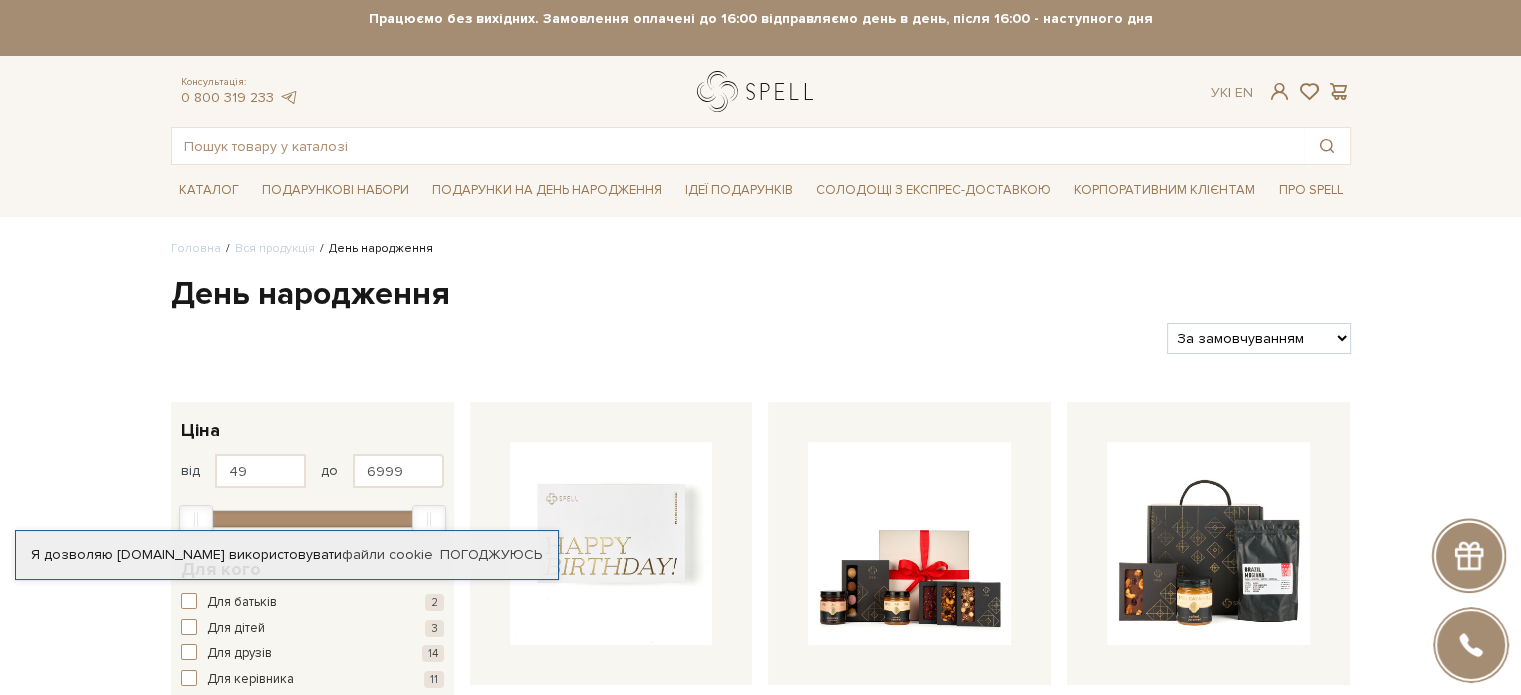 click at bounding box center (759, 91) 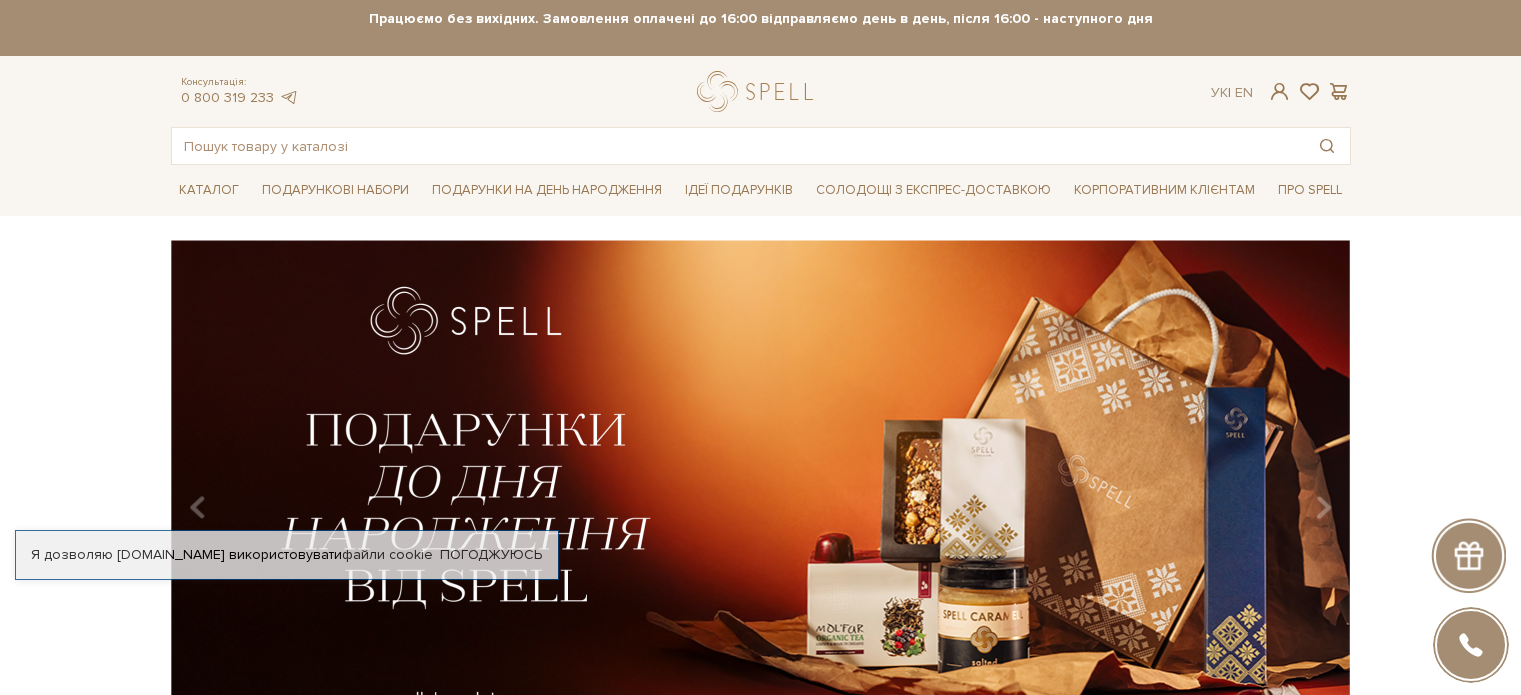 scroll, scrollTop: 0, scrollLeft: 0, axis: both 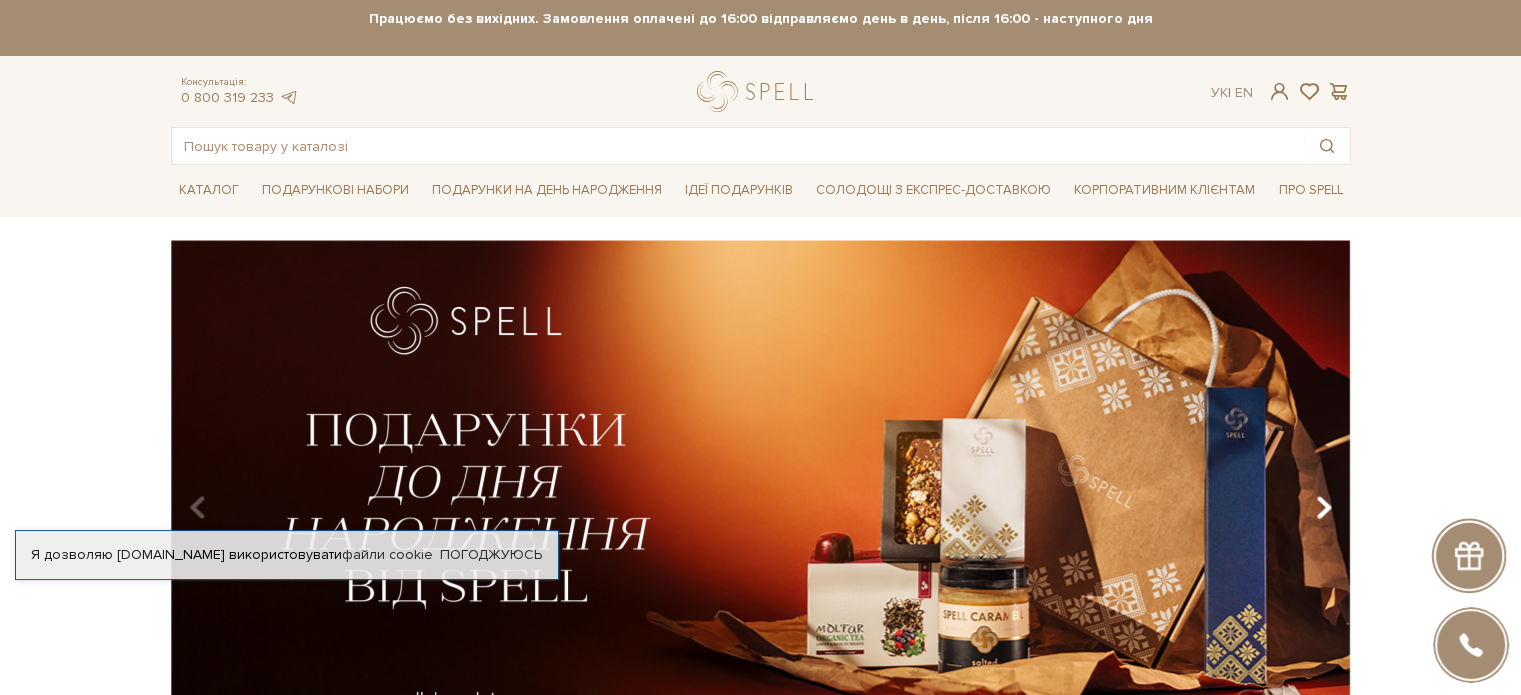 click at bounding box center [1323, 508] 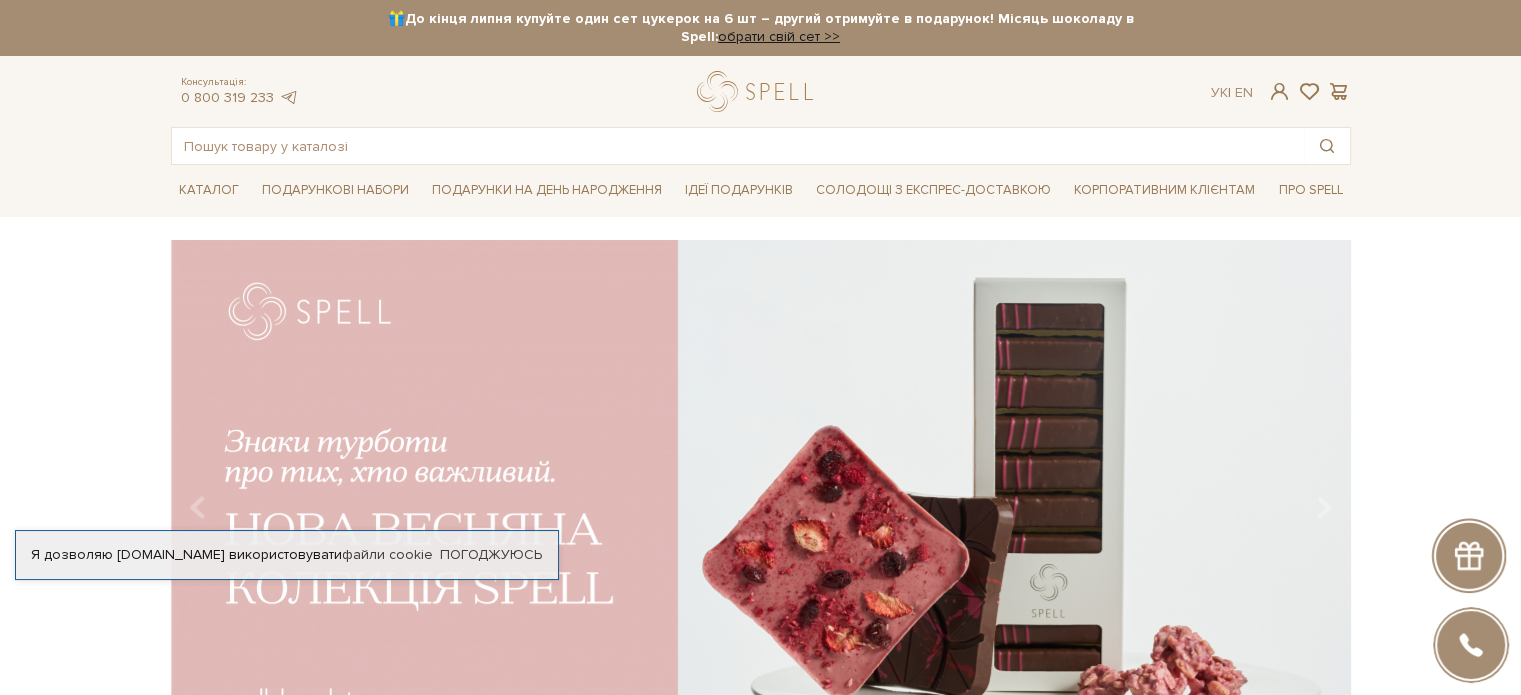click at bounding box center [761, 501] 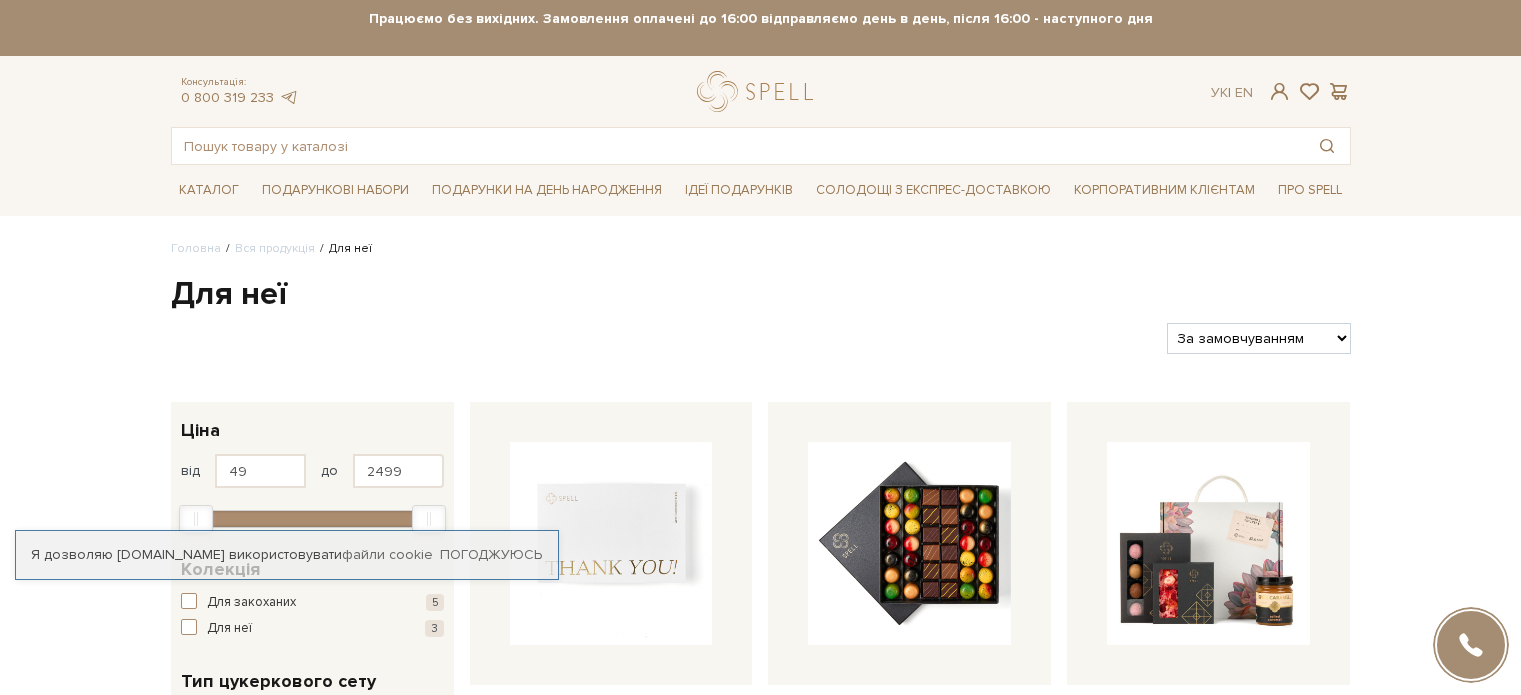 scroll, scrollTop: 0, scrollLeft: 0, axis: both 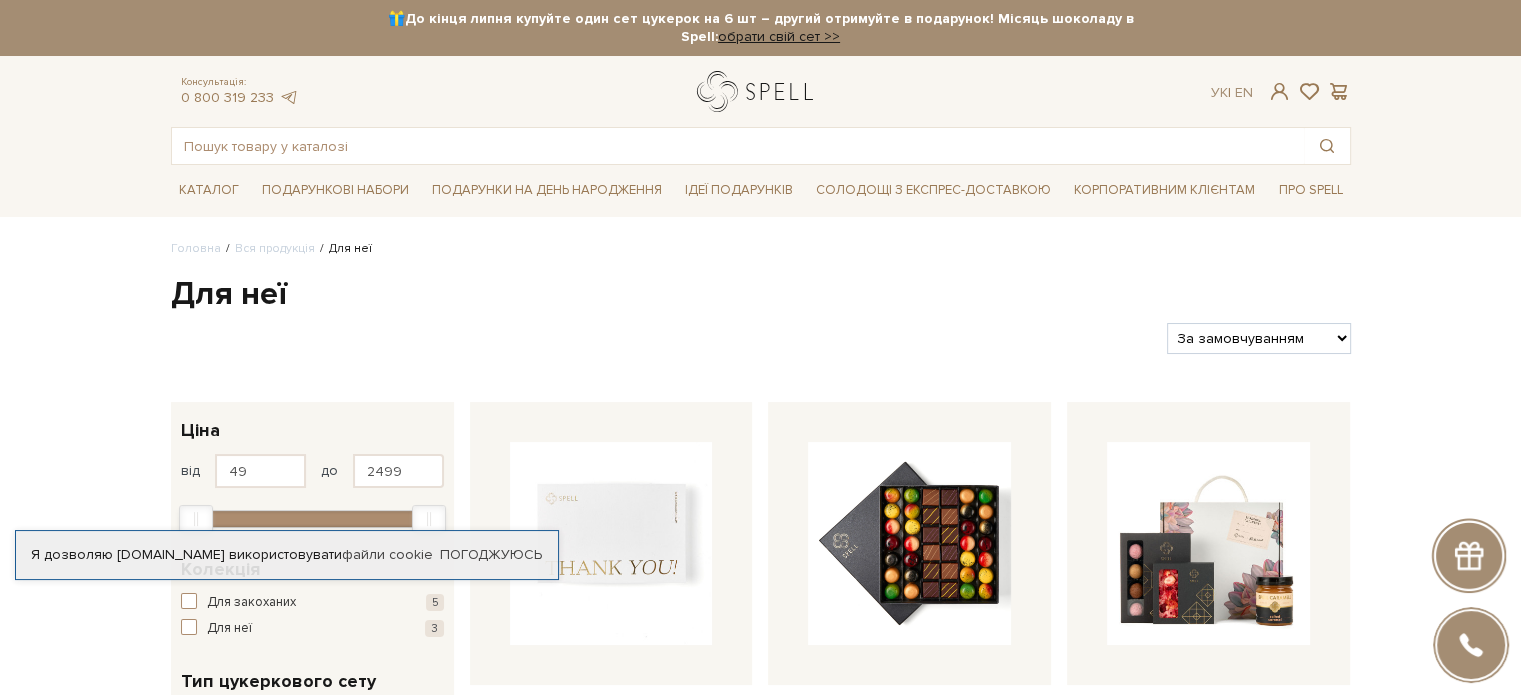 click at bounding box center [759, 91] 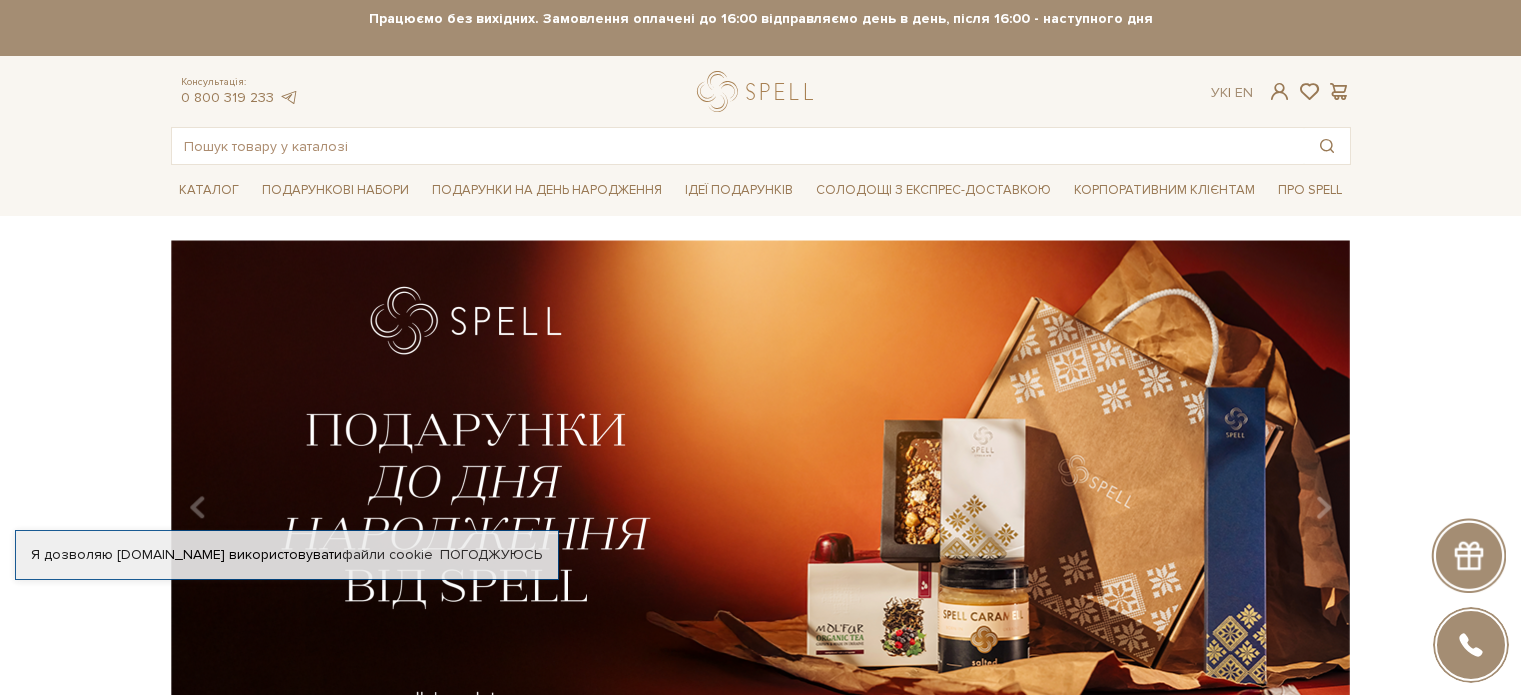 scroll, scrollTop: 0, scrollLeft: 0, axis: both 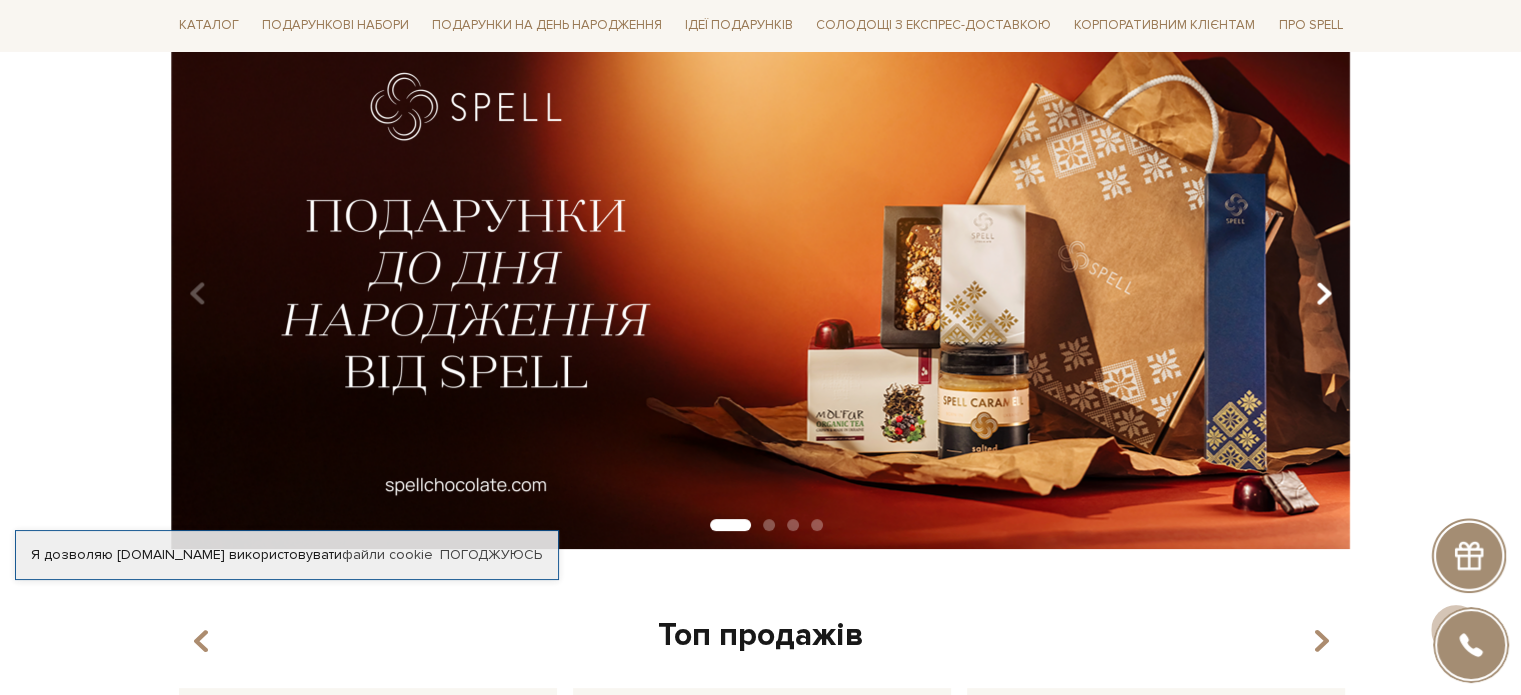 click at bounding box center (1323, 294) 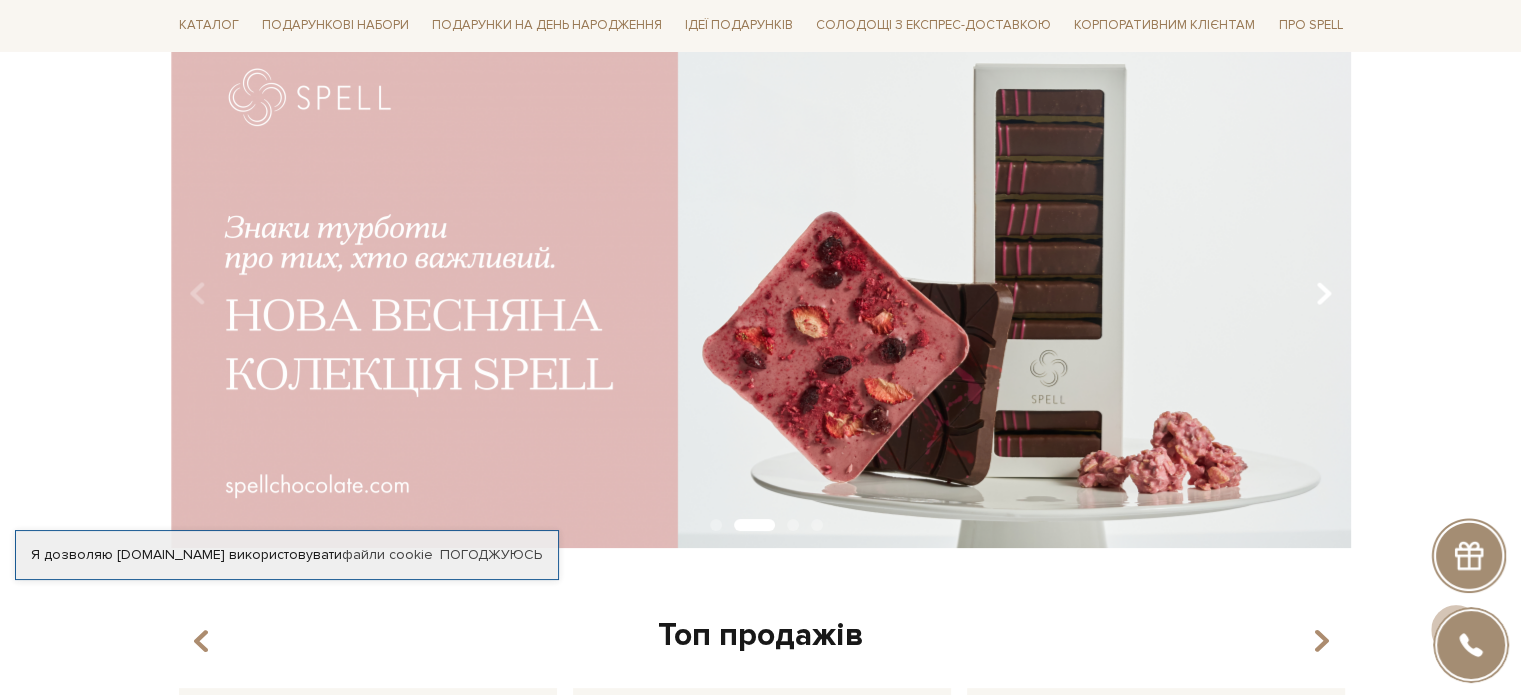click at bounding box center [1323, 294] 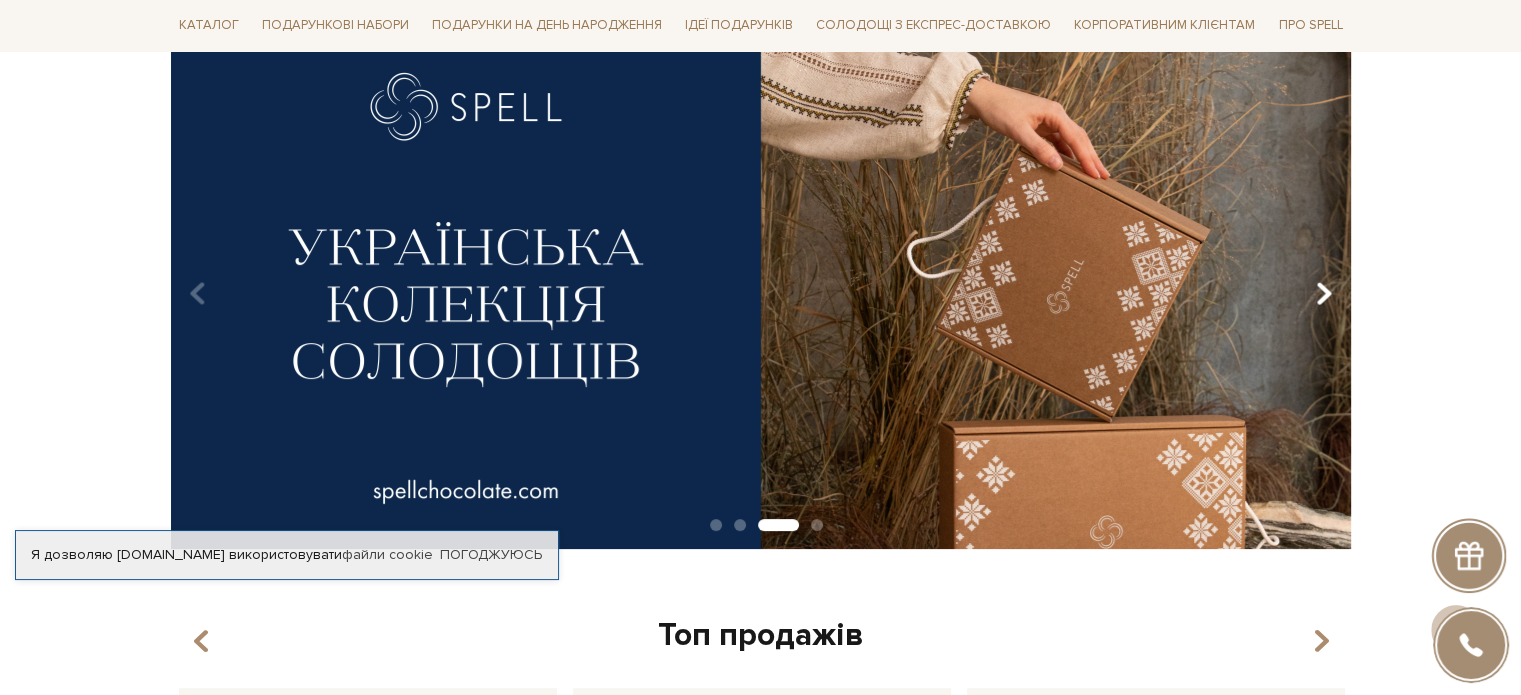 click at bounding box center [1323, 294] 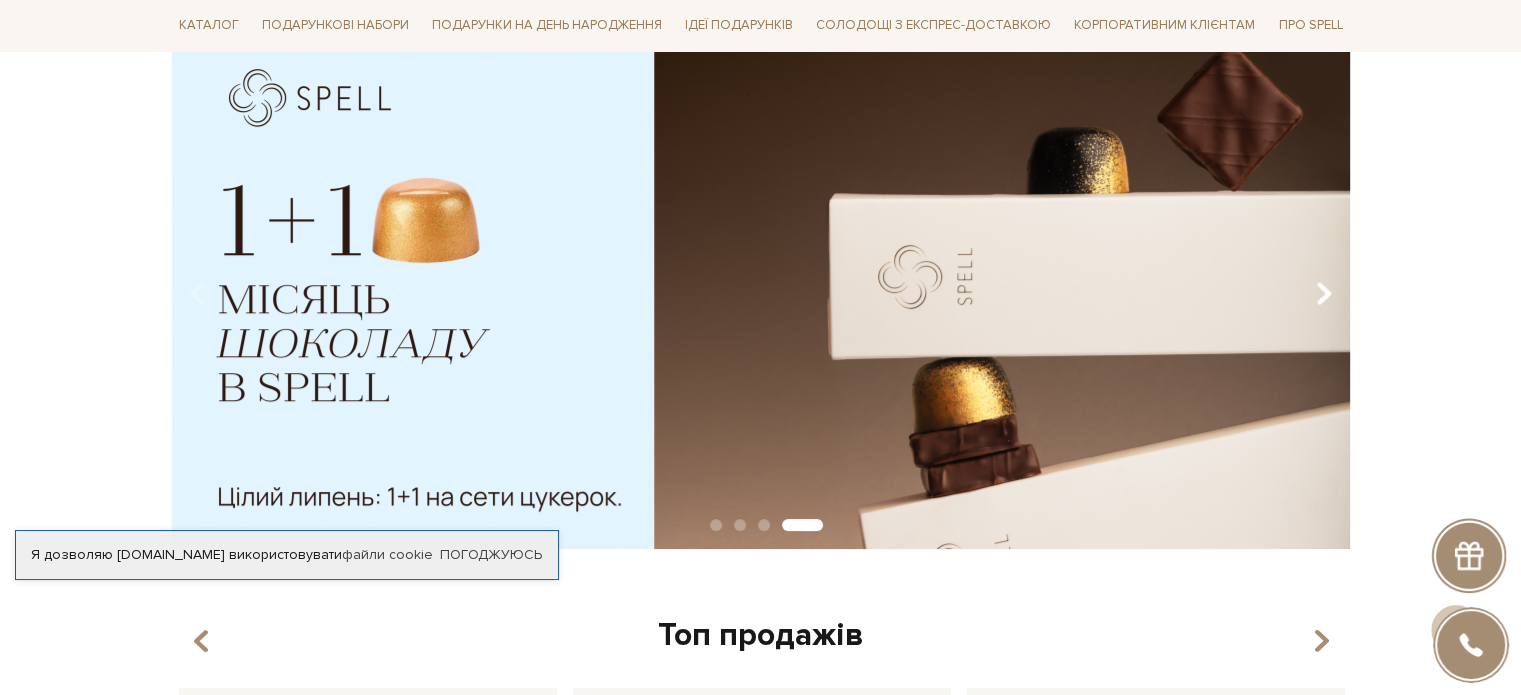 click at bounding box center (1323, 294) 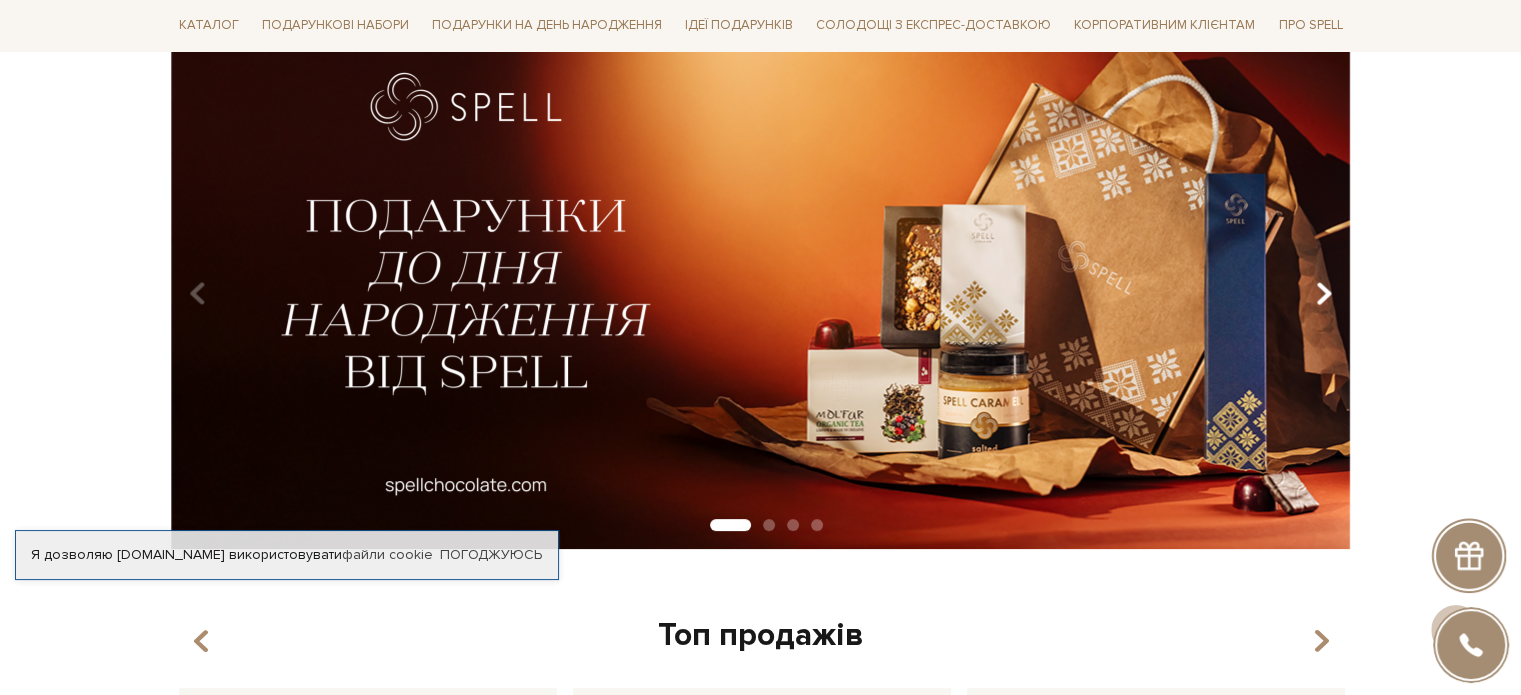 click at bounding box center [1323, 294] 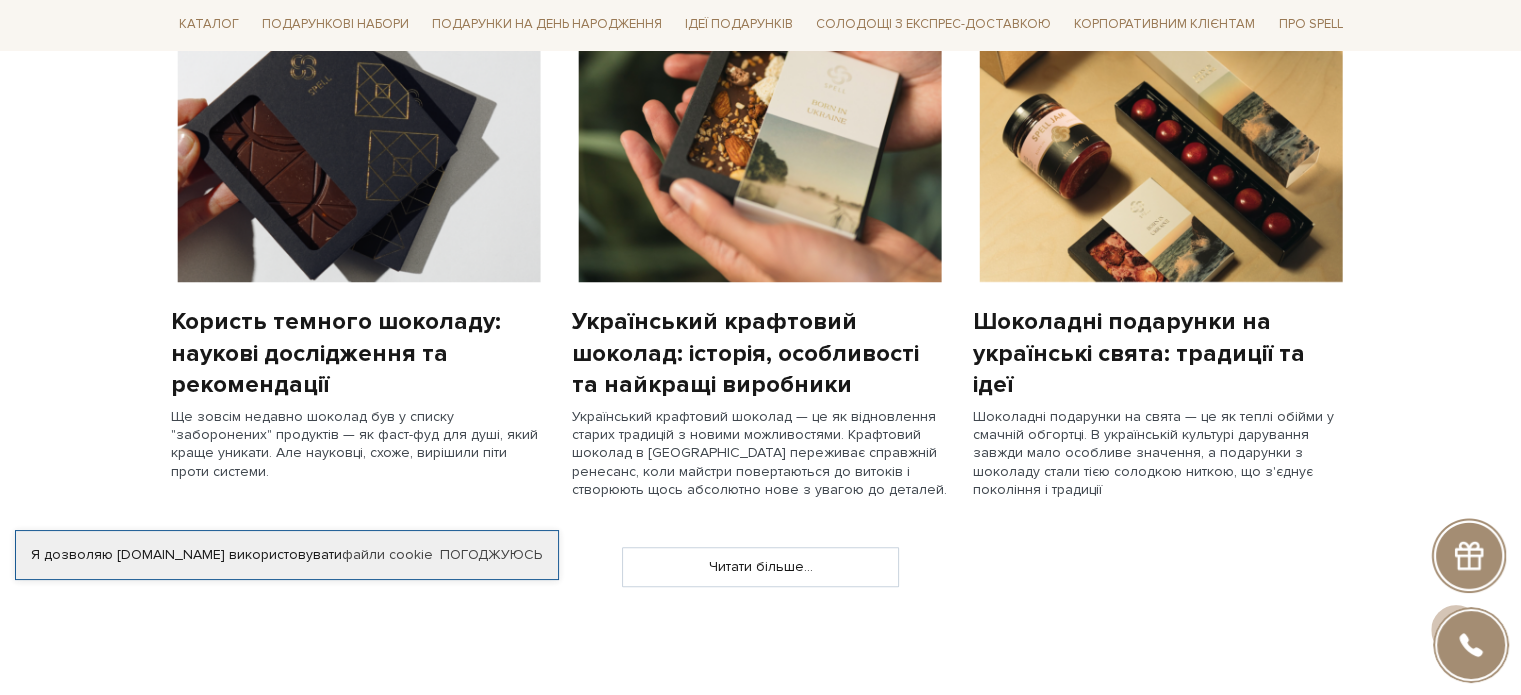 scroll, scrollTop: 0, scrollLeft: 0, axis: both 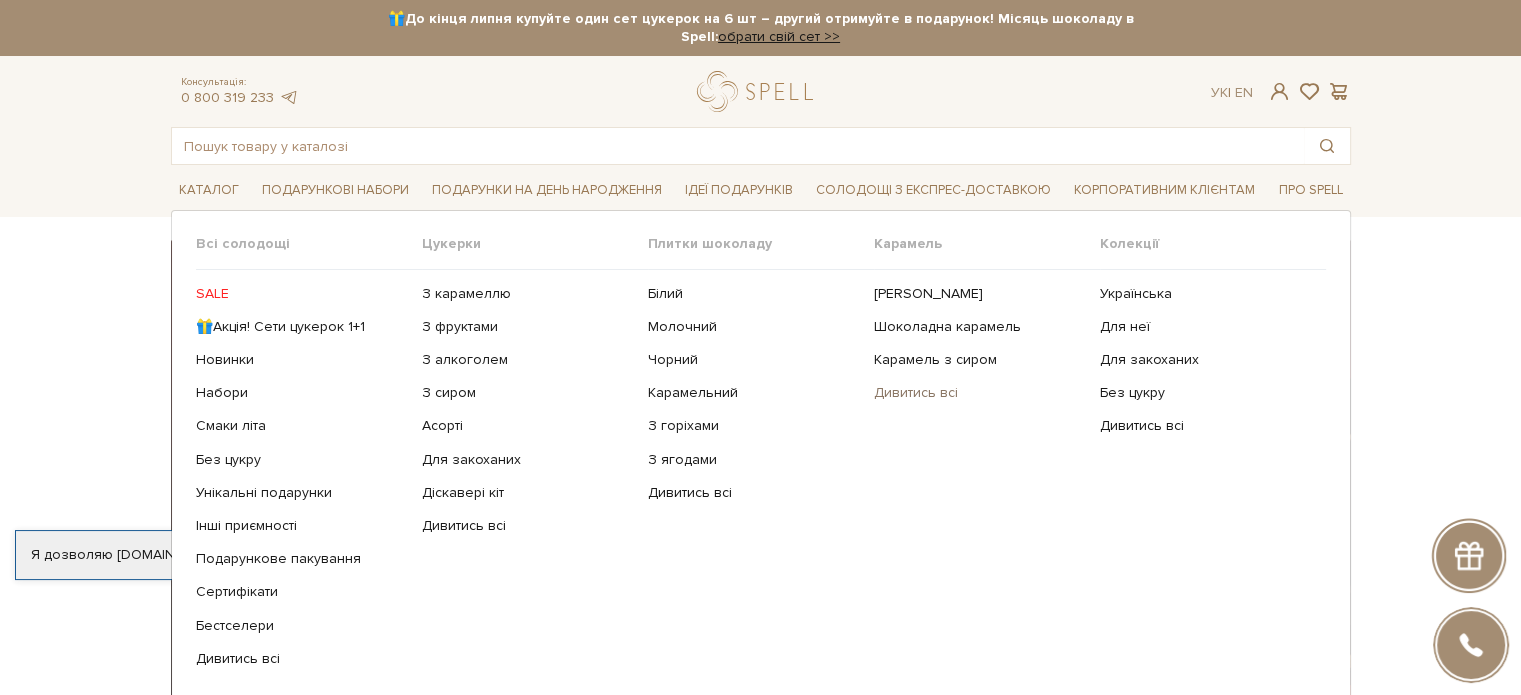 click on "Дивитись всі" at bounding box center [979, 393] 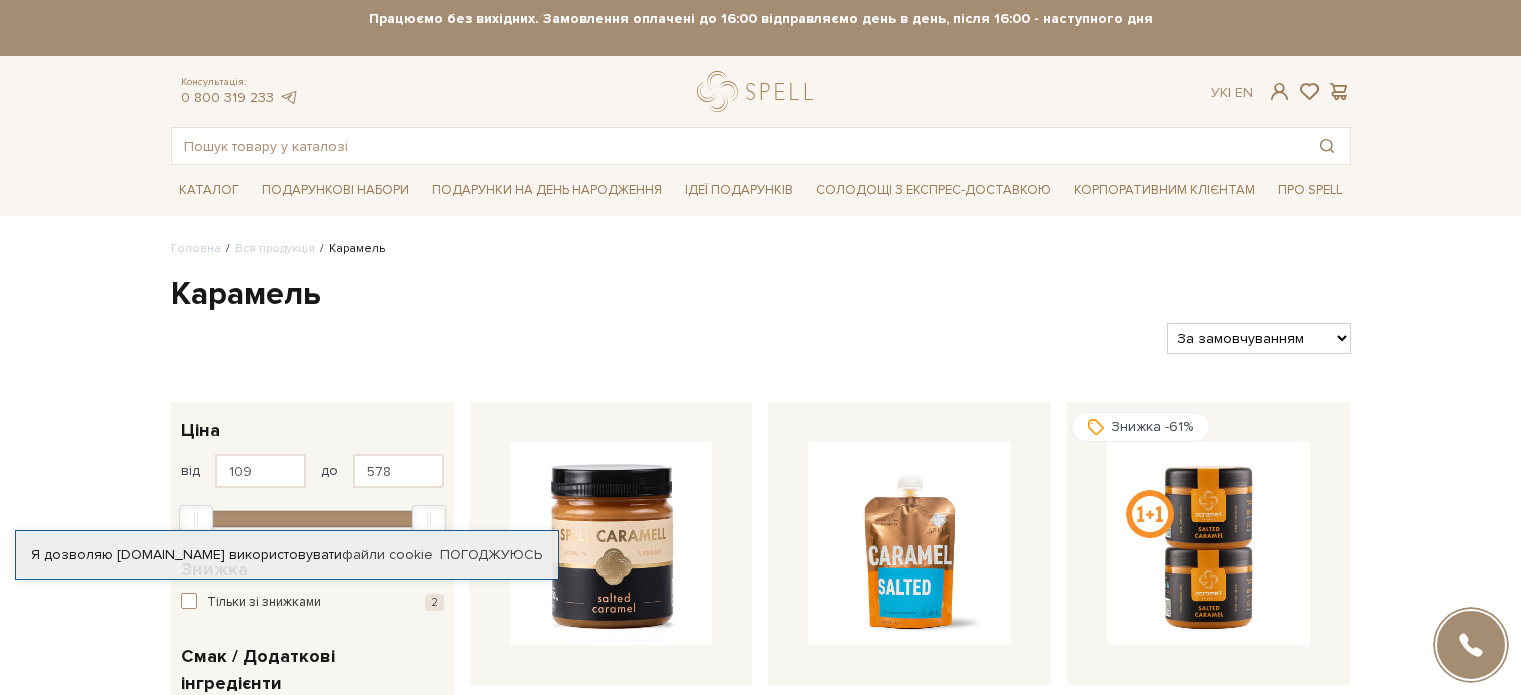 scroll, scrollTop: 0, scrollLeft: 0, axis: both 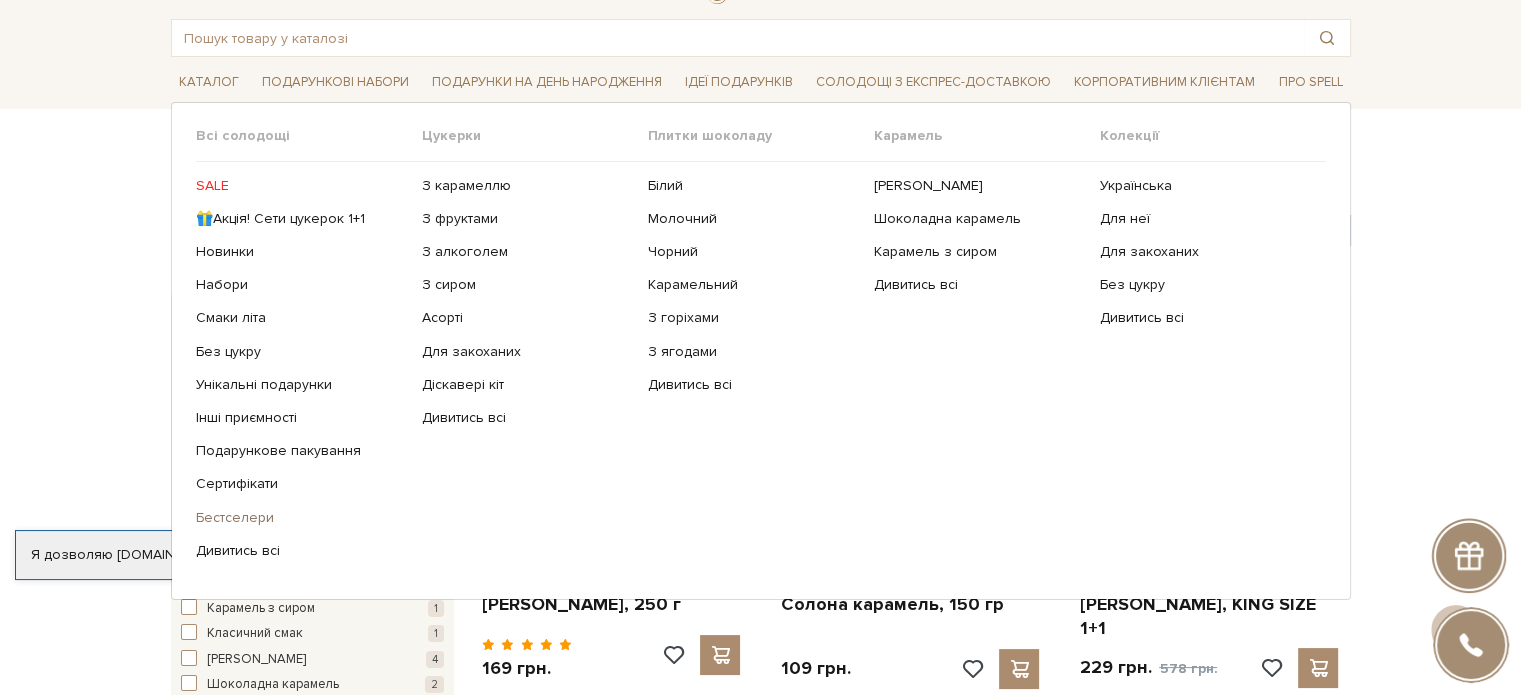 click on "Бестселери" at bounding box center (301, 518) 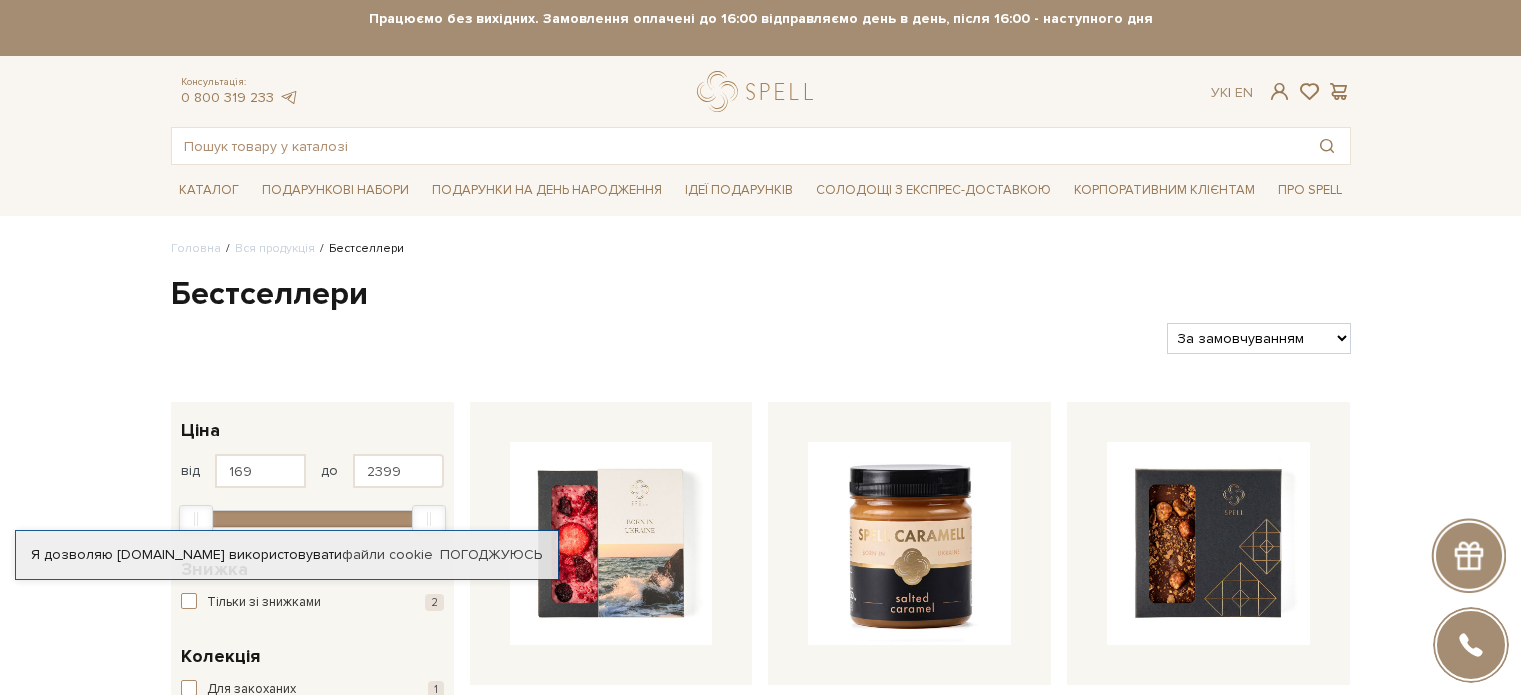 scroll, scrollTop: 0, scrollLeft: 0, axis: both 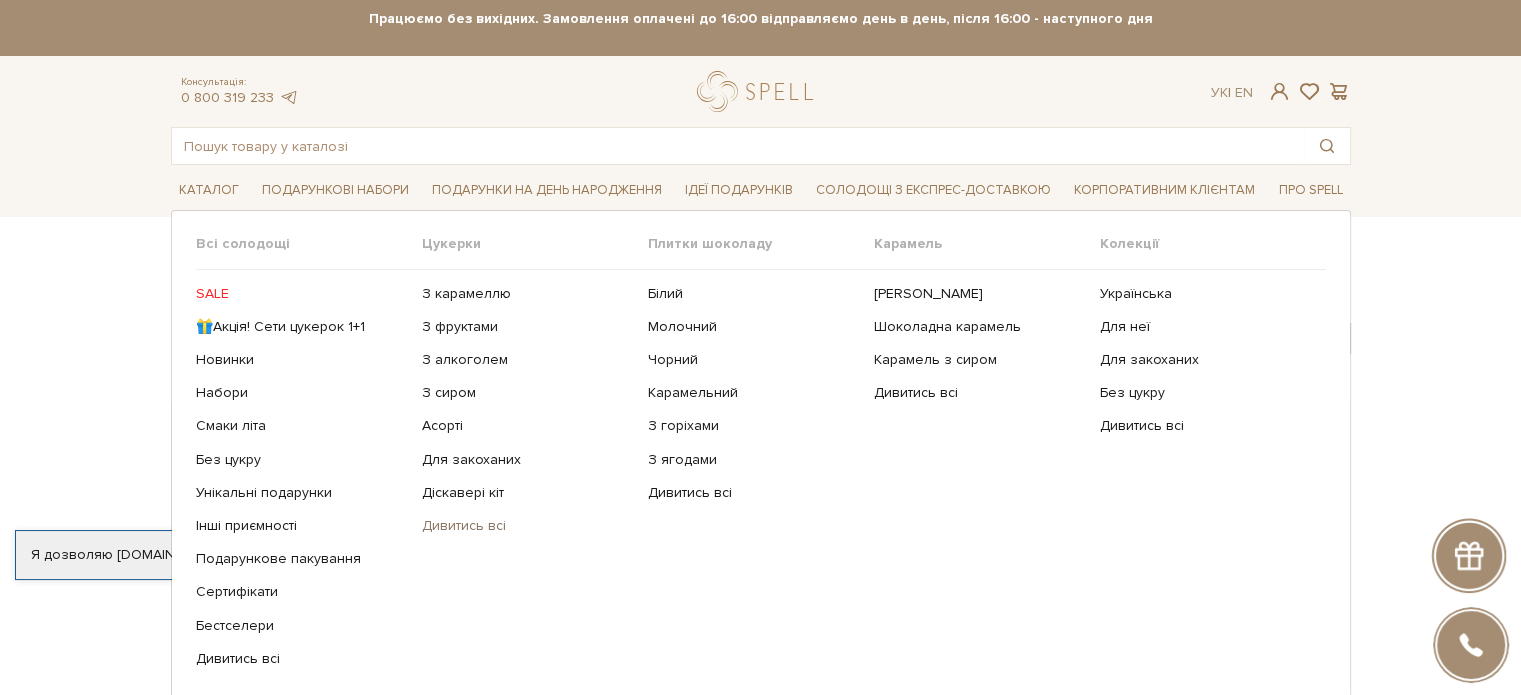 click on "Дивитись всі" at bounding box center (527, 526) 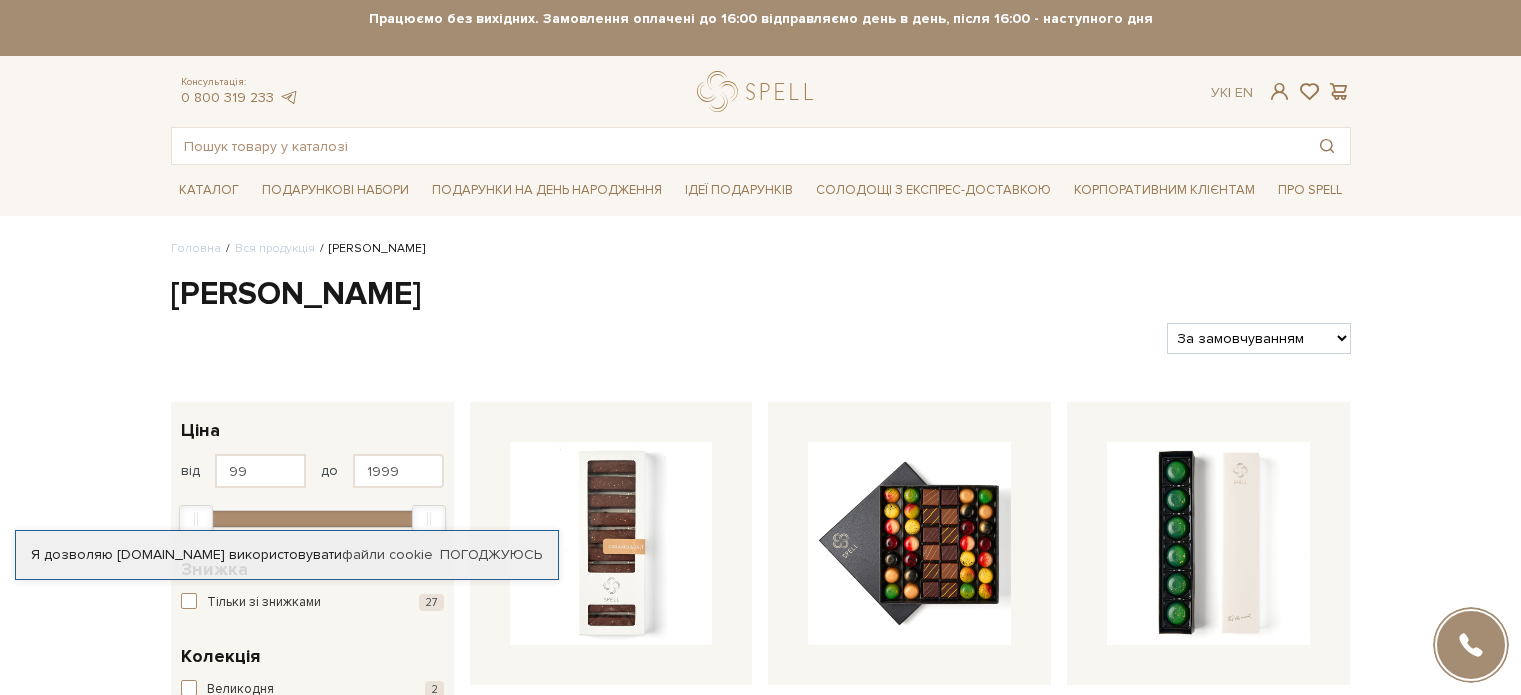 scroll, scrollTop: 0, scrollLeft: 0, axis: both 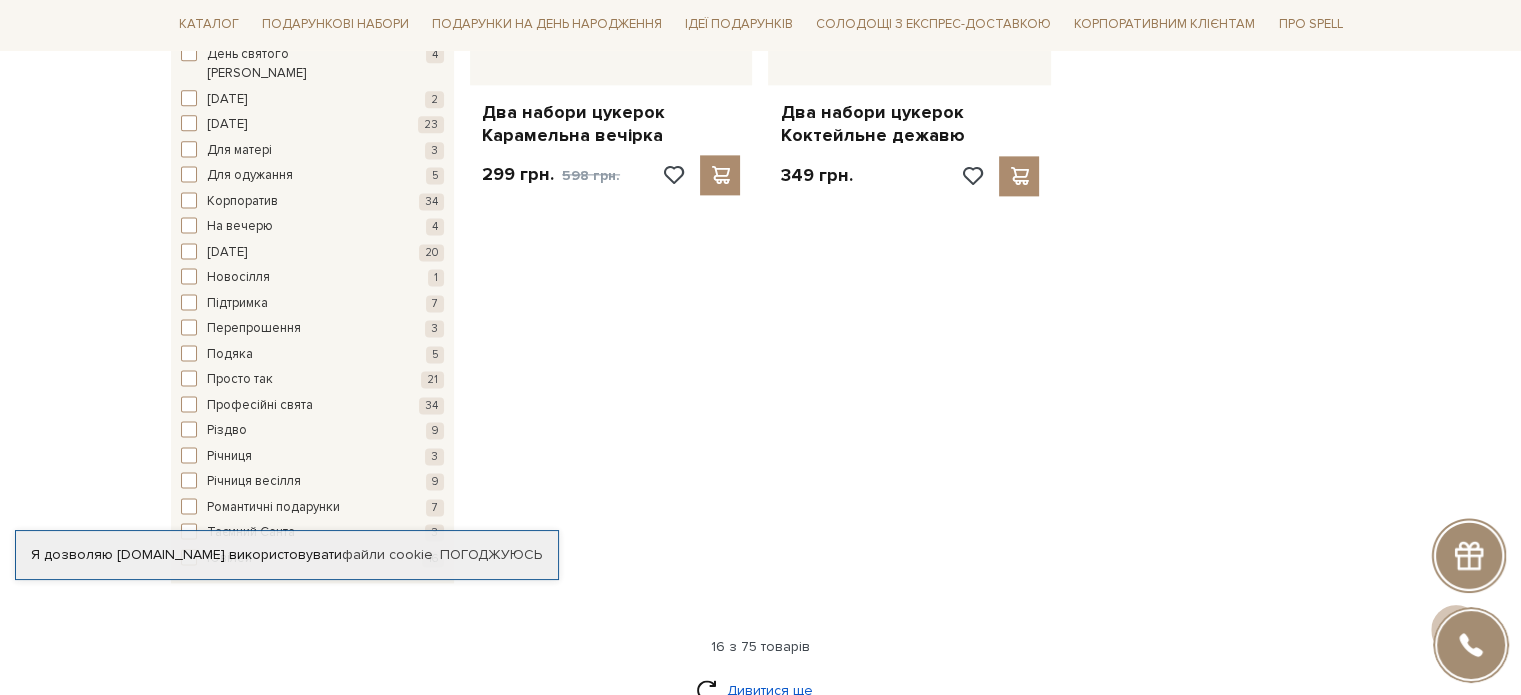 click on "Дивитися ще" at bounding box center [761, 690] 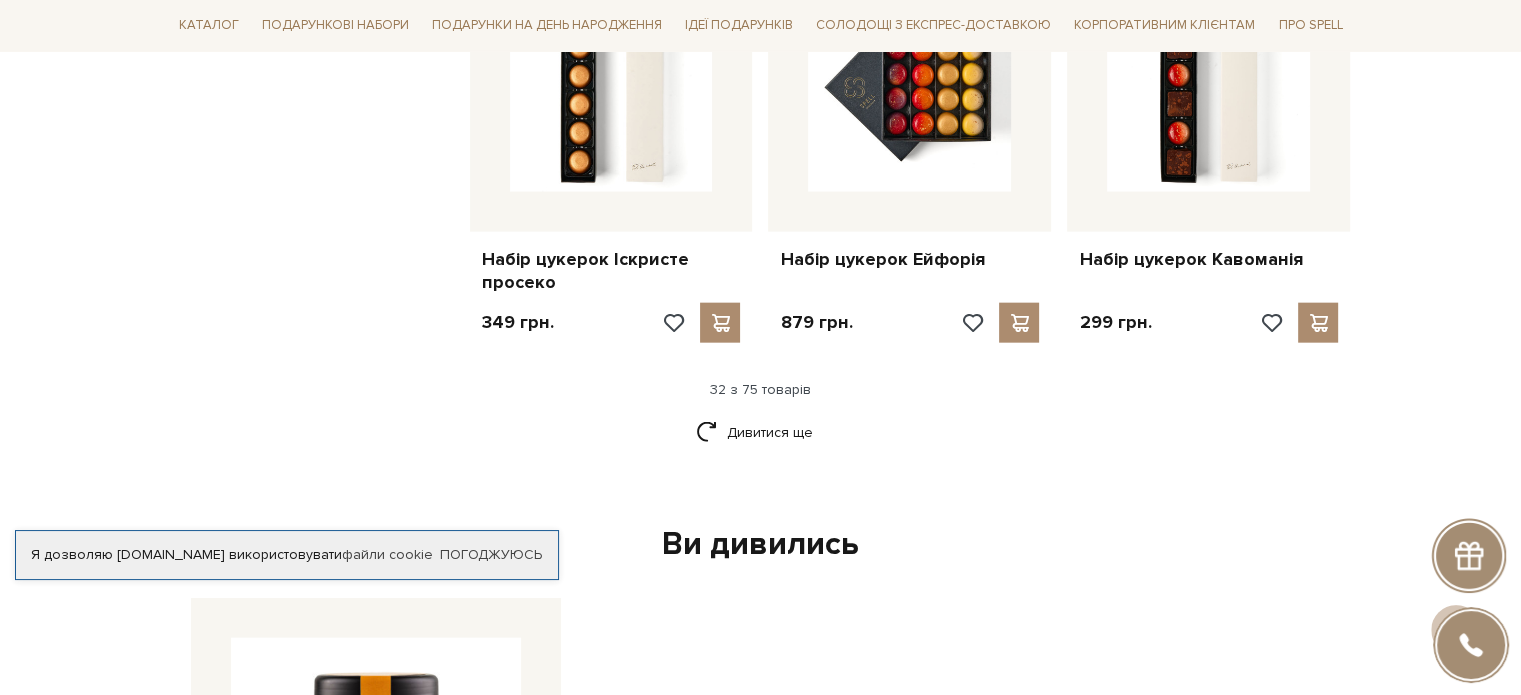scroll, scrollTop: 4665, scrollLeft: 0, axis: vertical 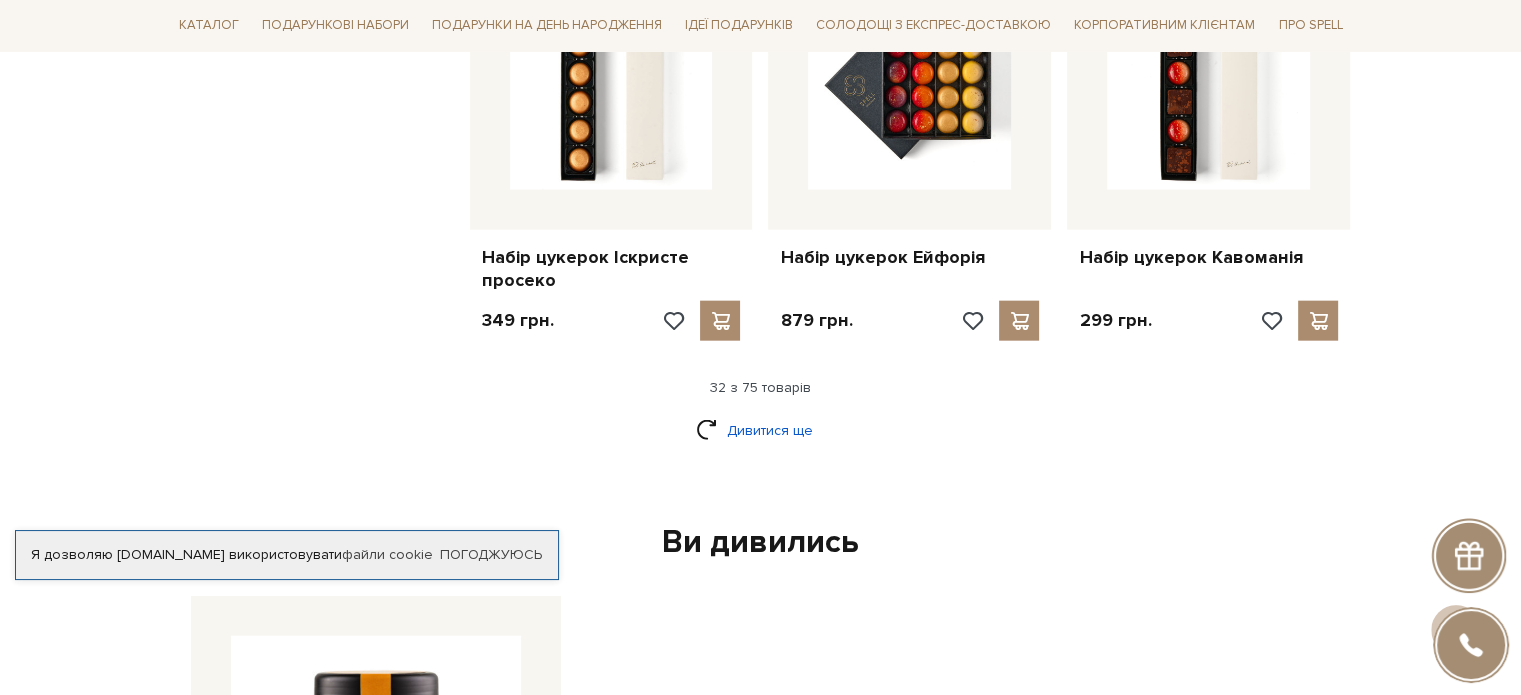 click on "Дивитися ще" at bounding box center (761, 430) 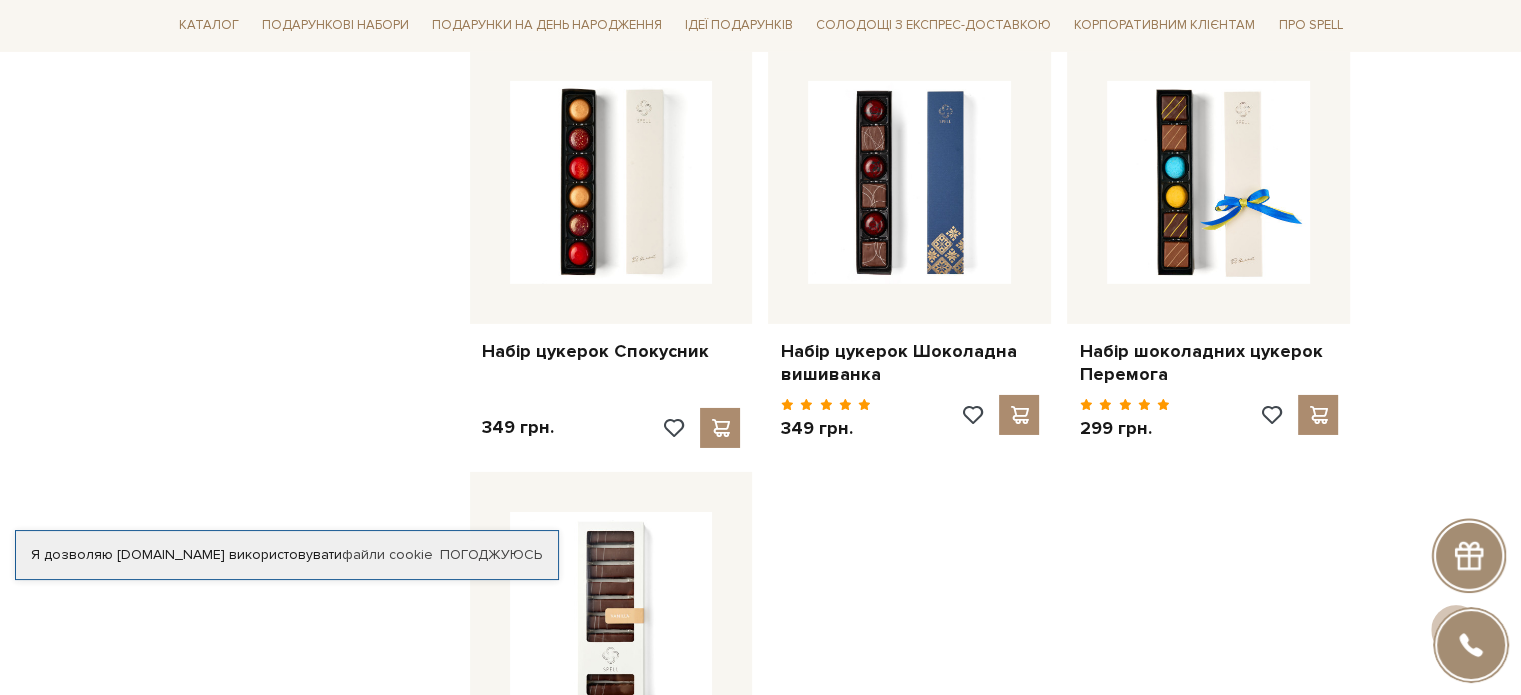 scroll, scrollTop: 6745, scrollLeft: 0, axis: vertical 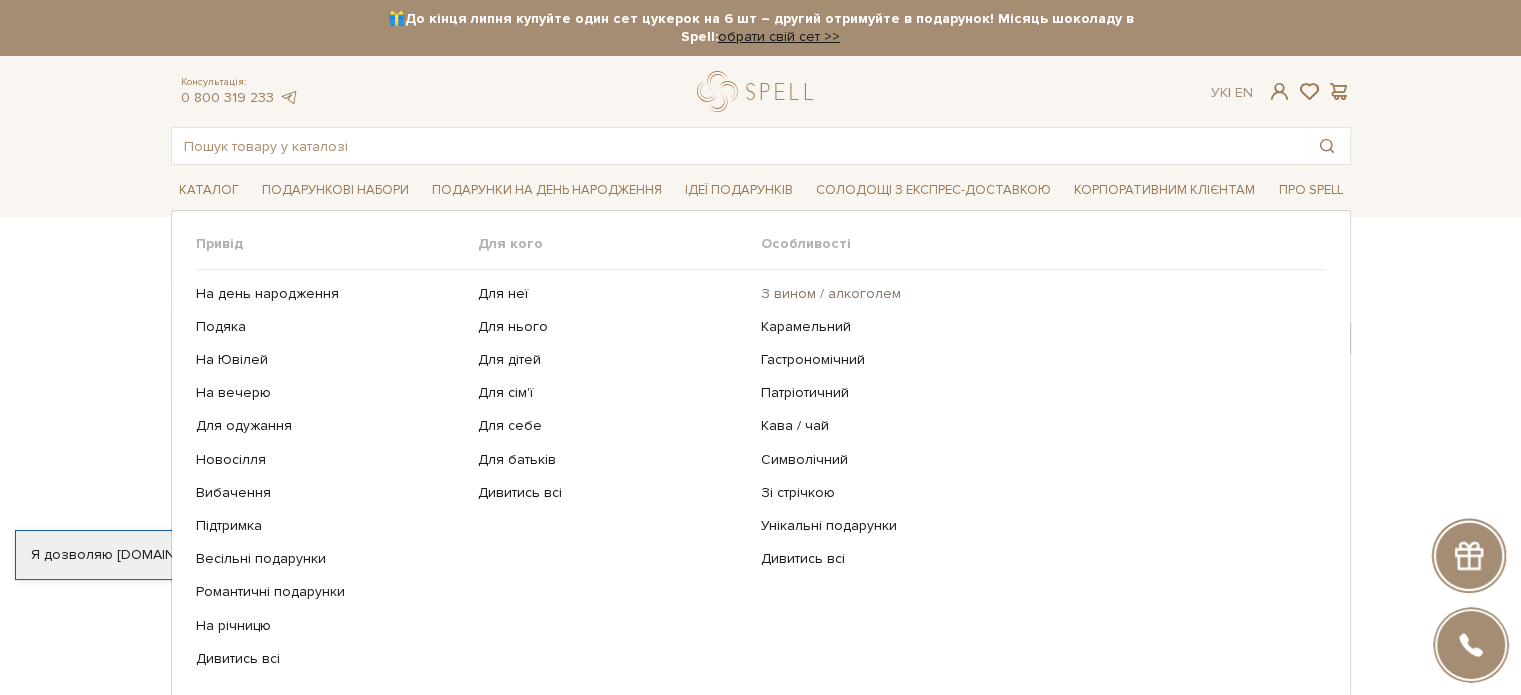 click on "З вином / алкоголем" at bounding box center [1036, 294] 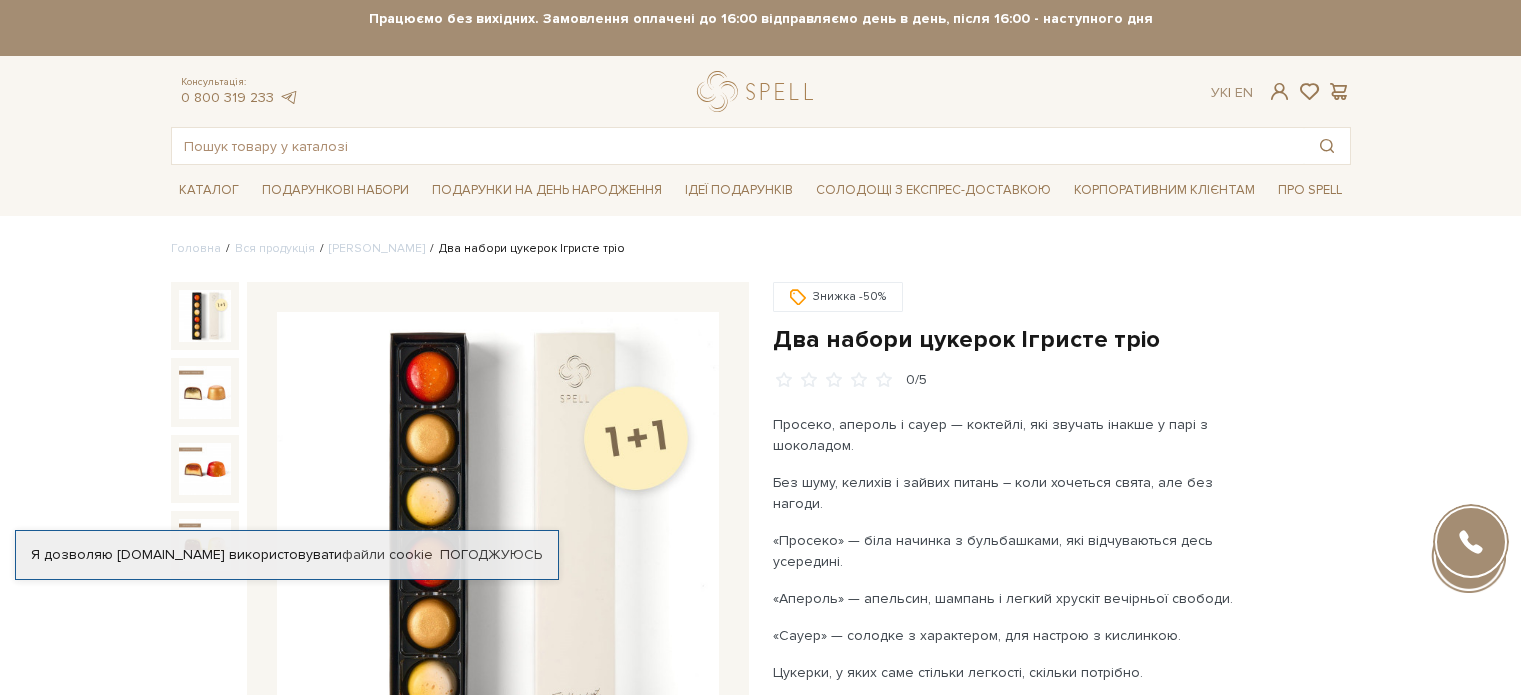 scroll, scrollTop: 0, scrollLeft: 0, axis: both 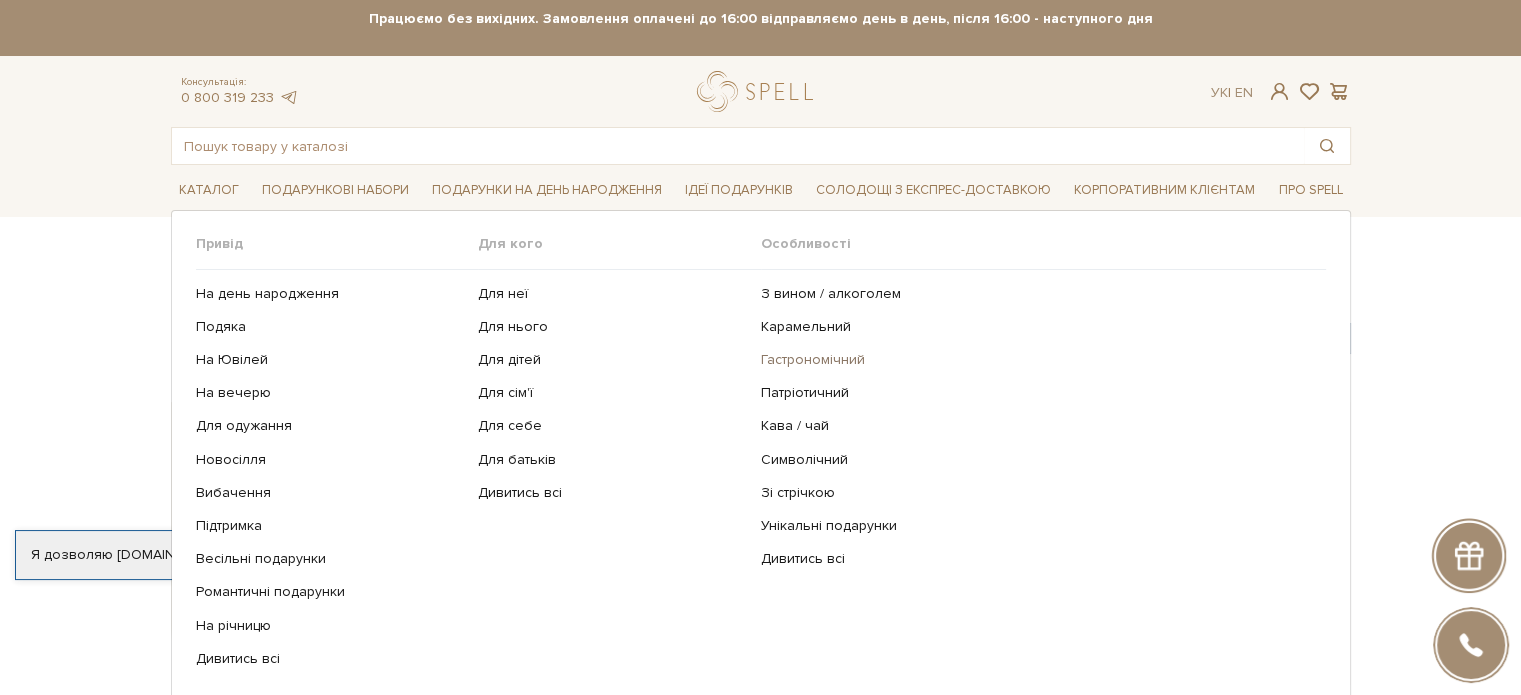click on "Гастрономічний" at bounding box center [1036, 360] 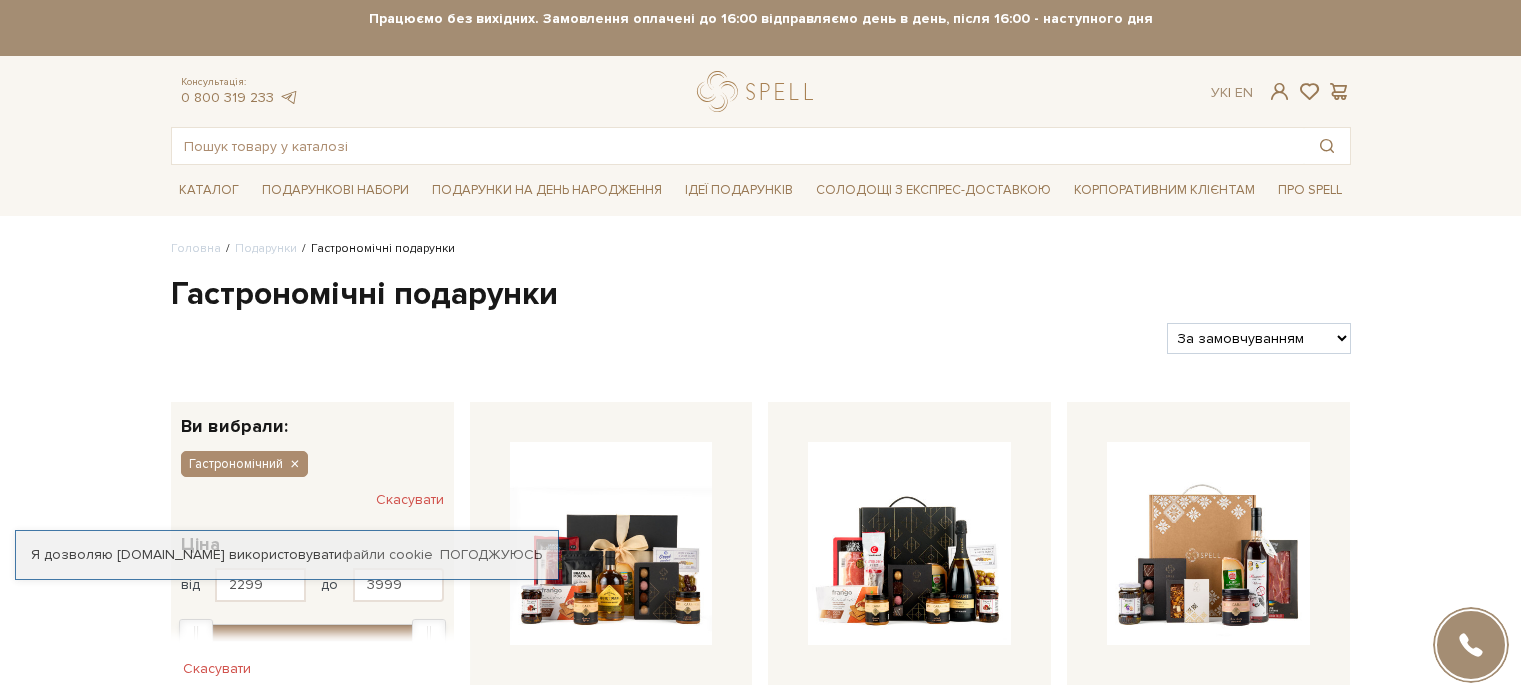 scroll, scrollTop: 0, scrollLeft: 0, axis: both 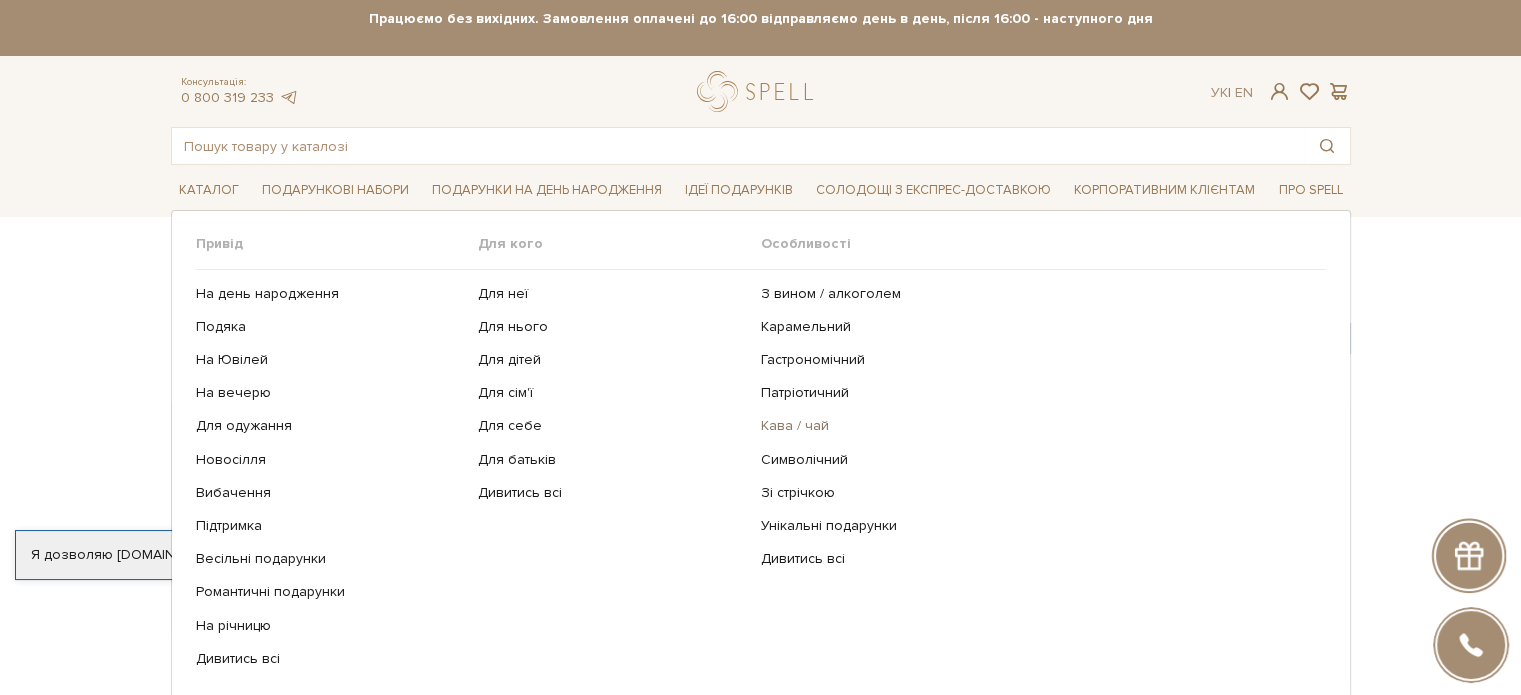click on "Кава / чай" at bounding box center [1036, 426] 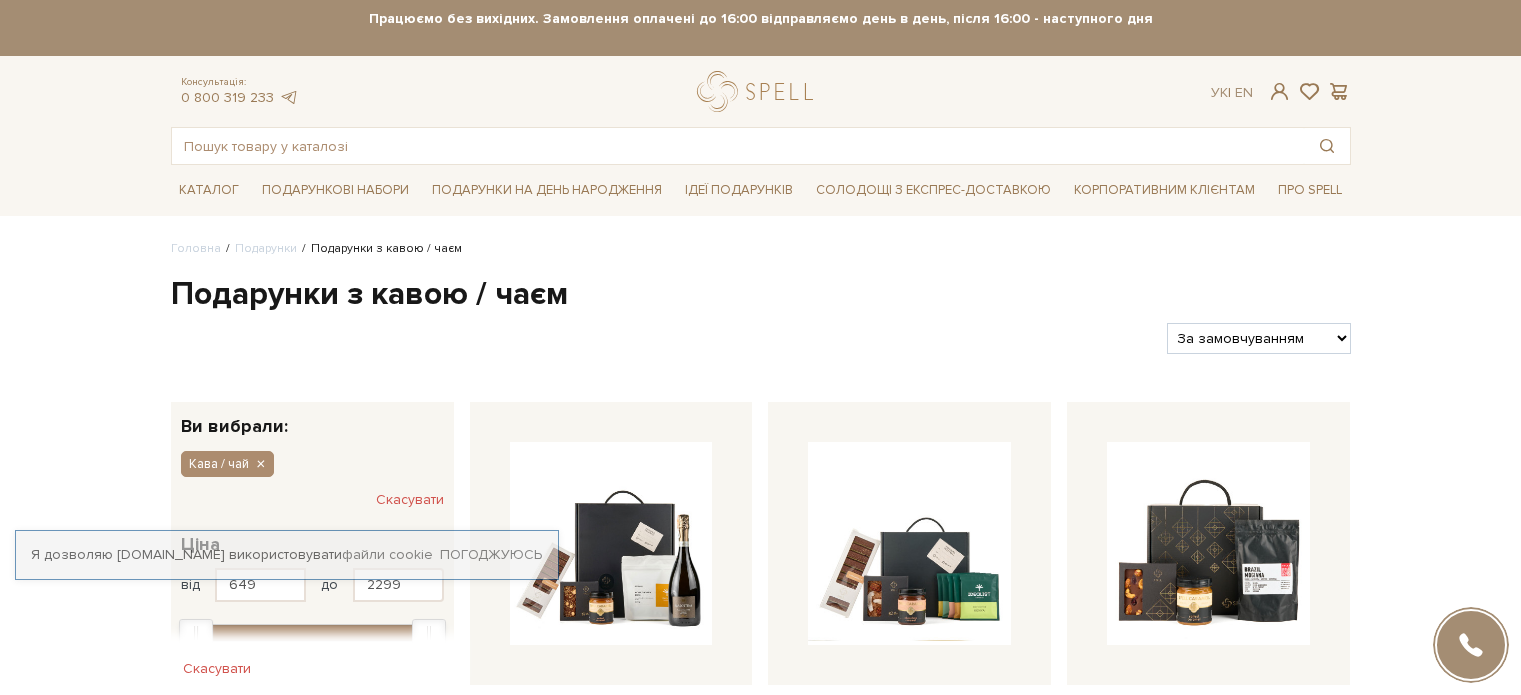 scroll, scrollTop: 0, scrollLeft: 0, axis: both 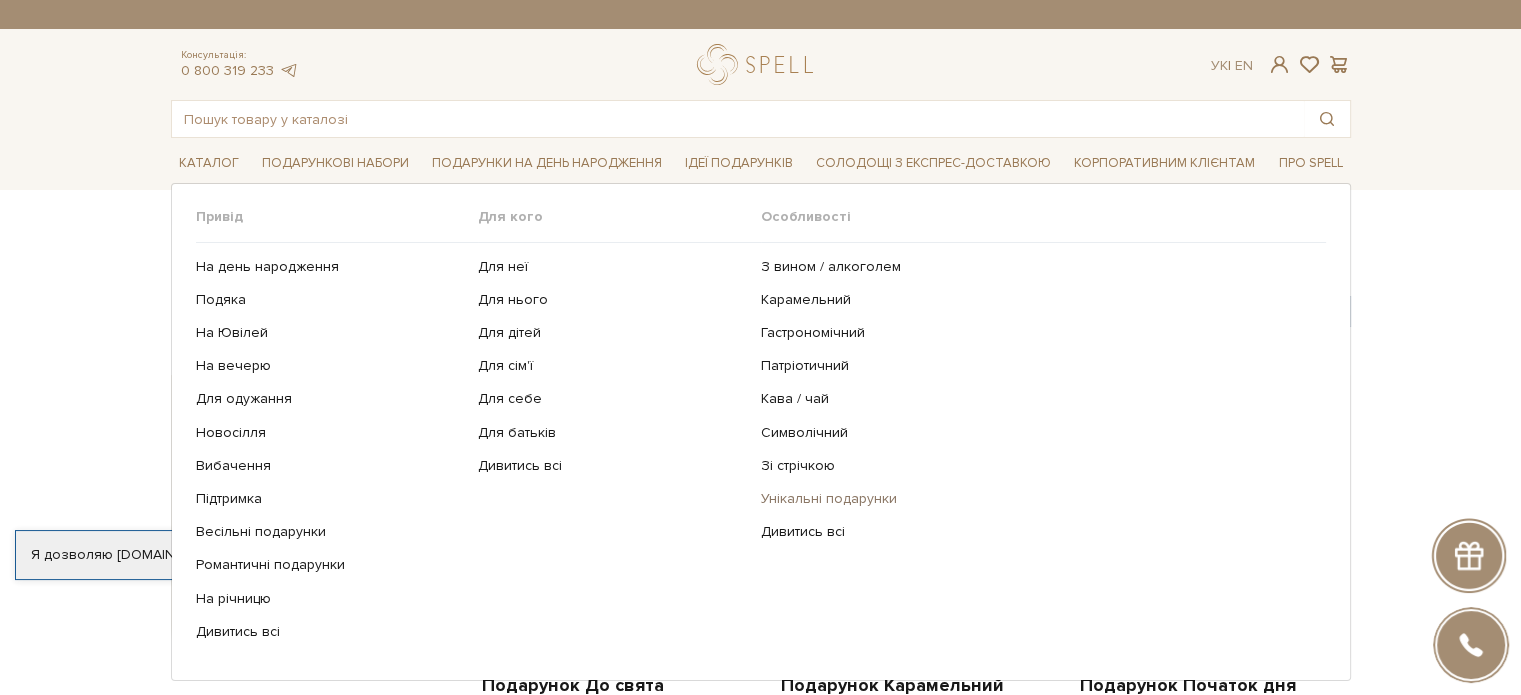 click on "Унікальні подарунки" at bounding box center [1036, 499] 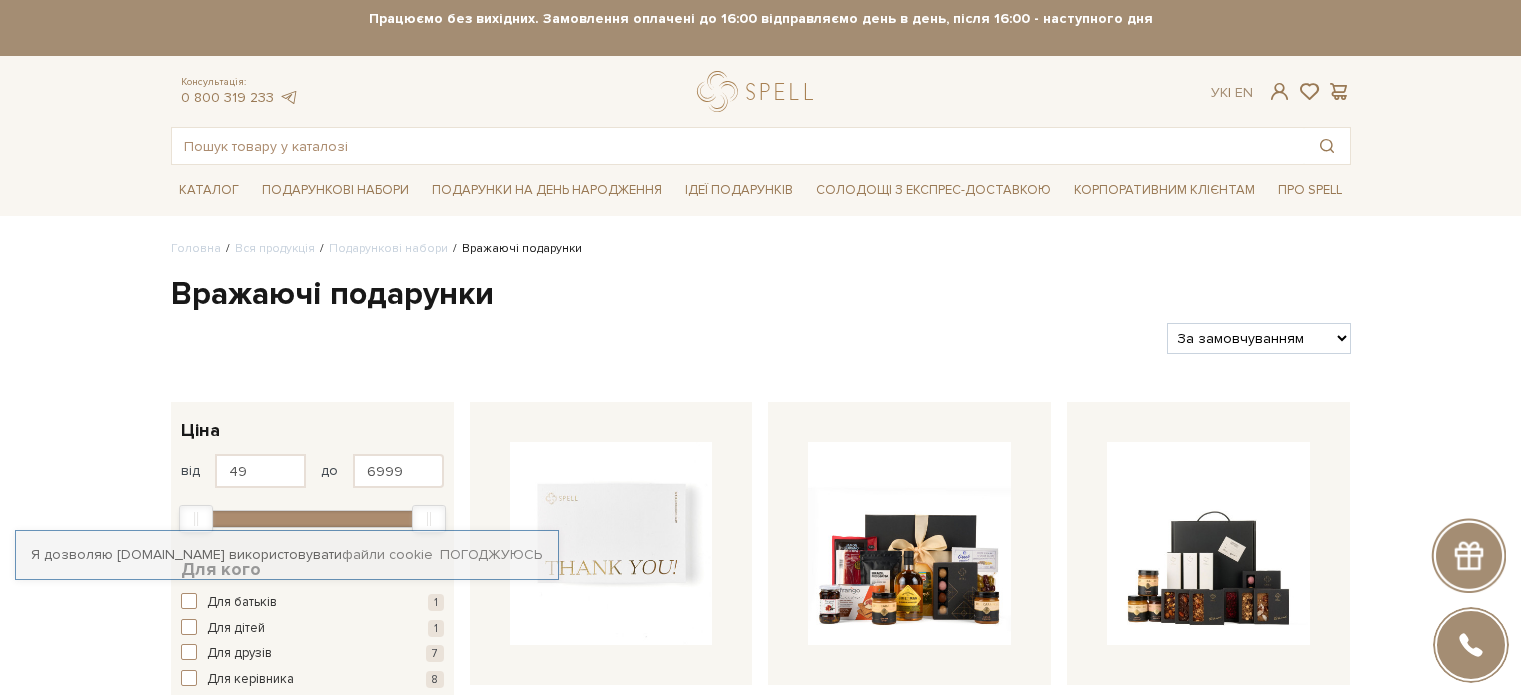 scroll, scrollTop: 0, scrollLeft: 0, axis: both 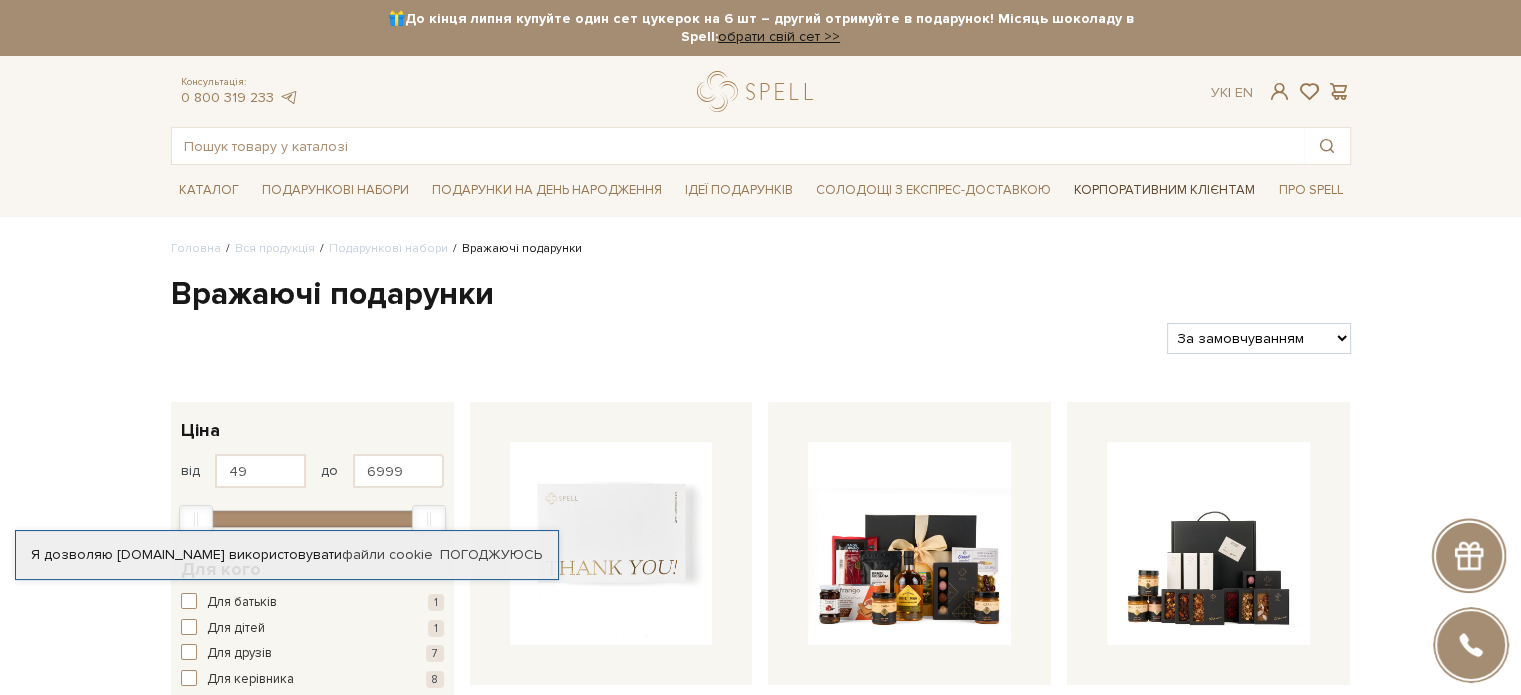 click on "Корпоративним клієнтам" at bounding box center (1164, 190) 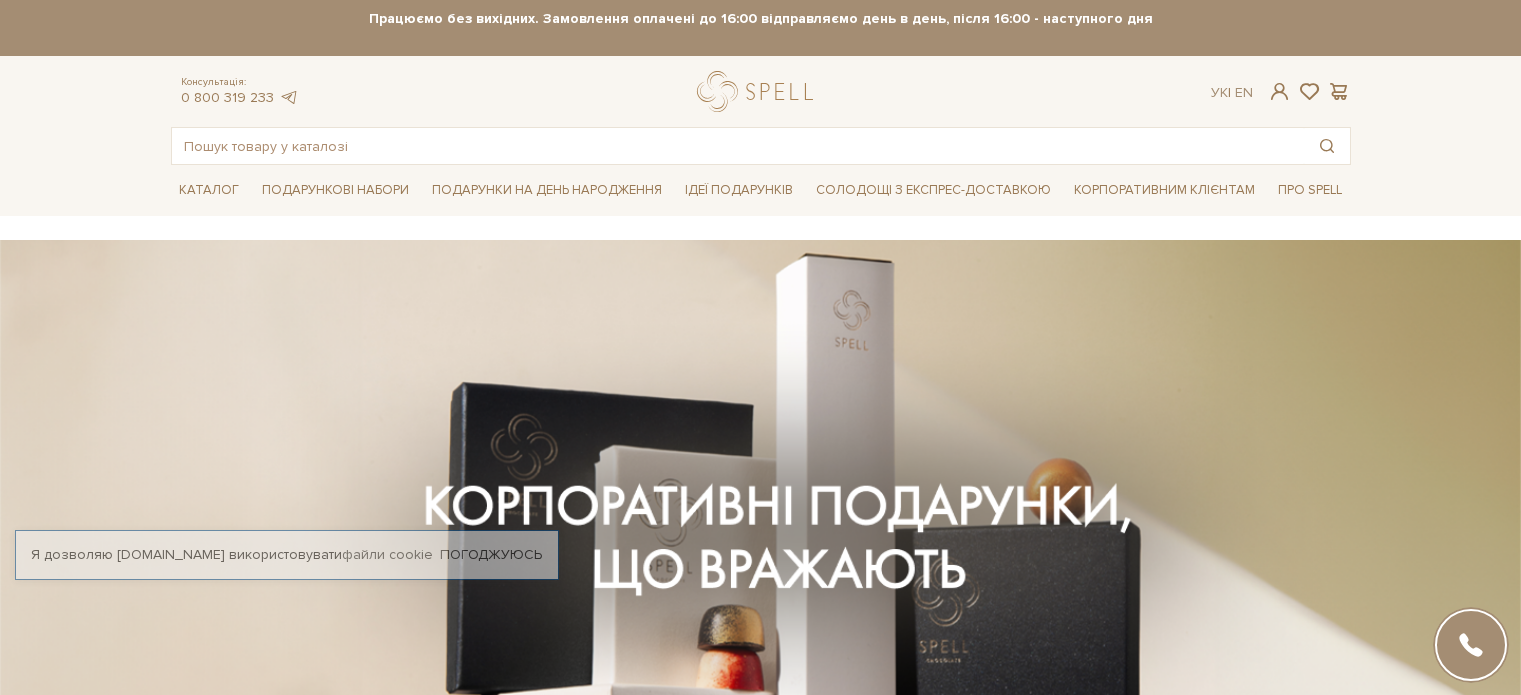 scroll, scrollTop: 0, scrollLeft: 0, axis: both 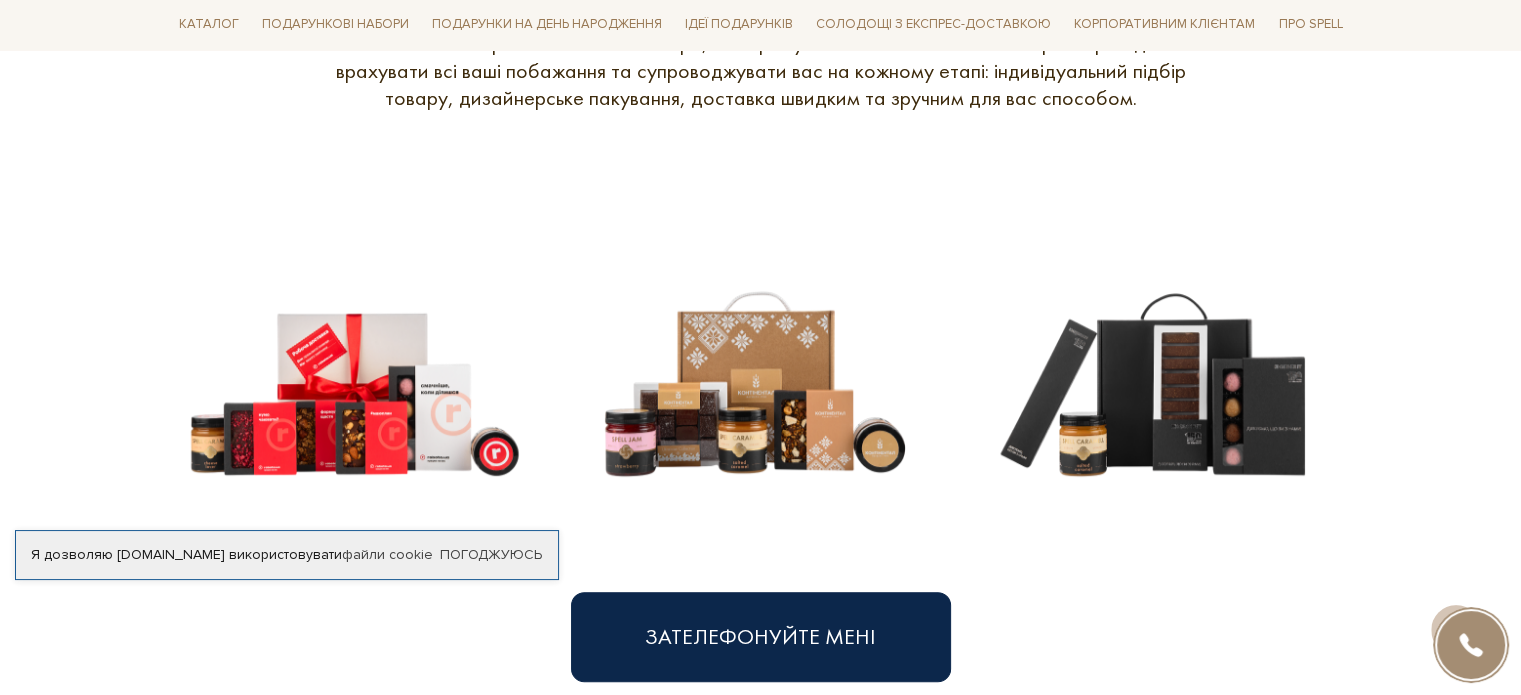 drag, startPoint x: 1519, startPoint y: 62, endPoint x: 1535, endPoint y: 67, distance: 16.763054 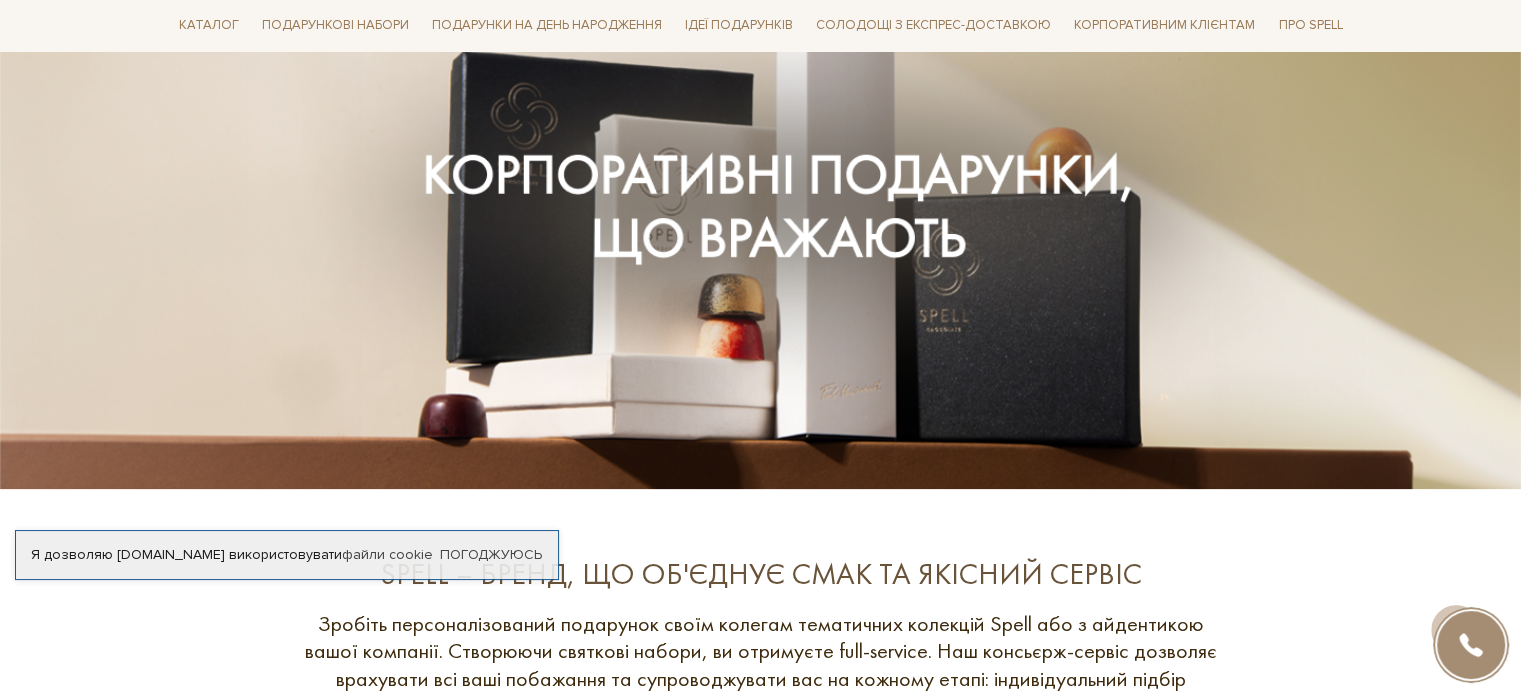 scroll, scrollTop: 0, scrollLeft: 0, axis: both 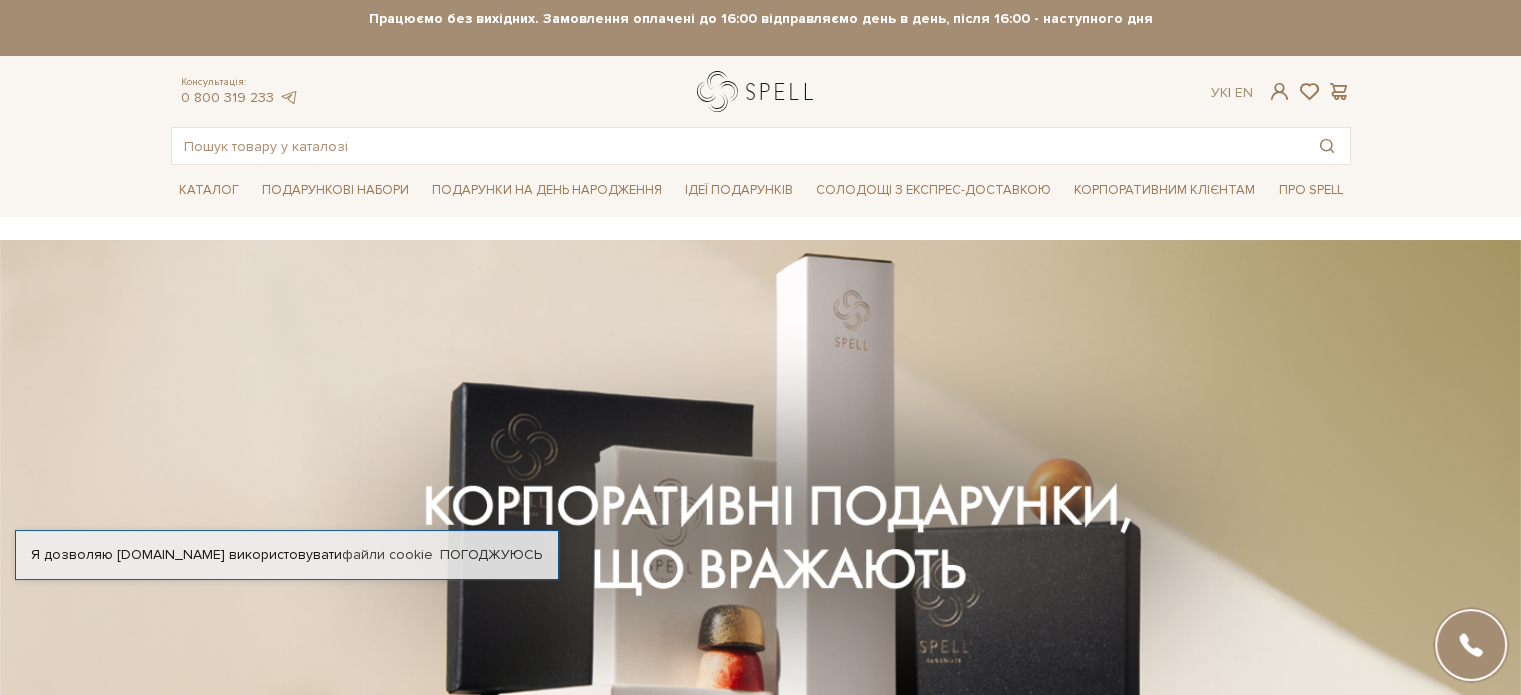 click at bounding box center [759, 91] 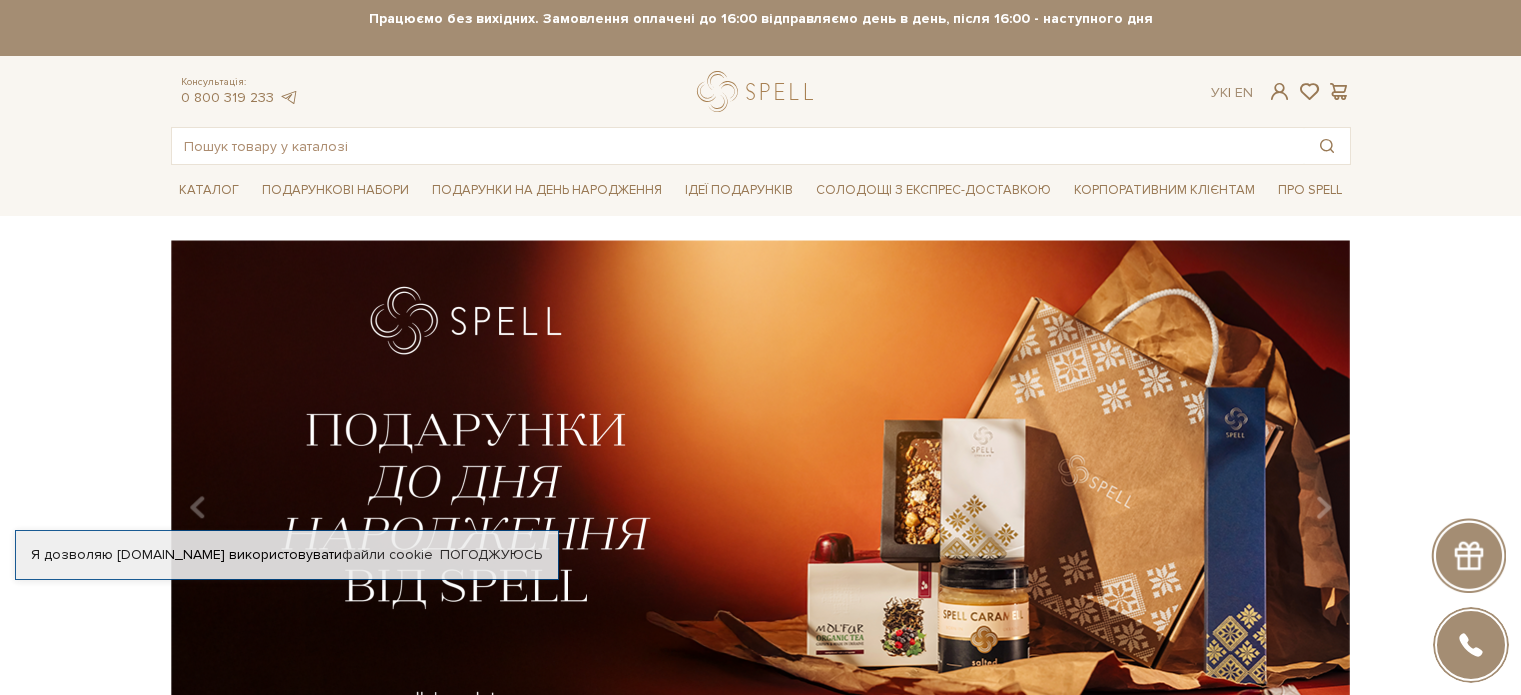 scroll, scrollTop: 0, scrollLeft: 0, axis: both 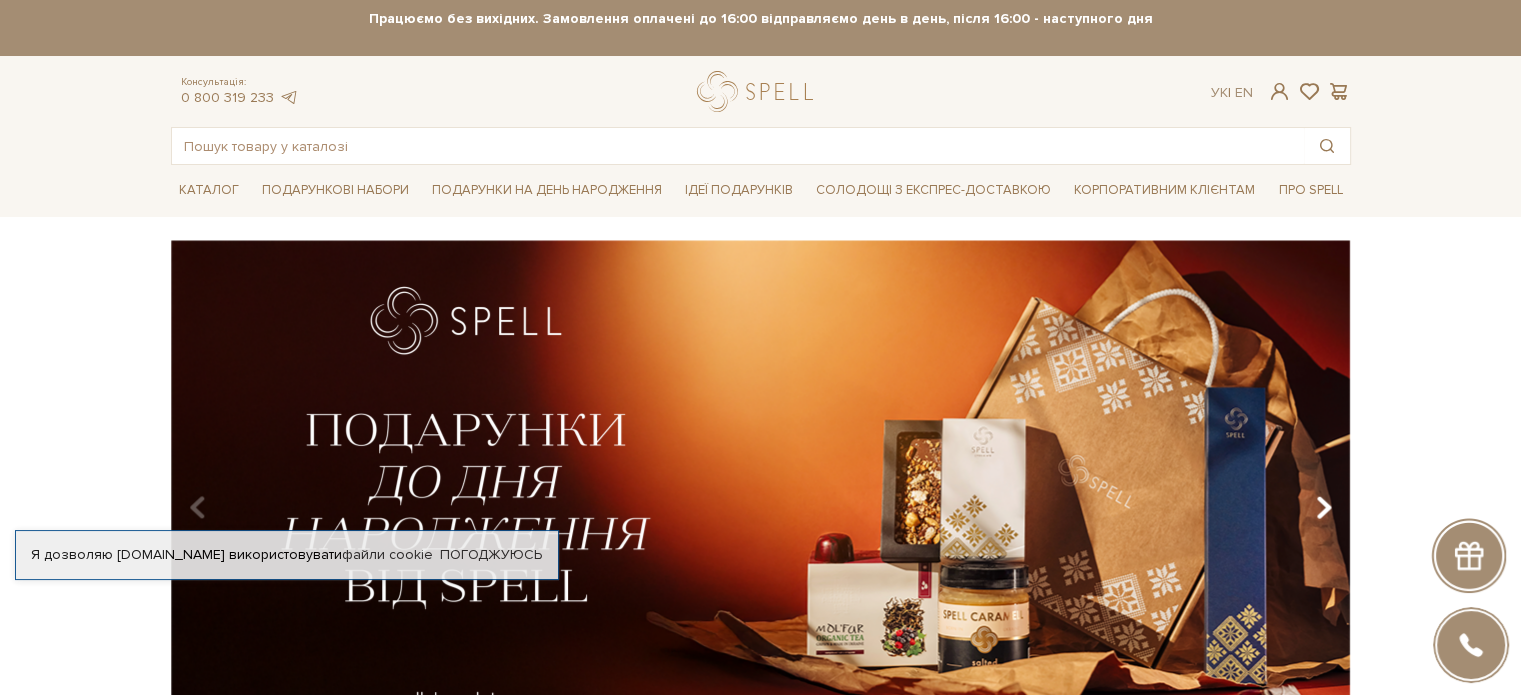 click at bounding box center [1323, 508] 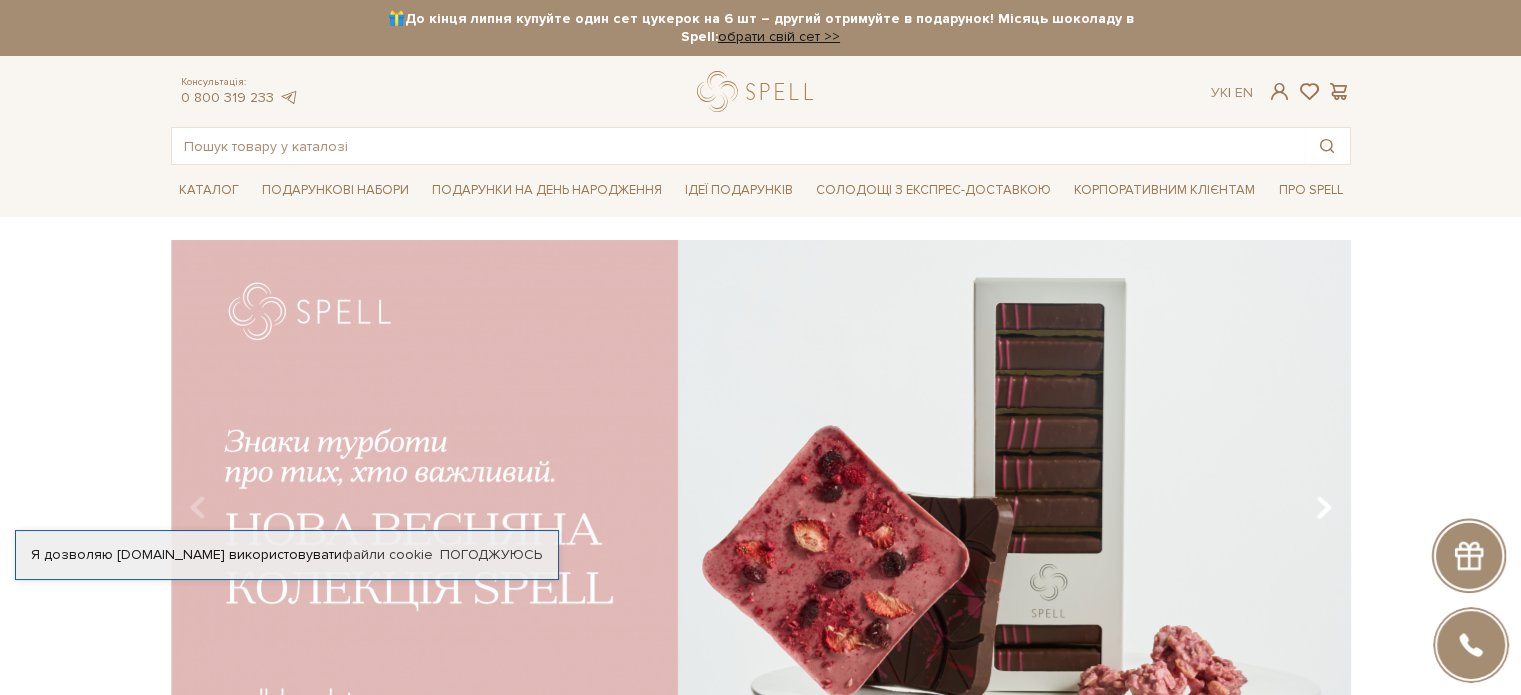 click at bounding box center [1323, 508] 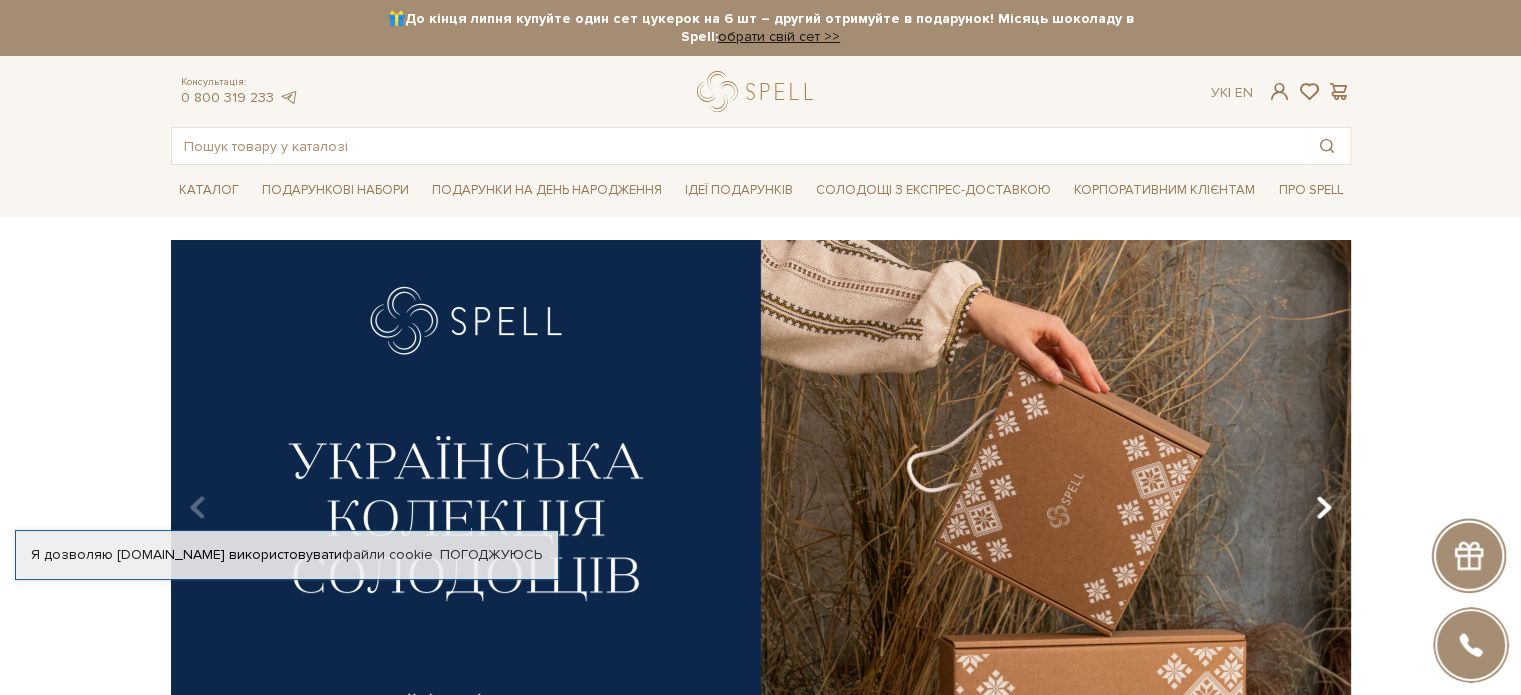 click at bounding box center (1323, 508) 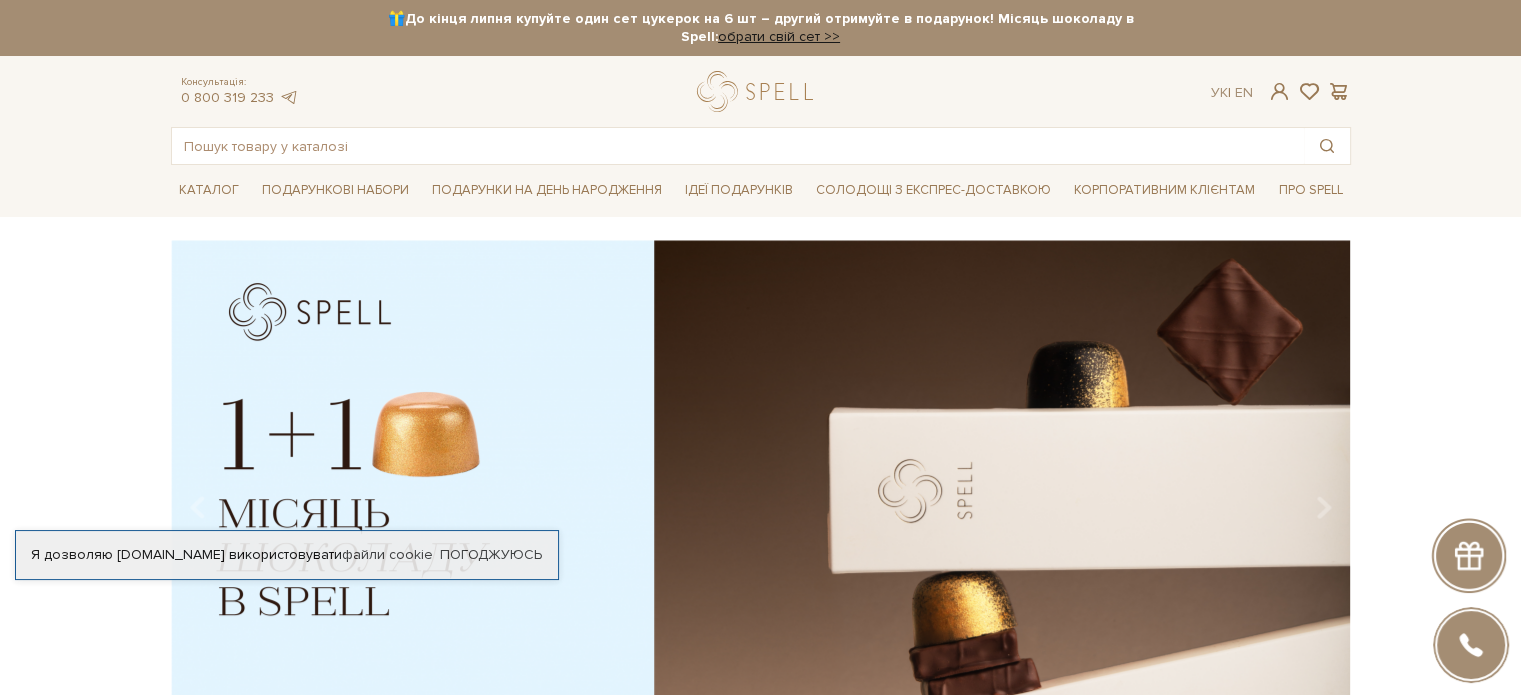 click at bounding box center (760, 501) 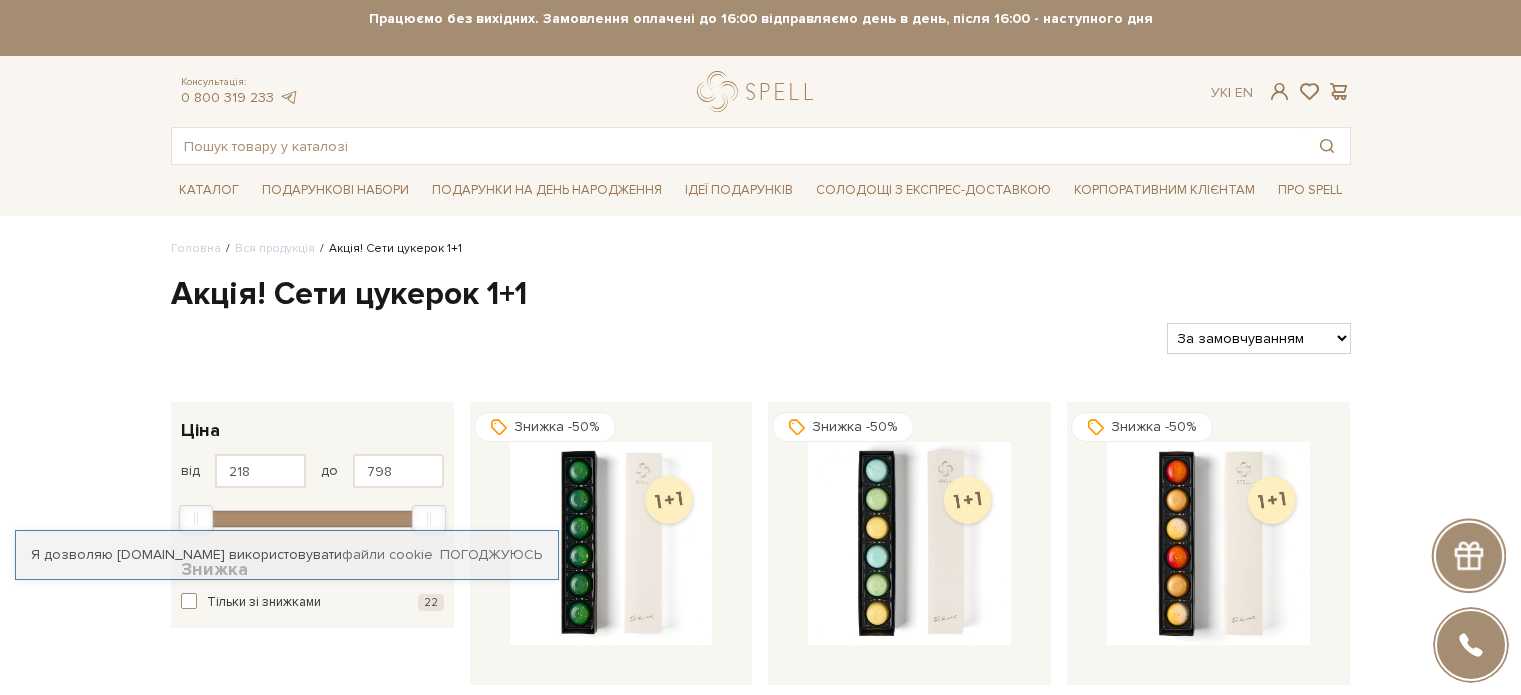 scroll, scrollTop: 0, scrollLeft: 0, axis: both 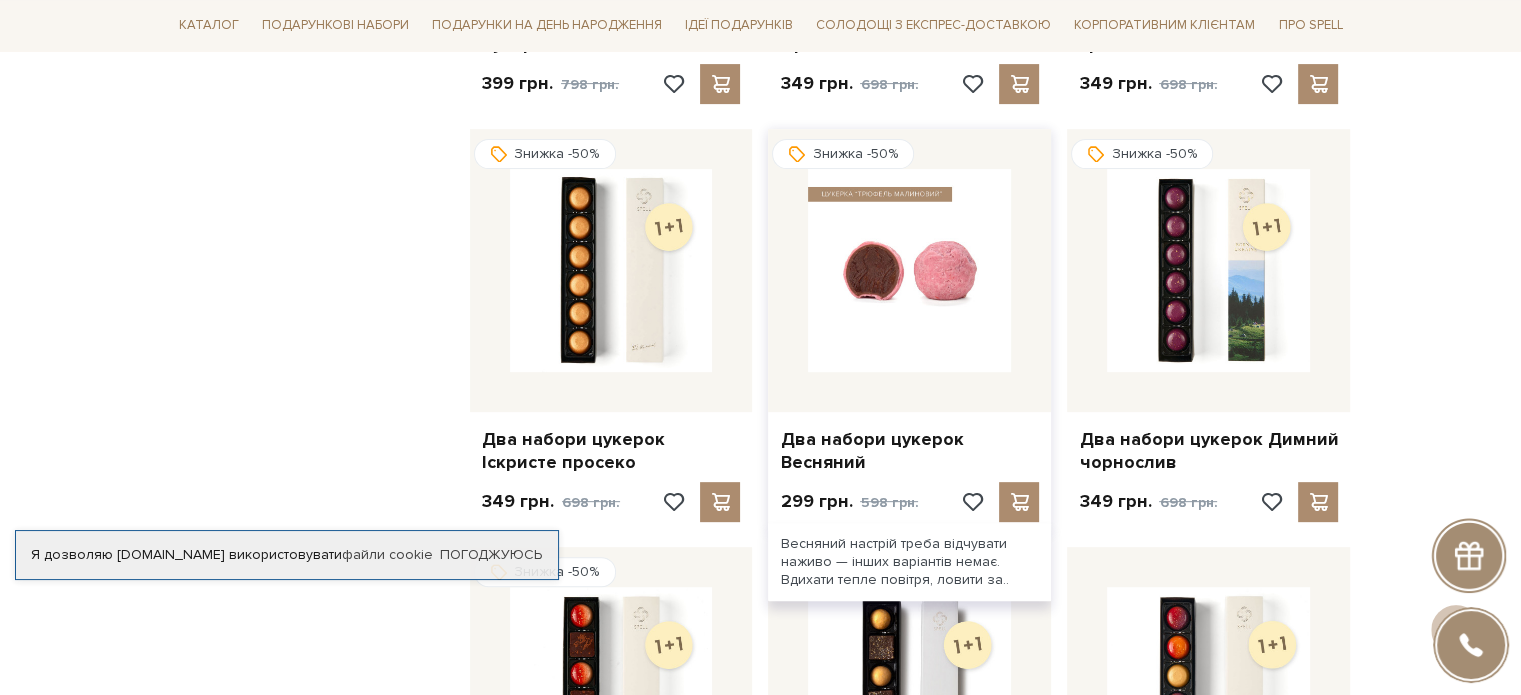 click at bounding box center (909, 270) 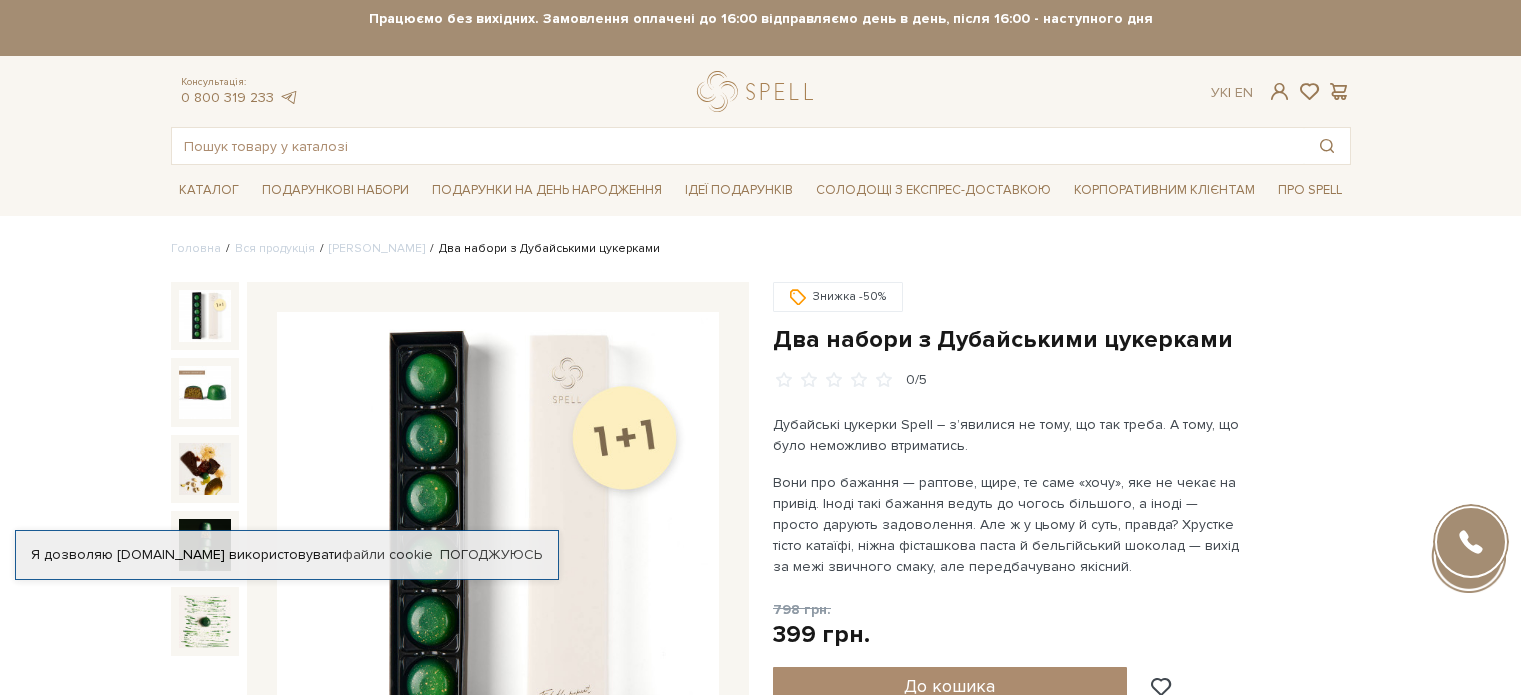 scroll, scrollTop: 0, scrollLeft: 0, axis: both 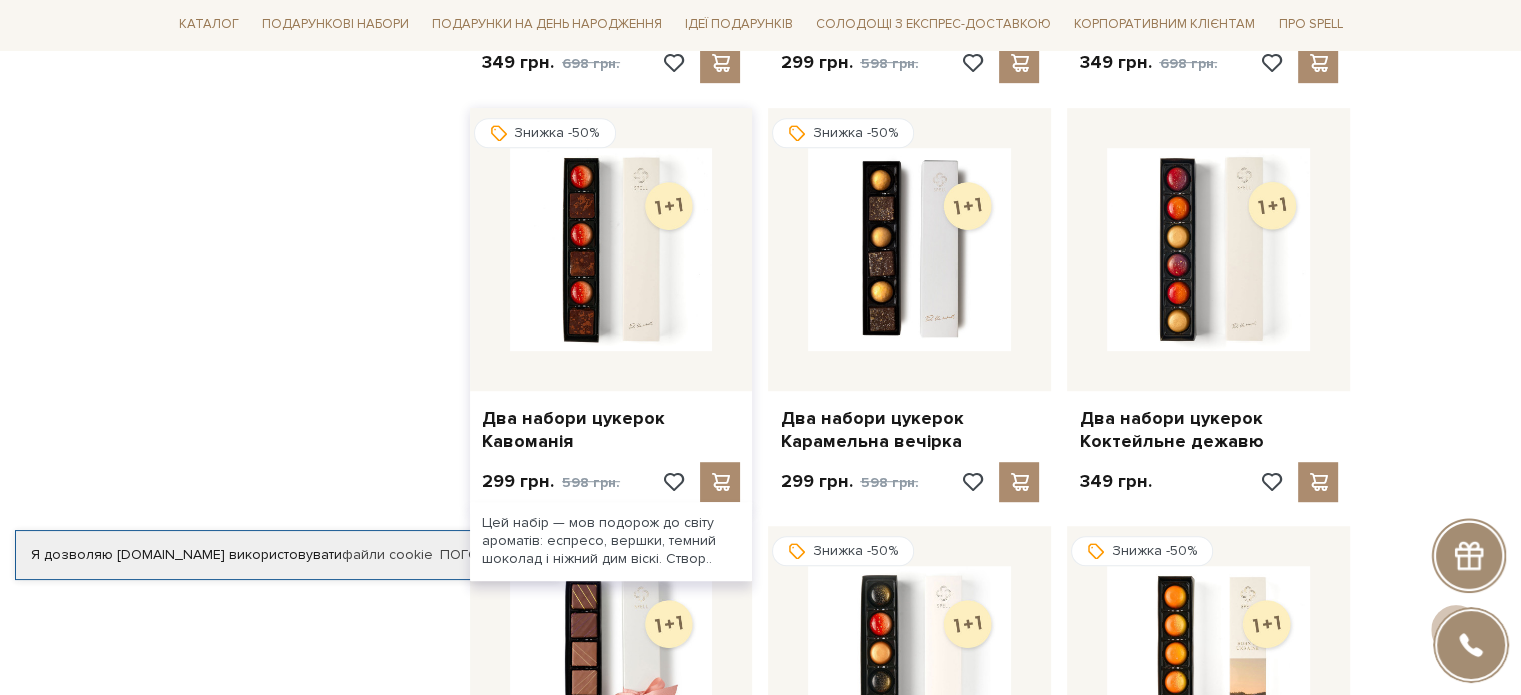 click at bounding box center (611, 249) 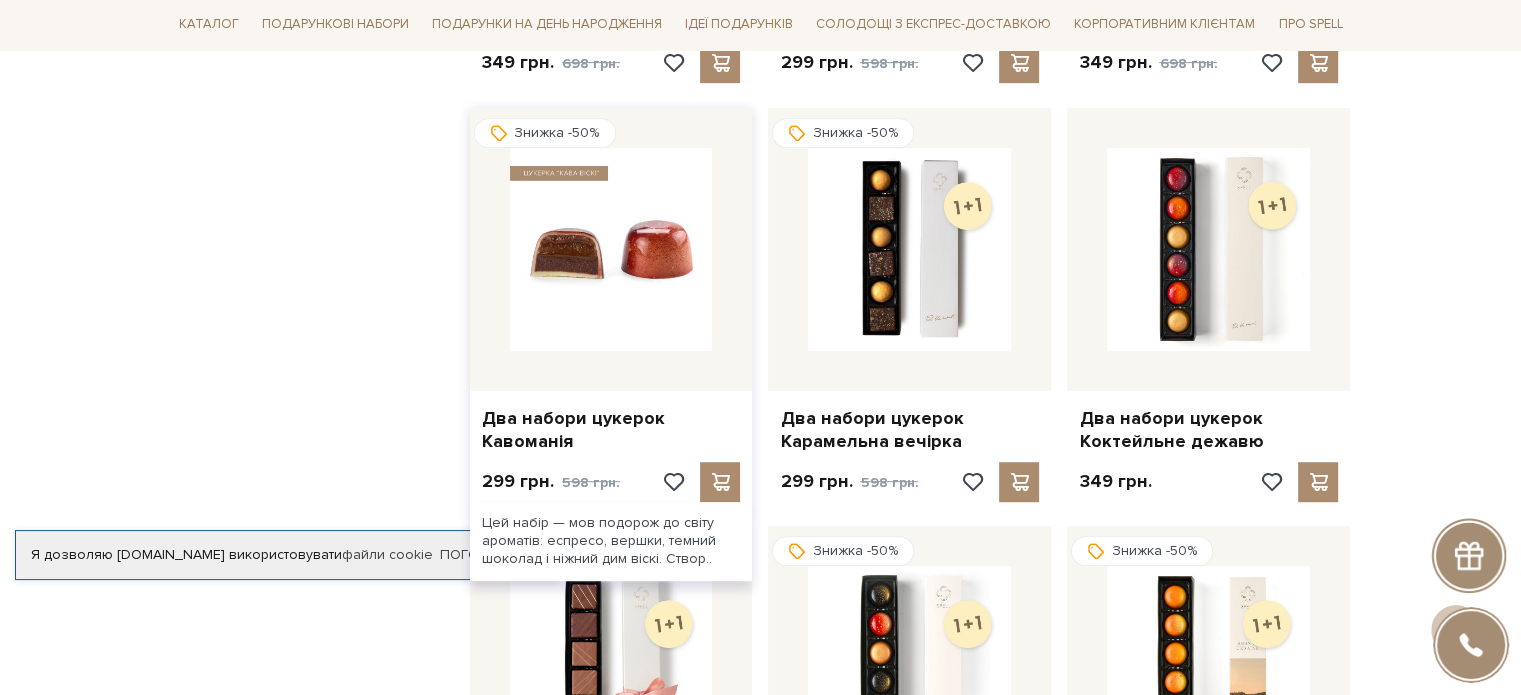 click at bounding box center (611, 249) 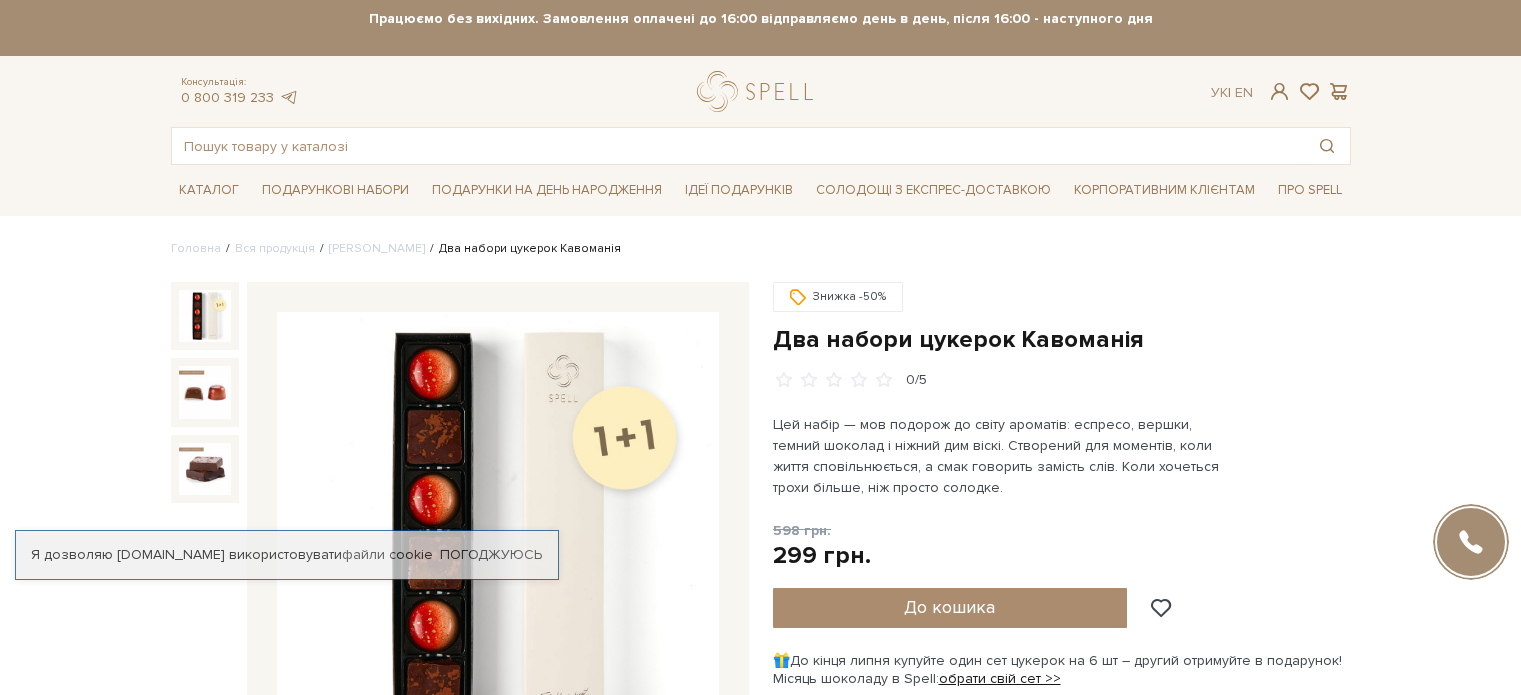 scroll, scrollTop: 0, scrollLeft: 0, axis: both 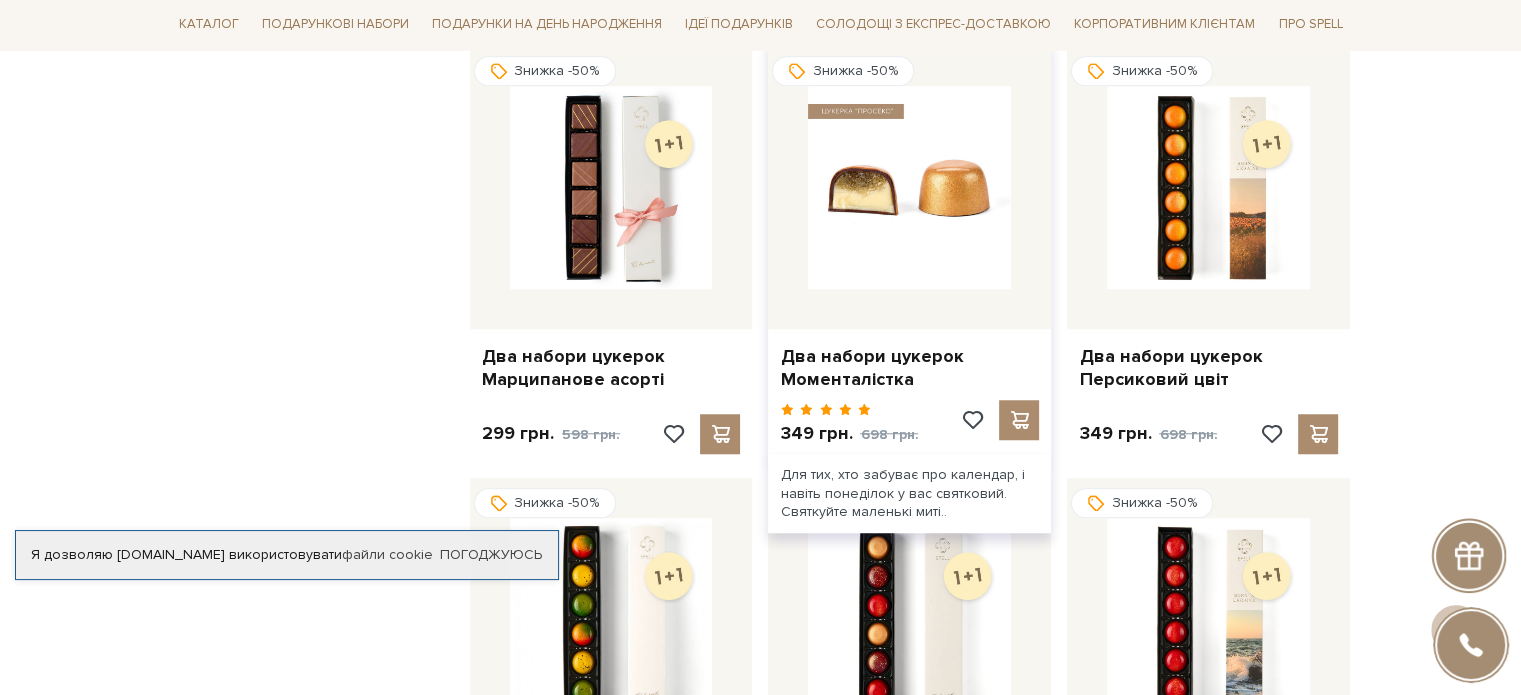 click at bounding box center [909, 187] 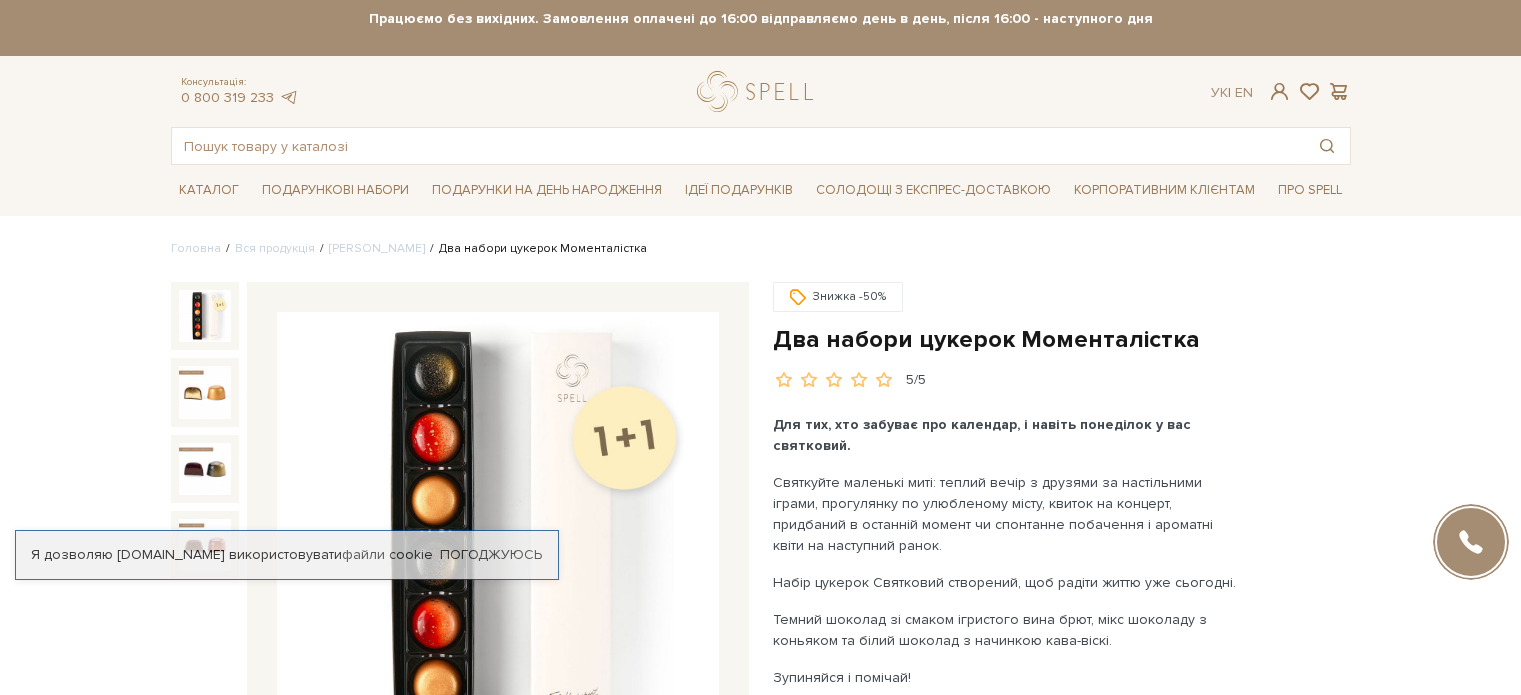 scroll, scrollTop: 3, scrollLeft: 0, axis: vertical 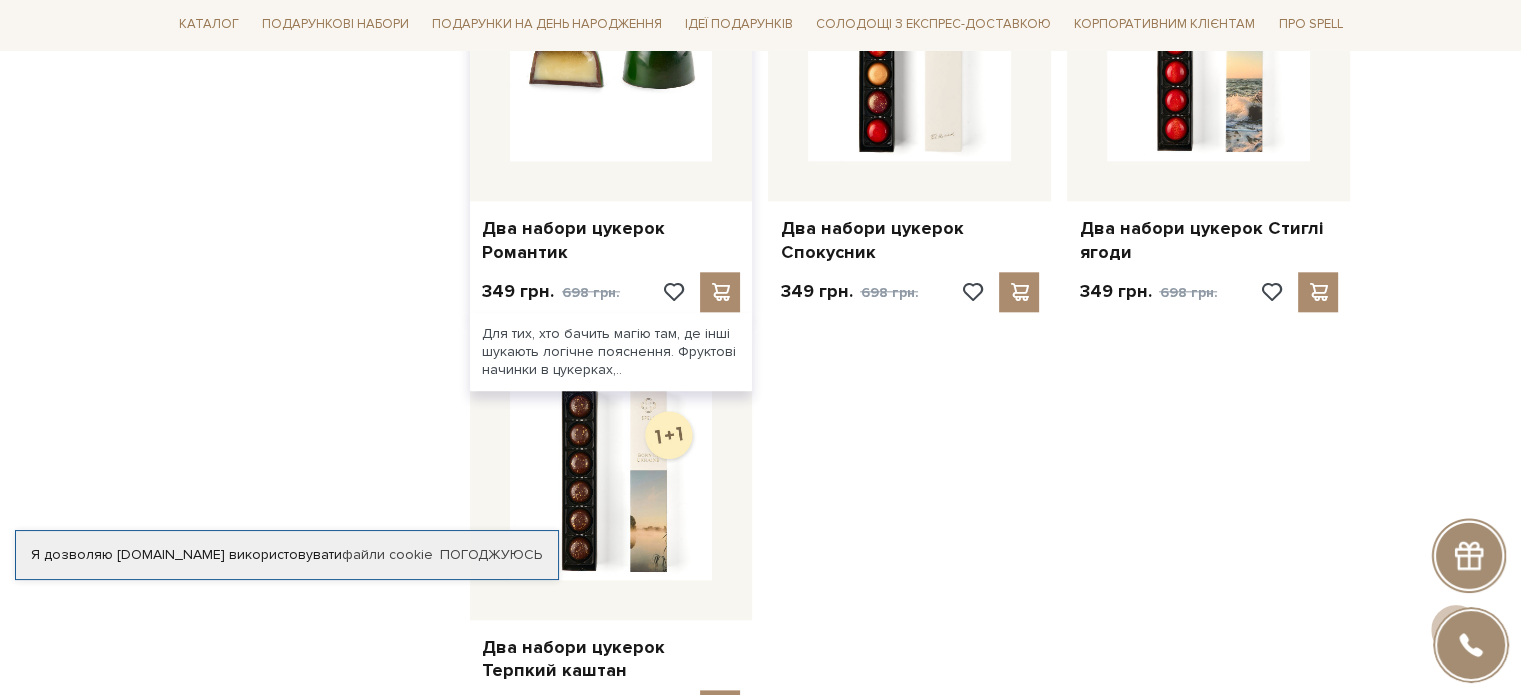 click at bounding box center (611, 59) 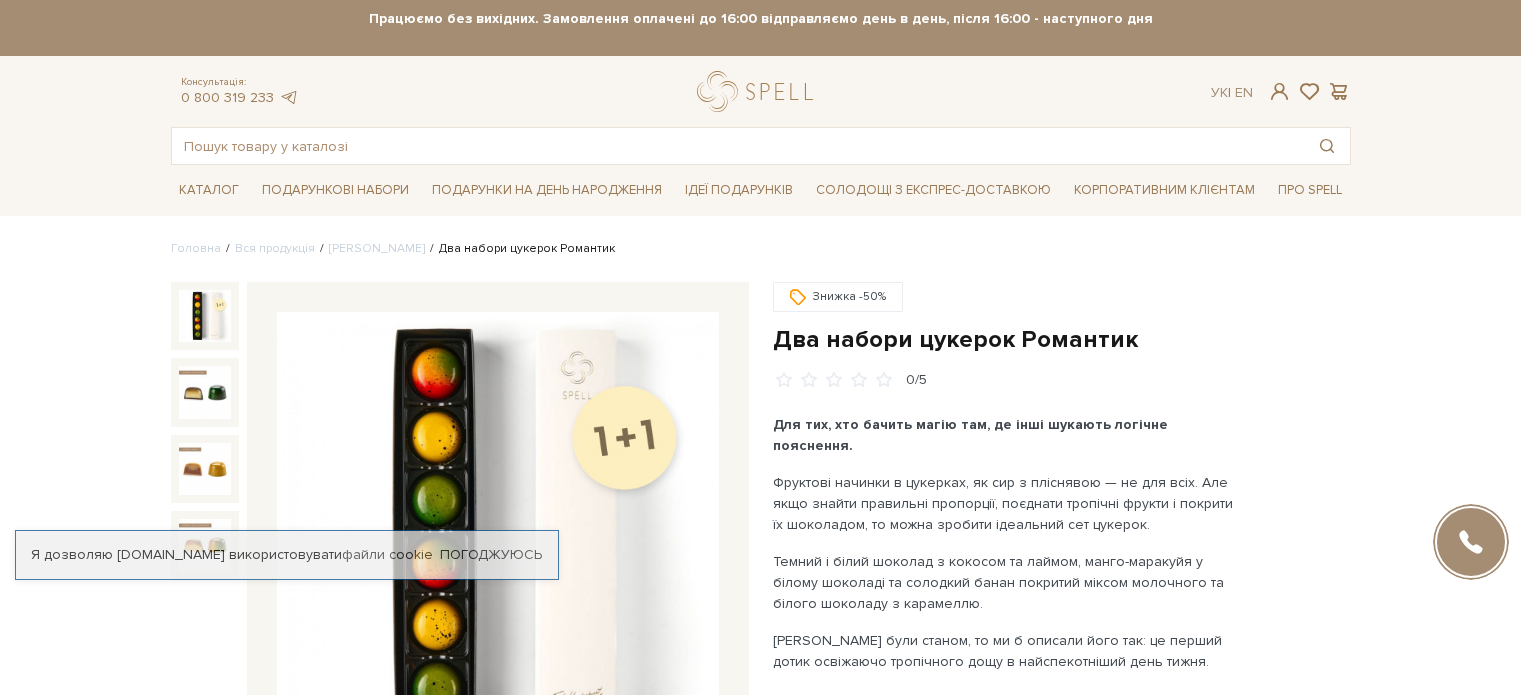 scroll, scrollTop: 0, scrollLeft: 0, axis: both 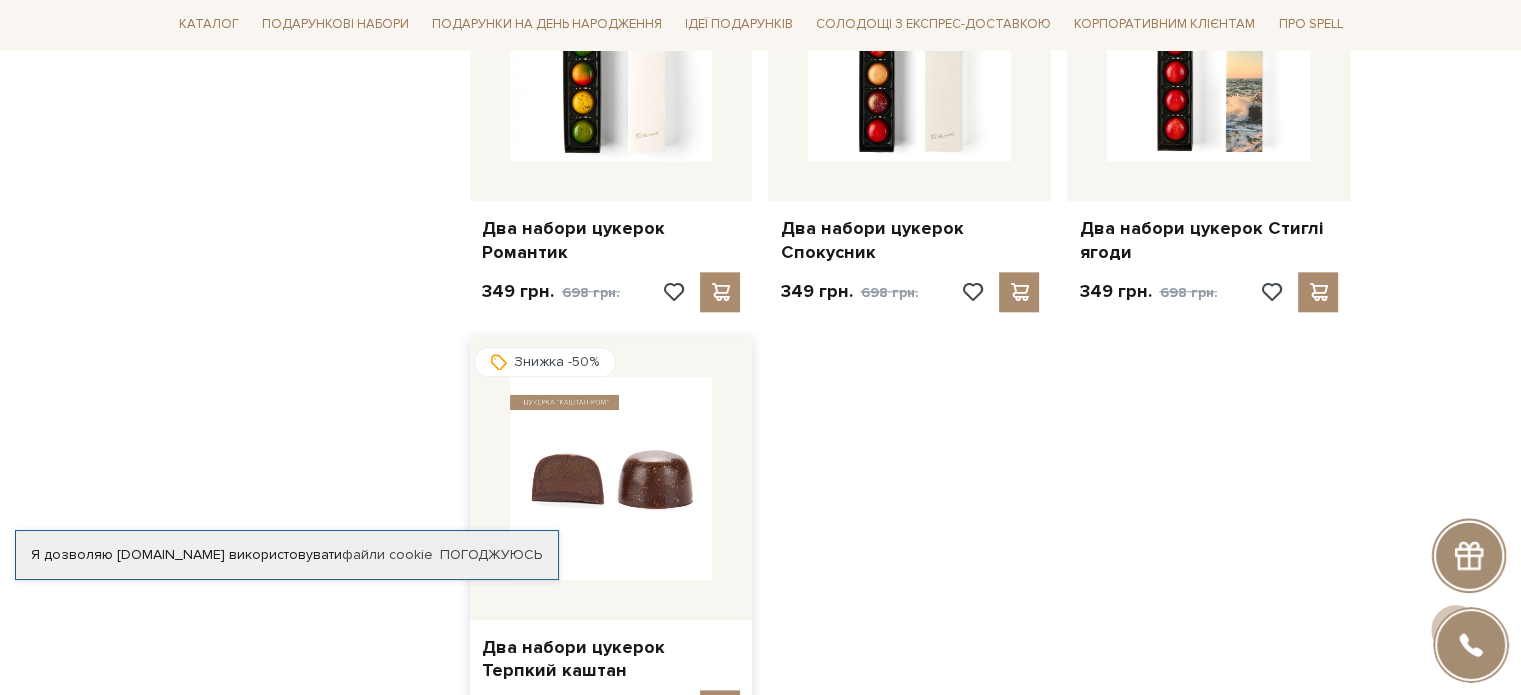 click at bounding box center (611, 478) 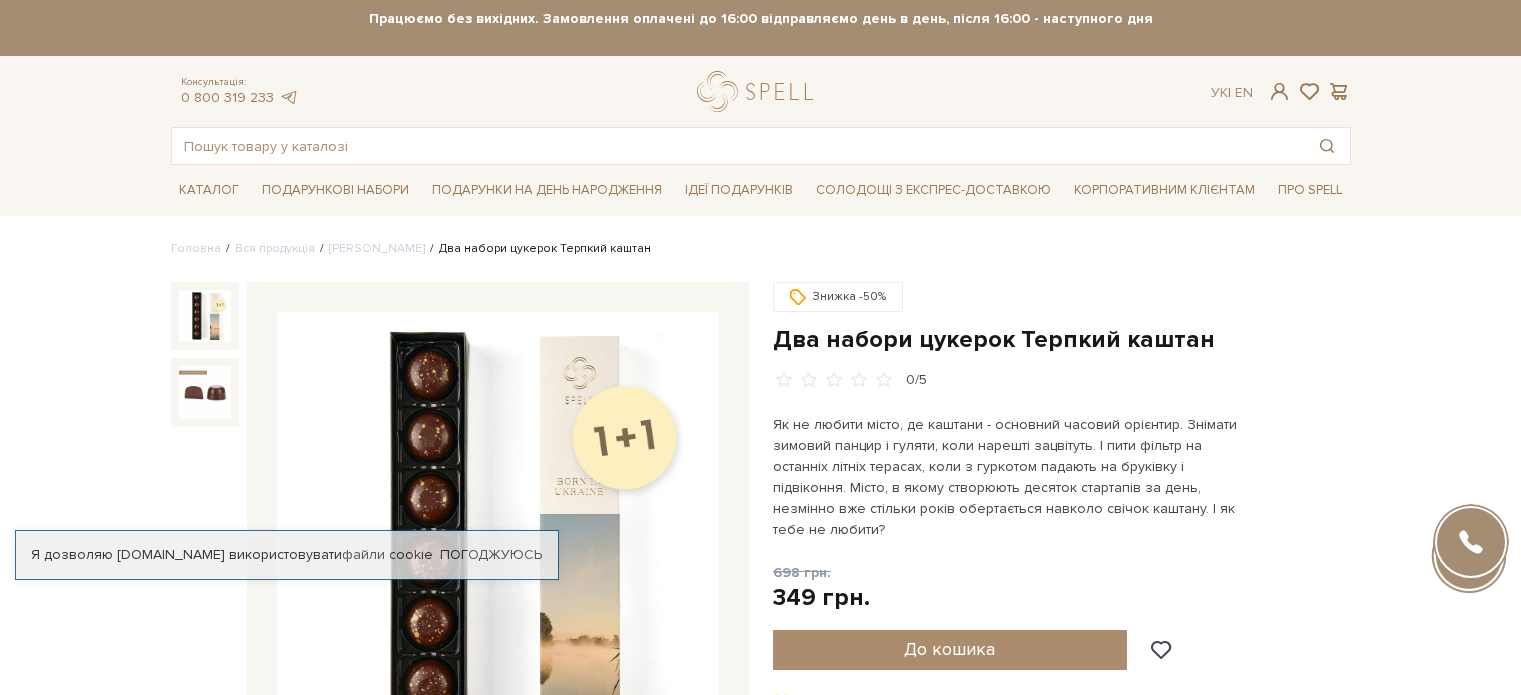 scroll, scrollTop: 0, scrollLeft: 0, axis: both 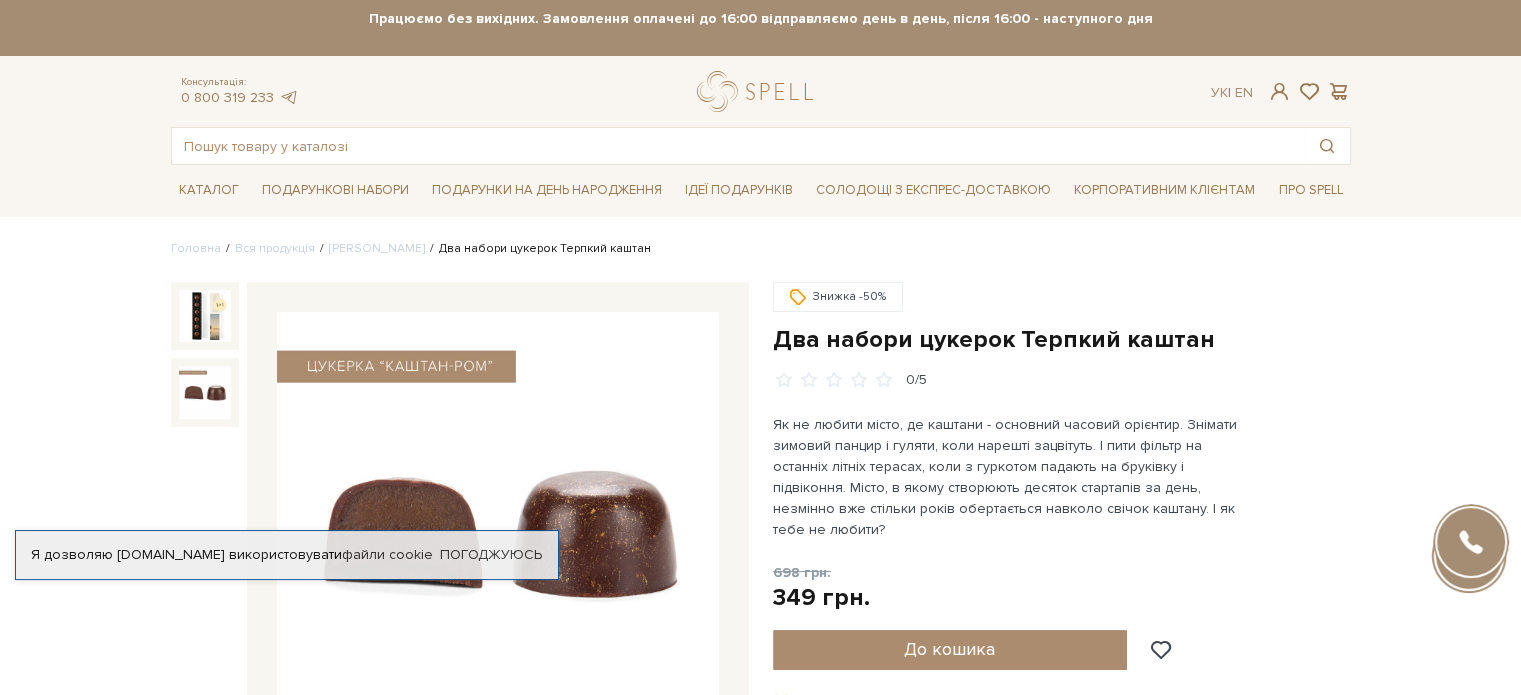 click on "Подарункові набори
SALE
Корпоративним клієнтам
Доставка і оплата
Консультація: 0 800 319 233
Передзвонити мені
Ук                 |
En
|
🎁До кінця липня купуйте один сет цукерок на 6 шт – другий отримуйте в подарунок! Місяць шоколаду в Spell:
обрати свій сет >>
обрати свій сет >>" at bounding box center (760, 1694) 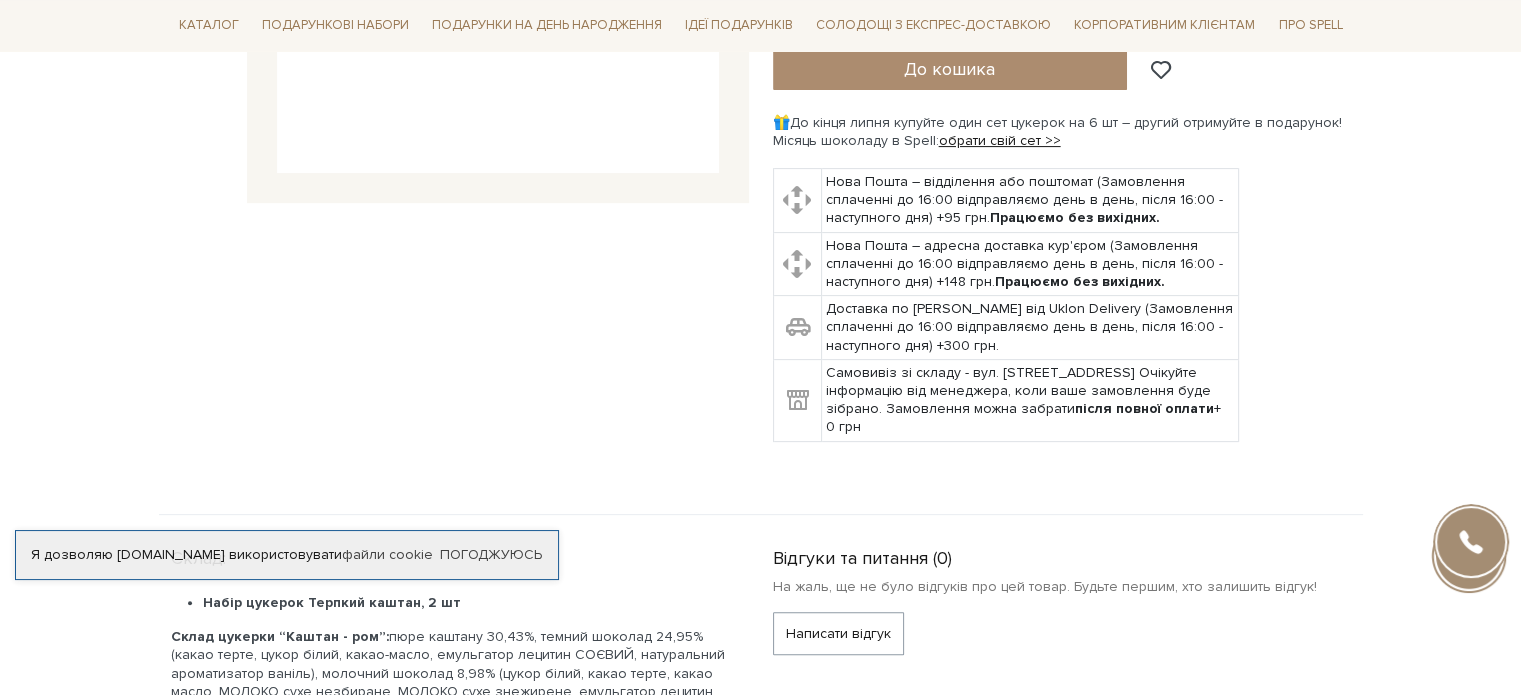 scroll, scrollTop: 608, scrollLeft: 0, axis: vertical 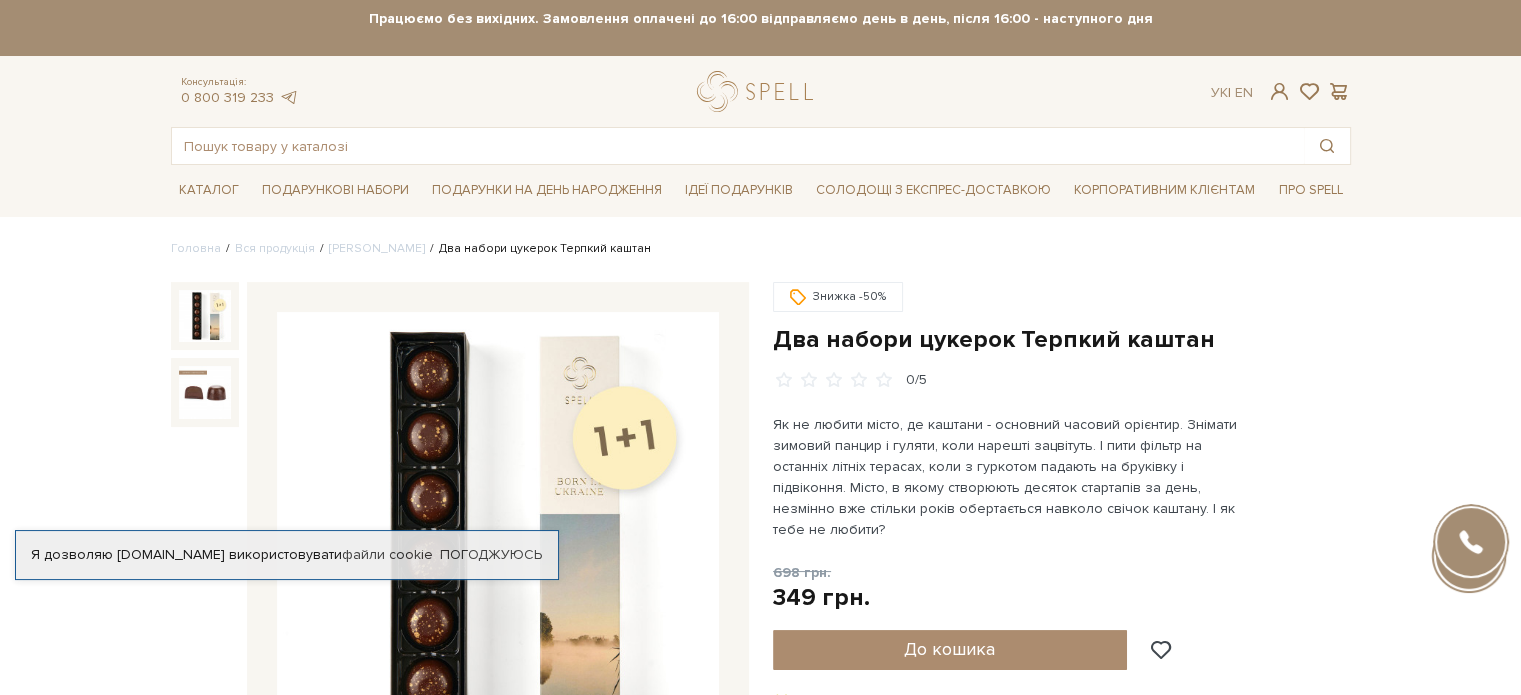 drag, startPoint x: 0, startPoint y: 0, endPoint x: 1436, endPoint y: 430, distance: 1498.9983 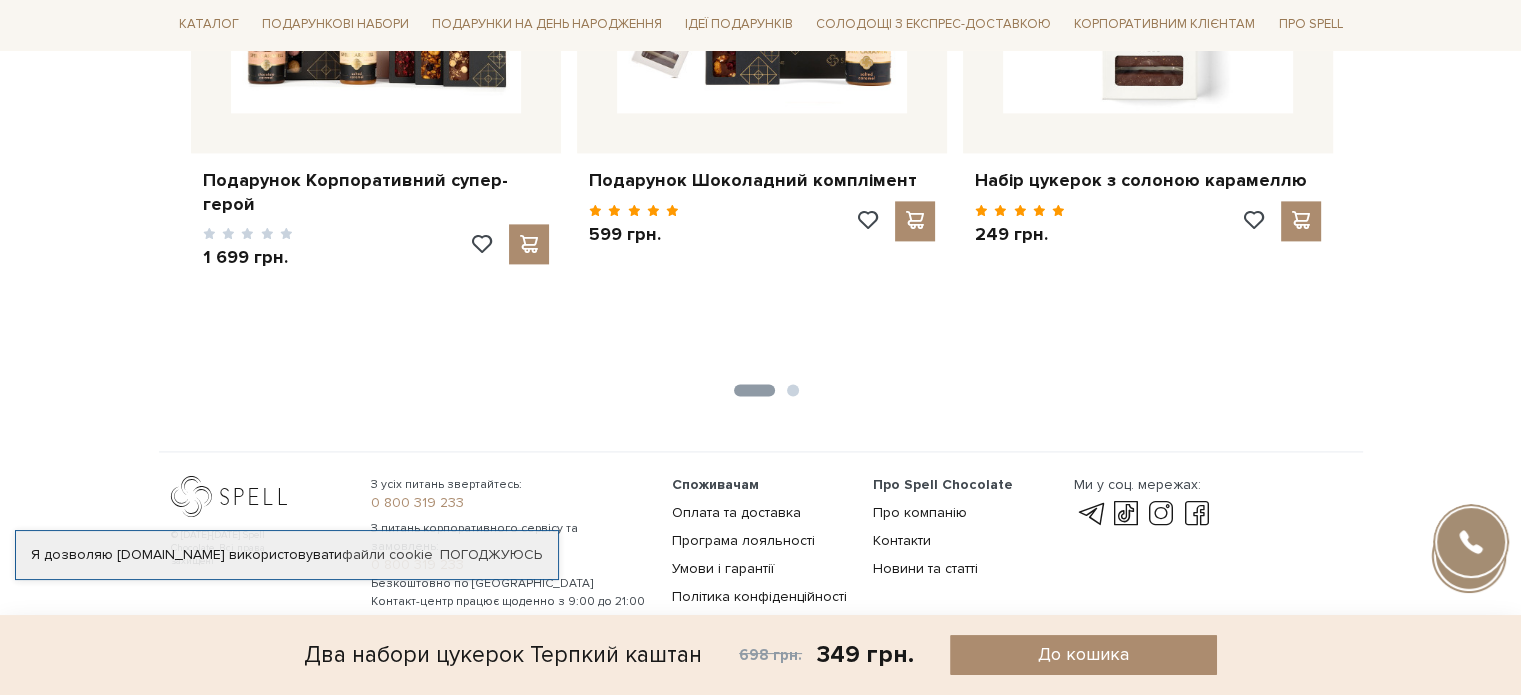 scroll, scrollTop: 2790, scrollLeft: 0, axis: vertical 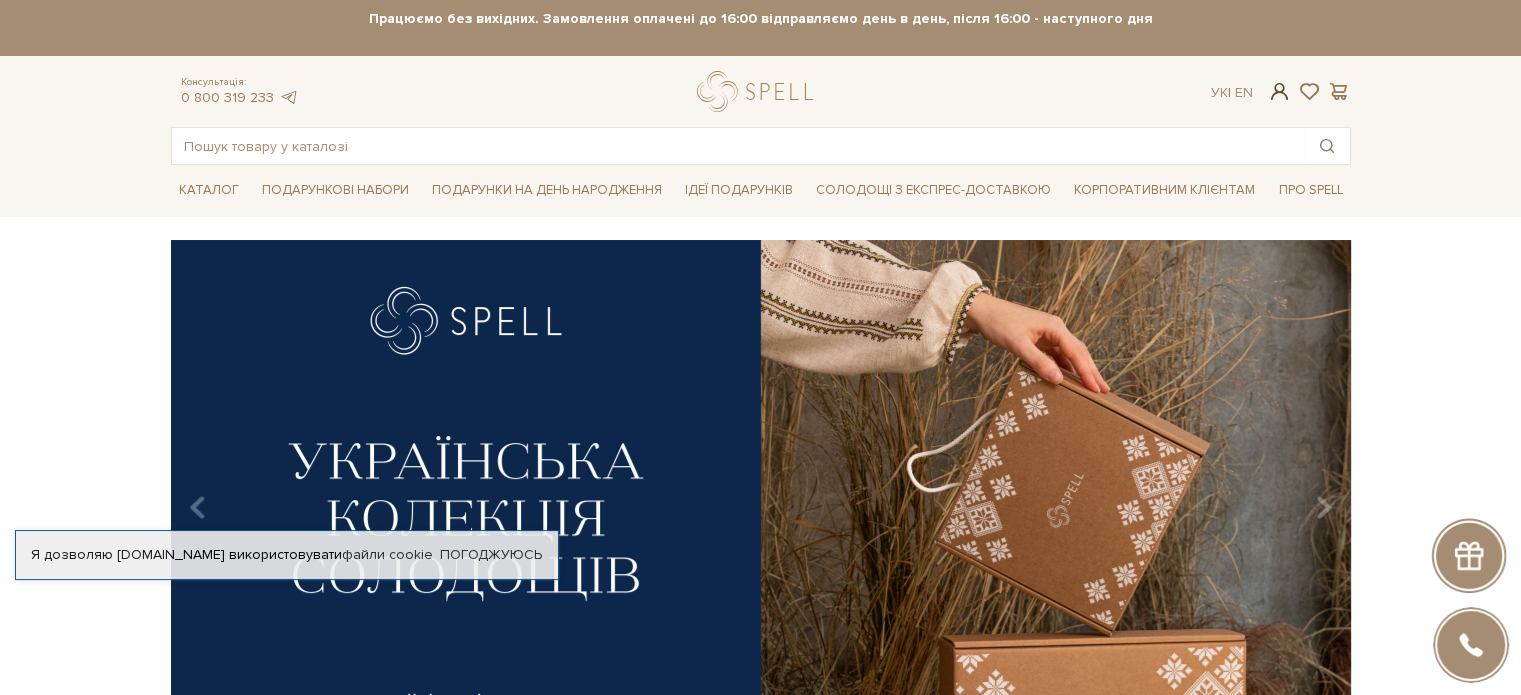 click at bounding box center (1279, 91) 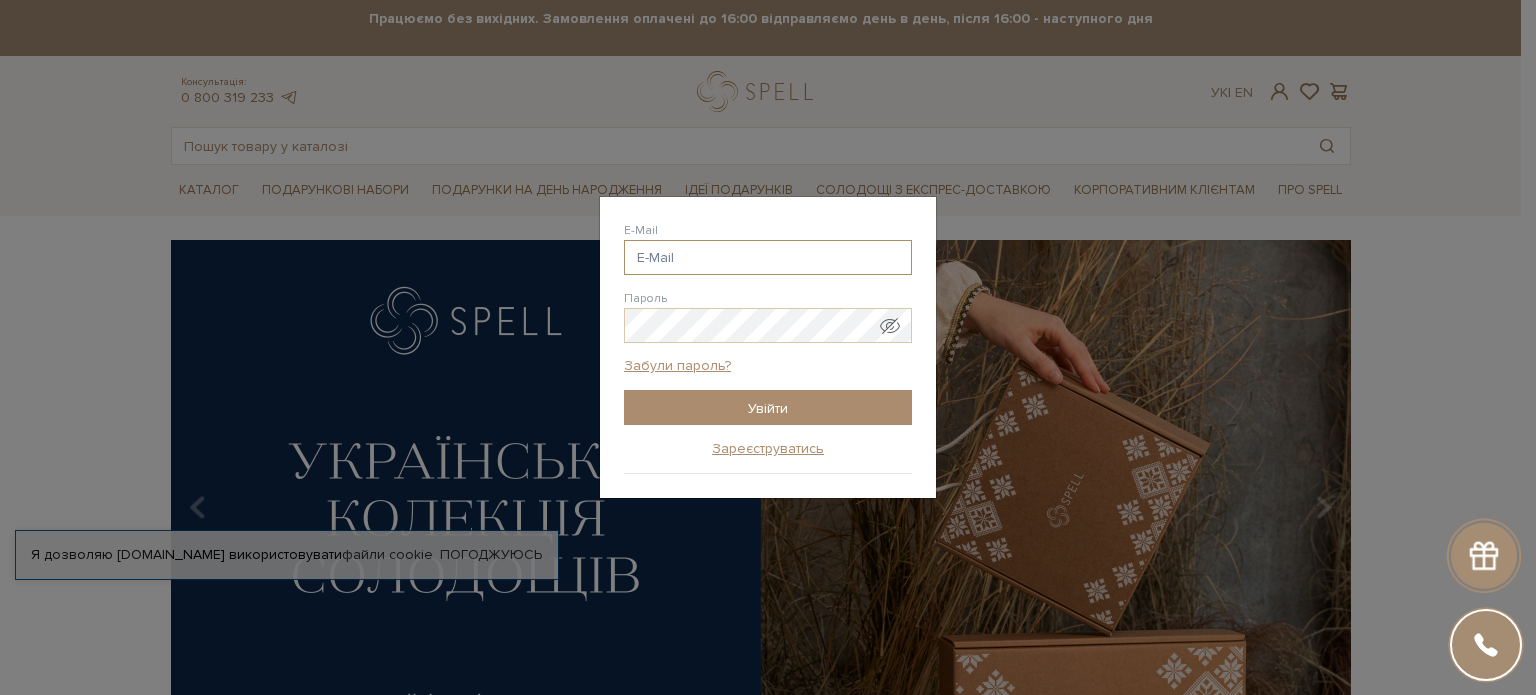 click on "E-Mail" at bounding box center (768, 257) 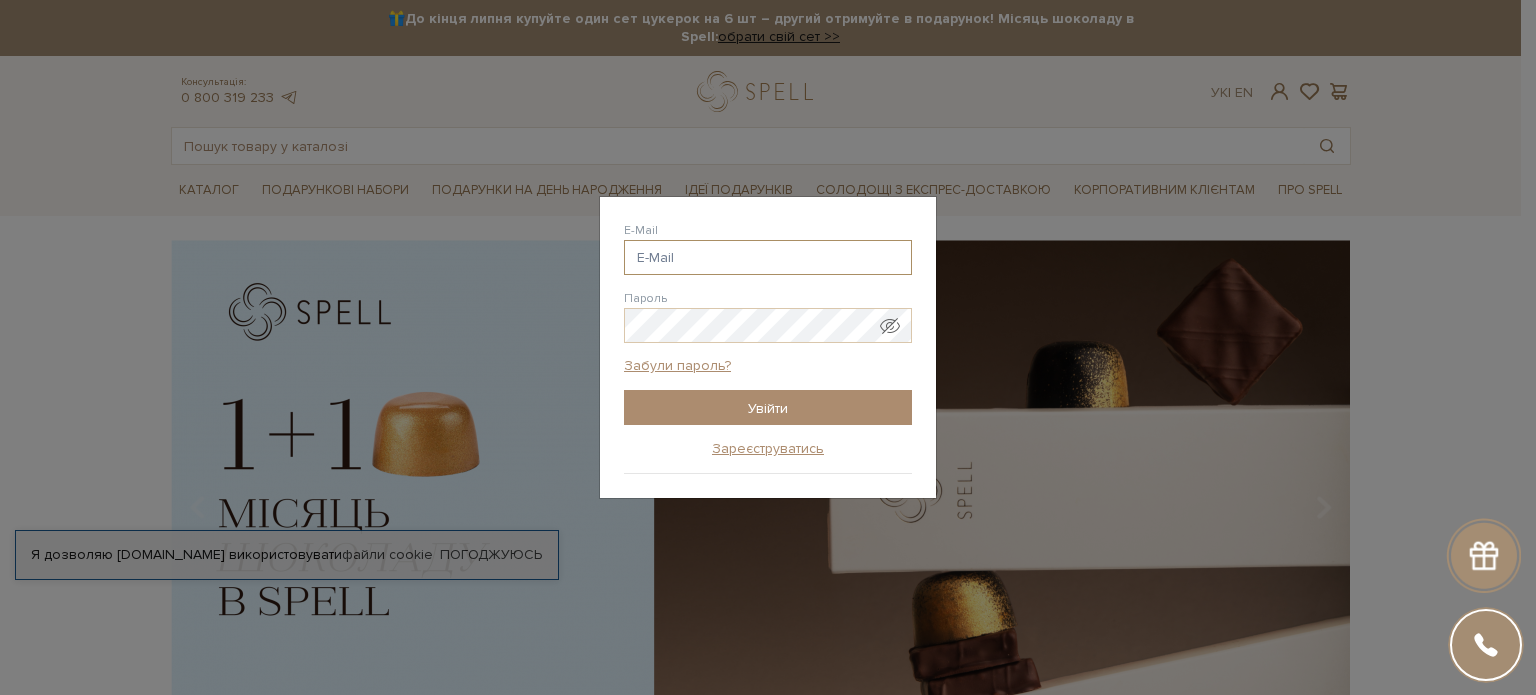 click on "E-Mail" at bounding box center (768, 257) 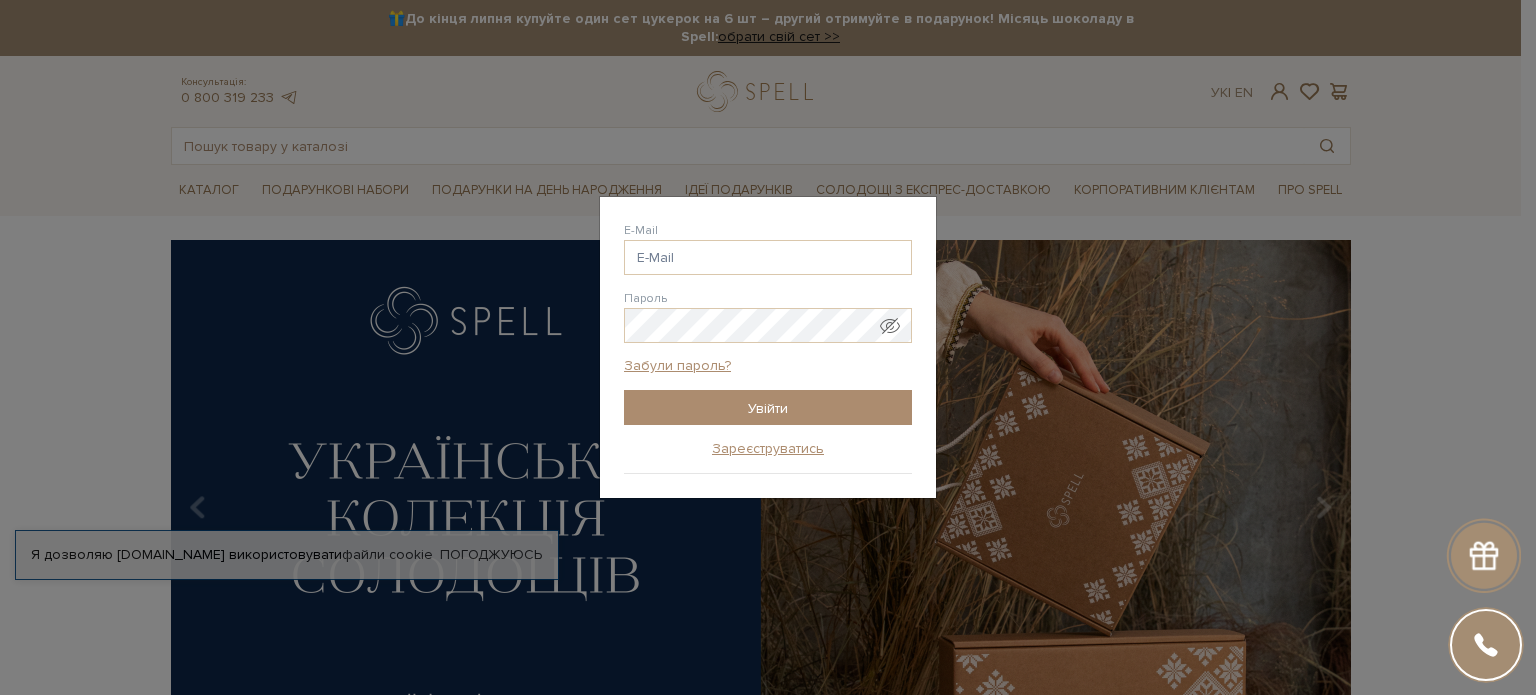 drag, startPoint x: 776, startPoint y: 237, endPoint x: 780, endPoint y: 266, distance: 29.274563 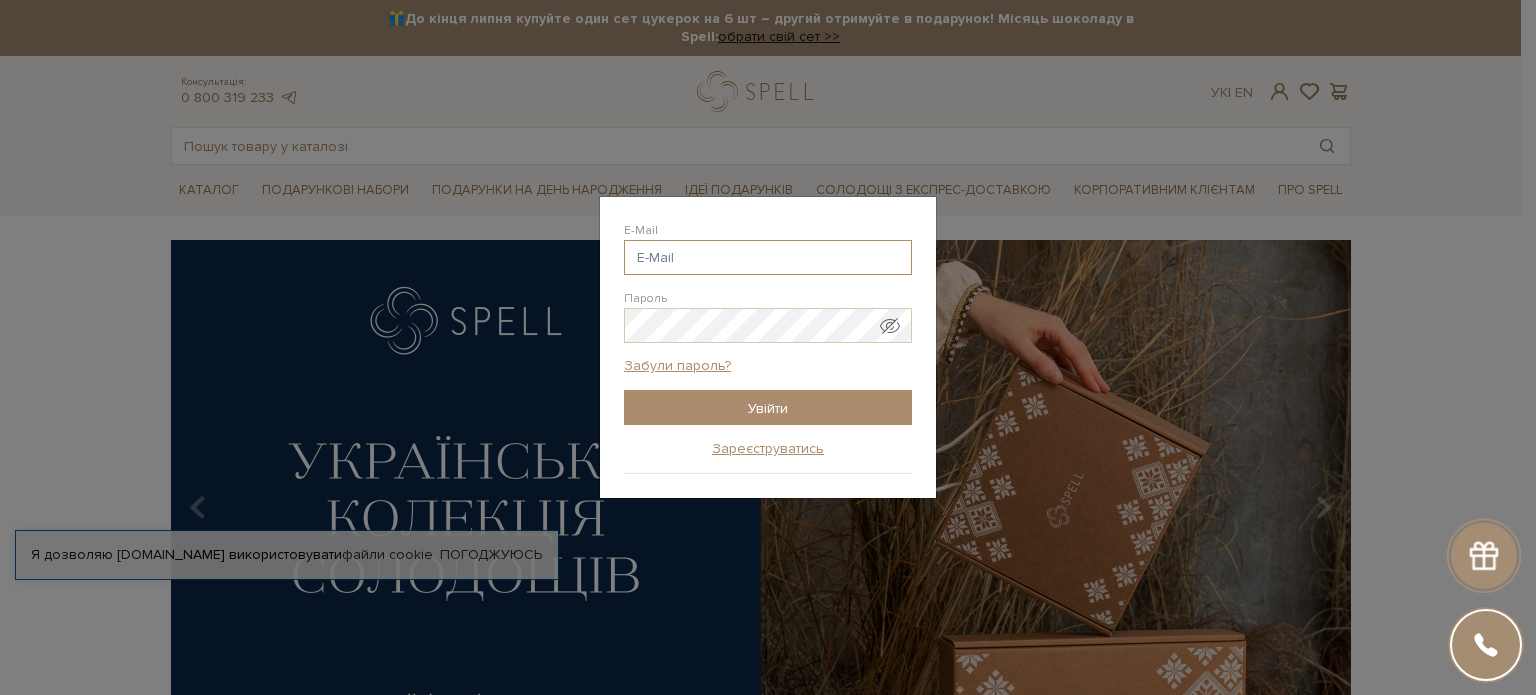 click on "E-Mail" at bounding box center [768, 257] 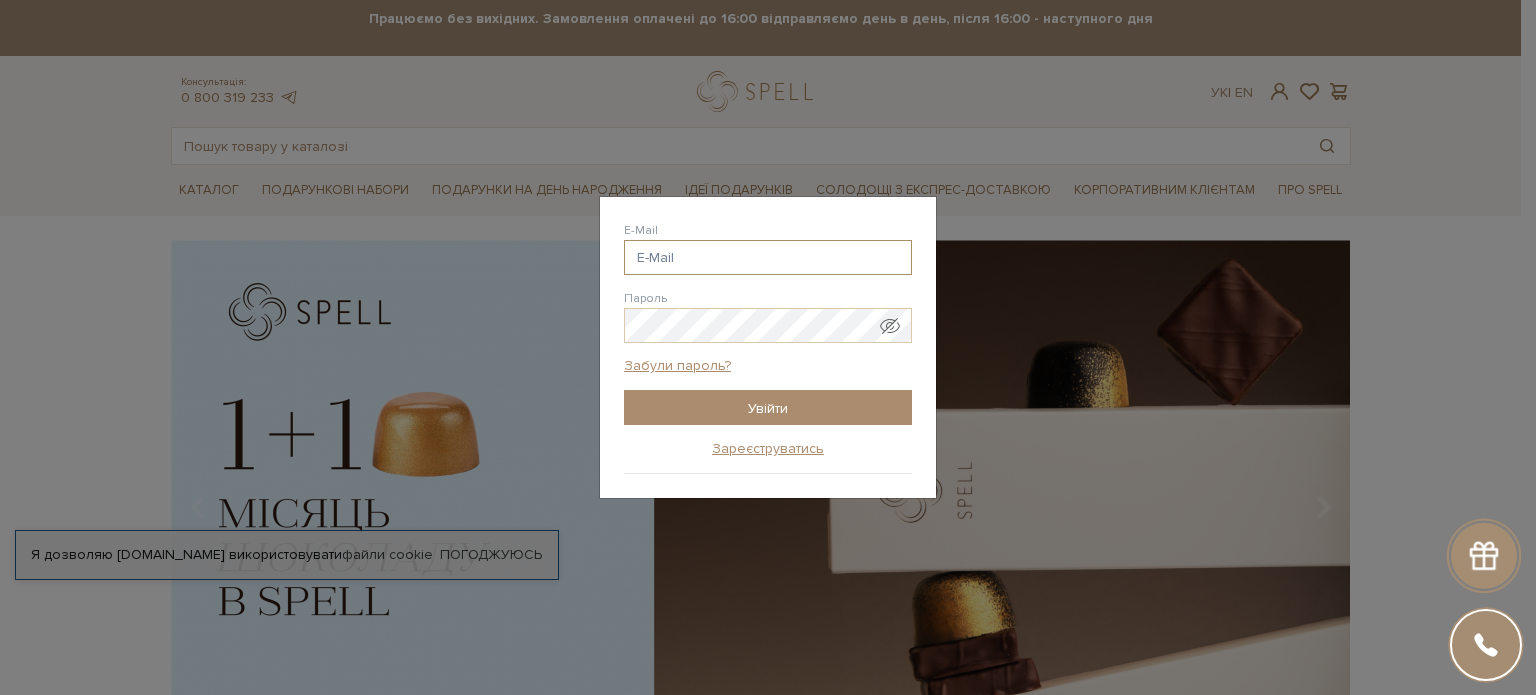 drag, startPoint x: 780, startPoint y: 266, endPoint x: 683, endPoint y: 255, distance: 97.62172 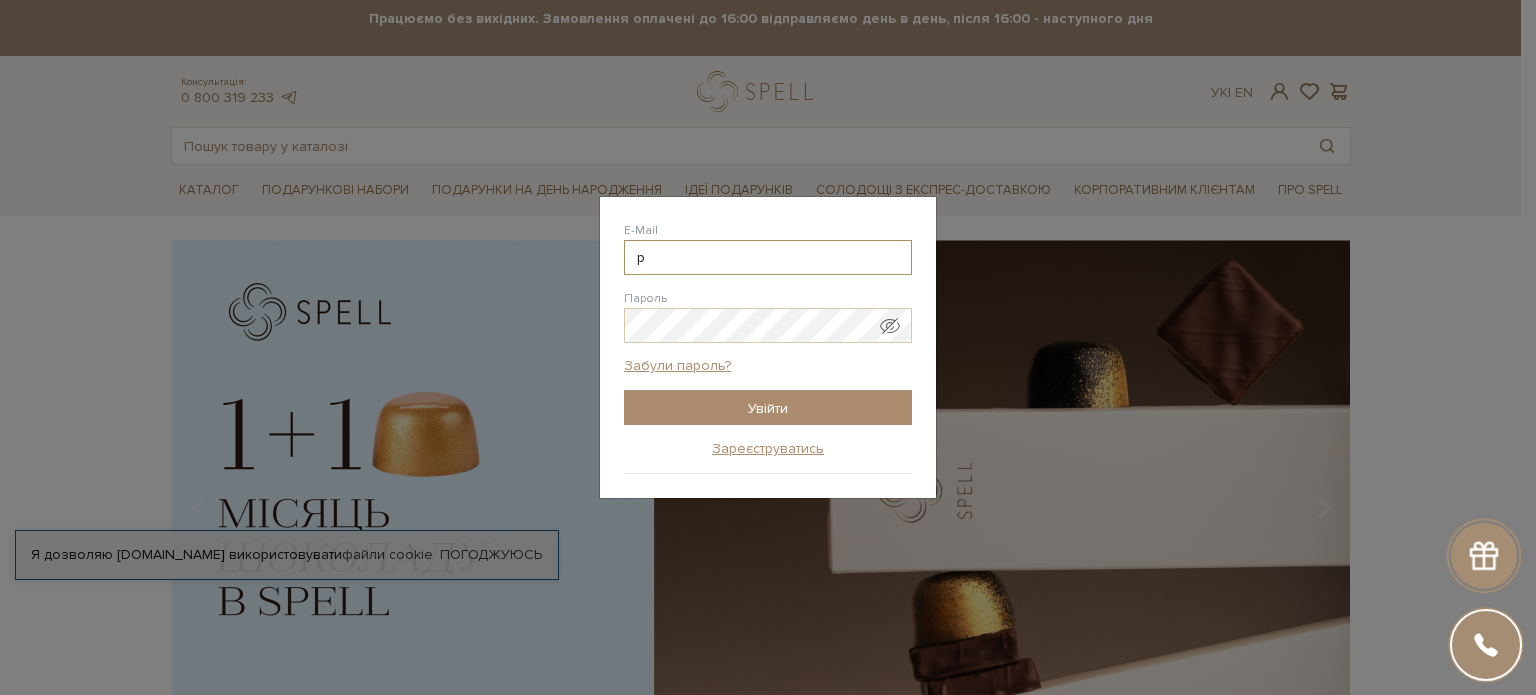 type on "p" 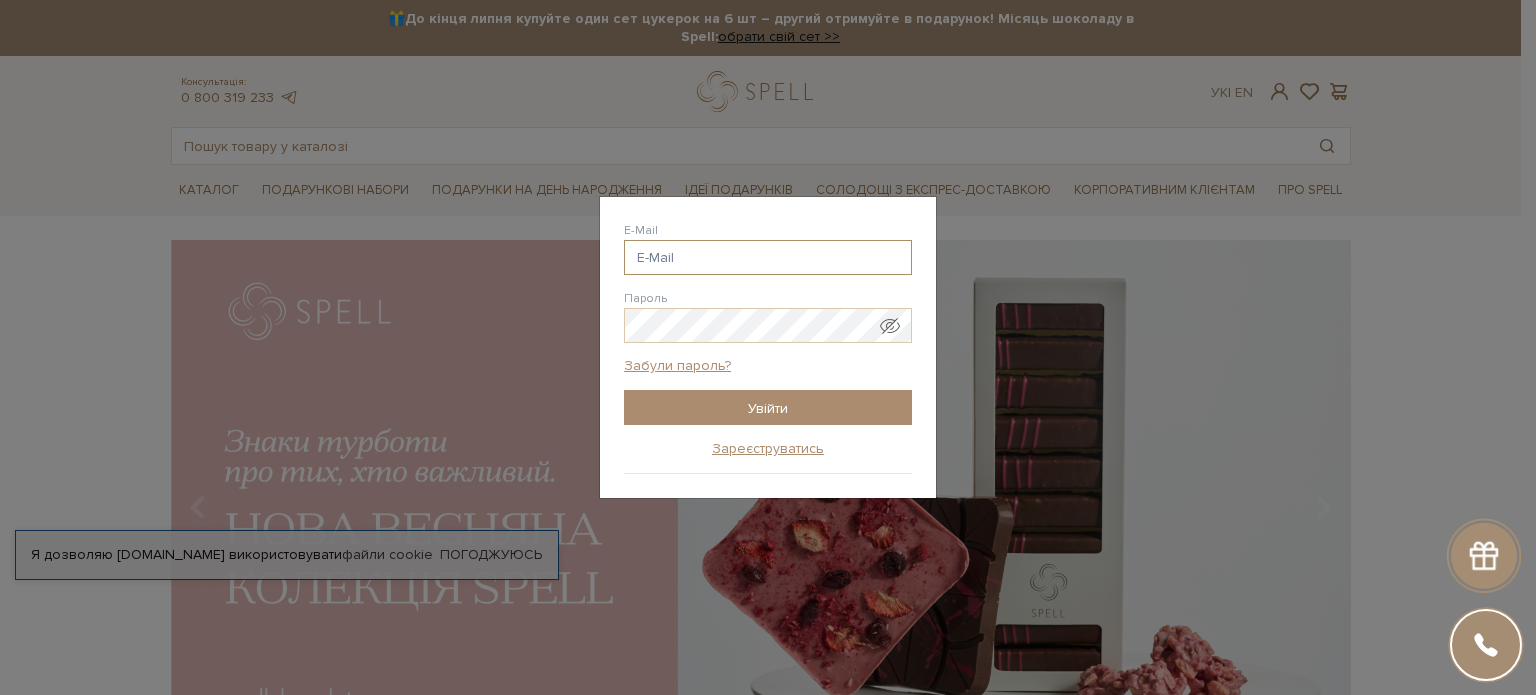 paste on "petkanichvika@gmail.com" 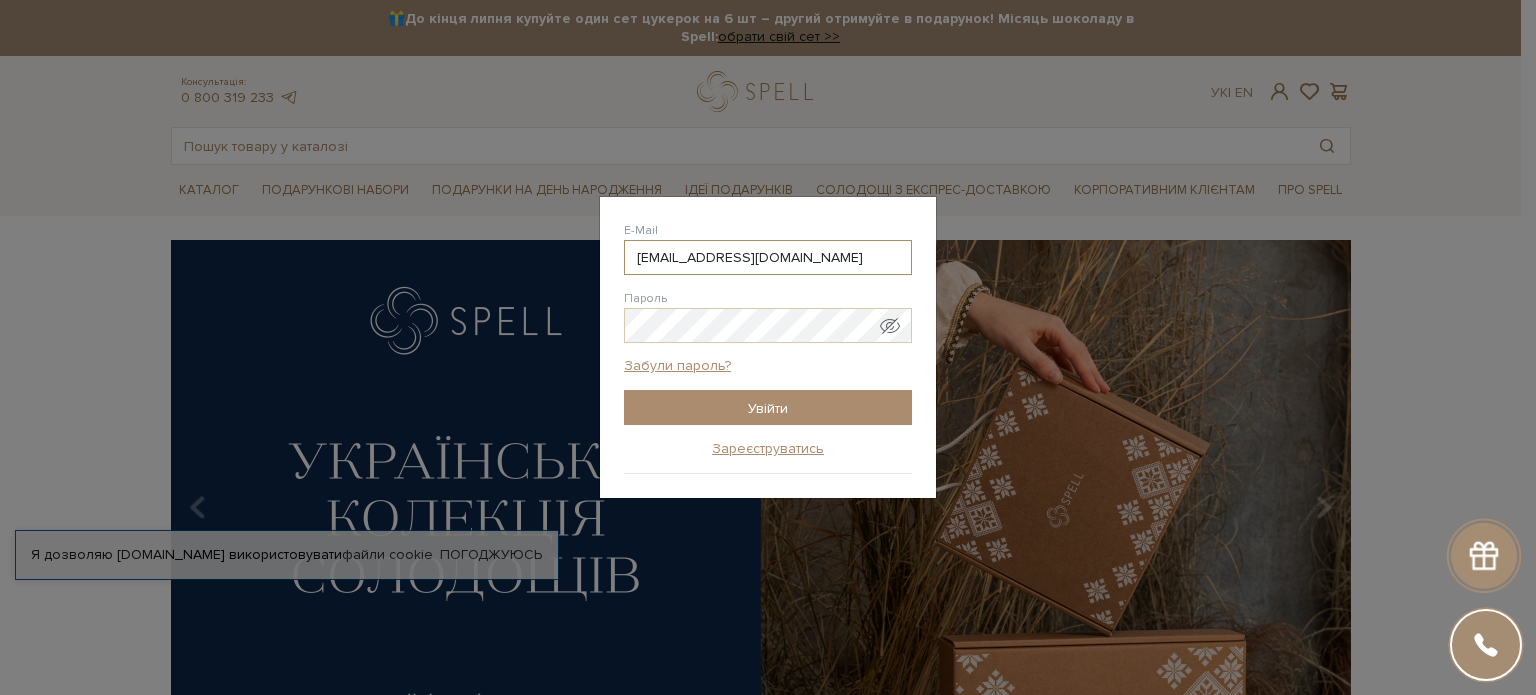 click on "petkanichvika@gmail.com" at bounding box center [768, 257] 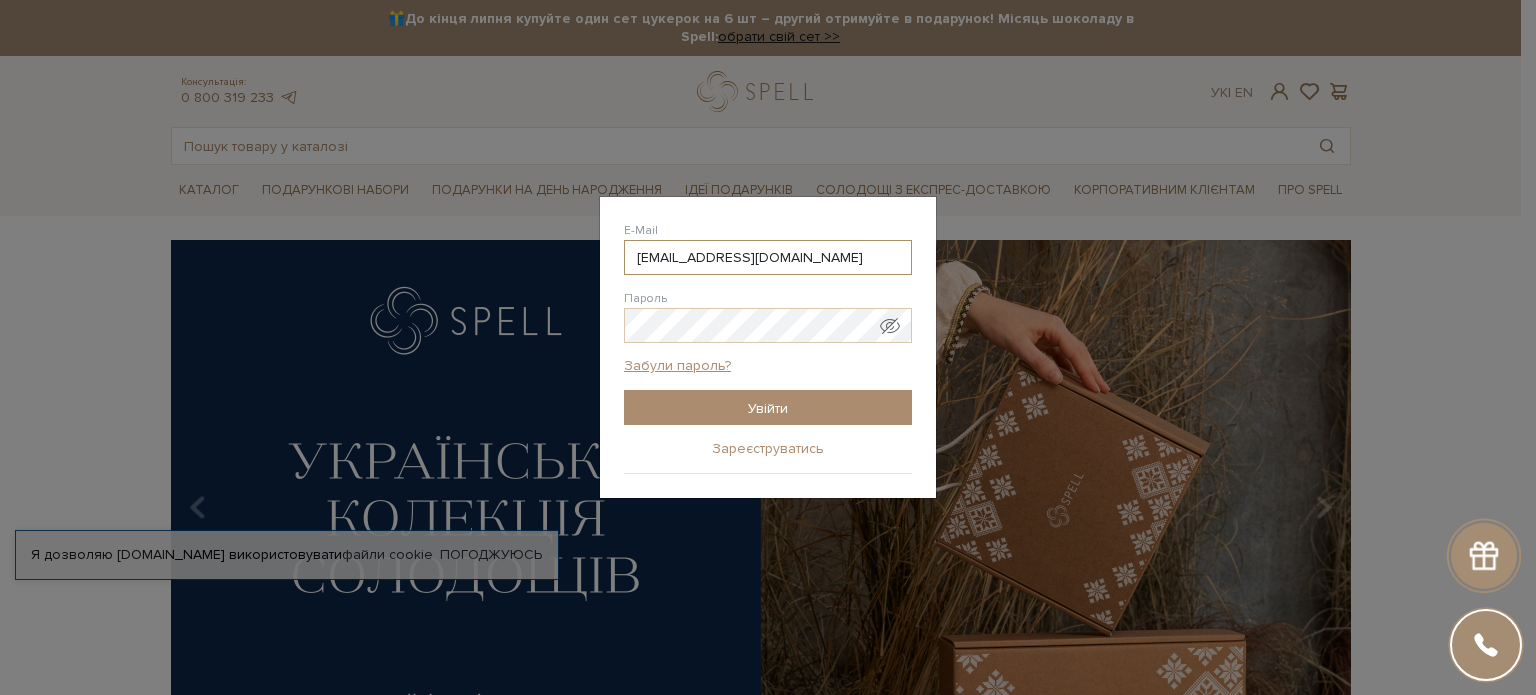 type on "petkanichvika@gmail.com" 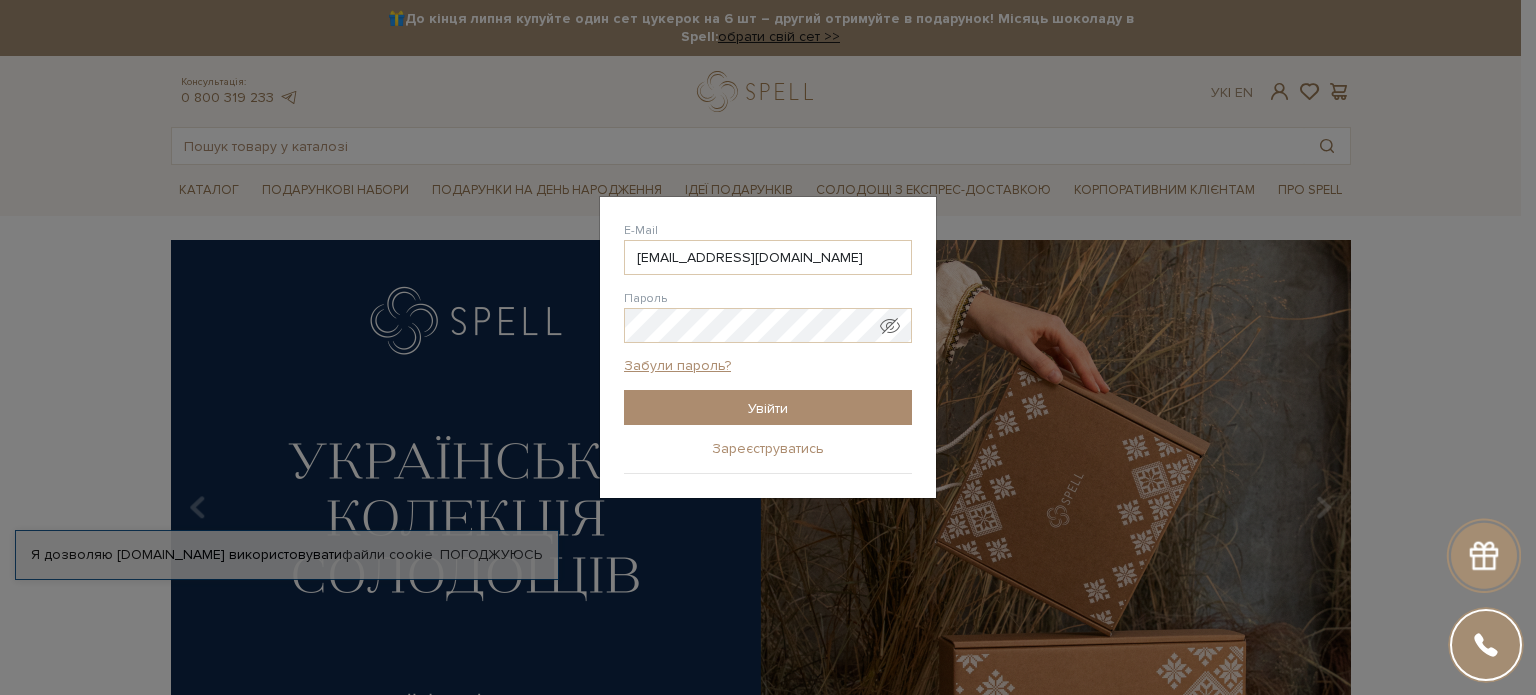 click on "Зареєструватись" at bounding box center (768, 449) 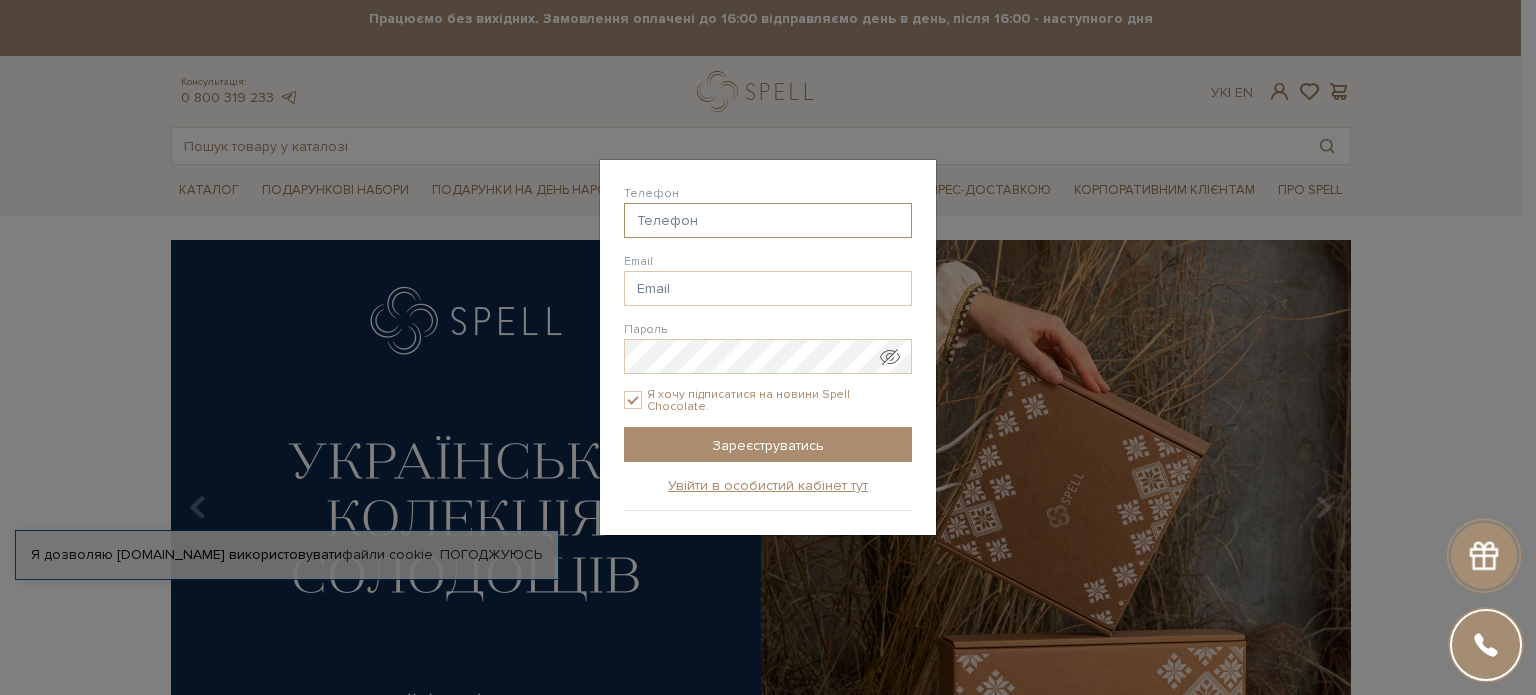 click on "Телефон" at bounding box center (768, 220) 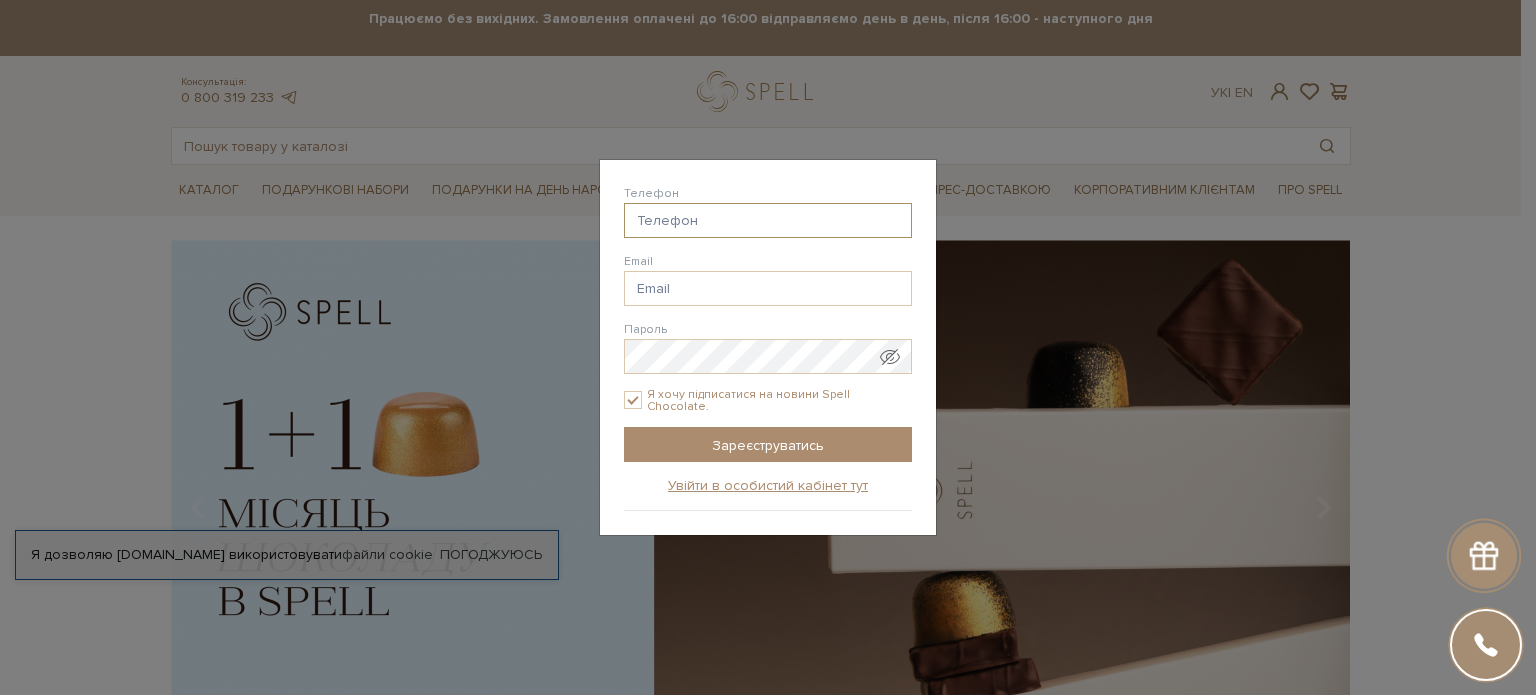 type on "38() --" 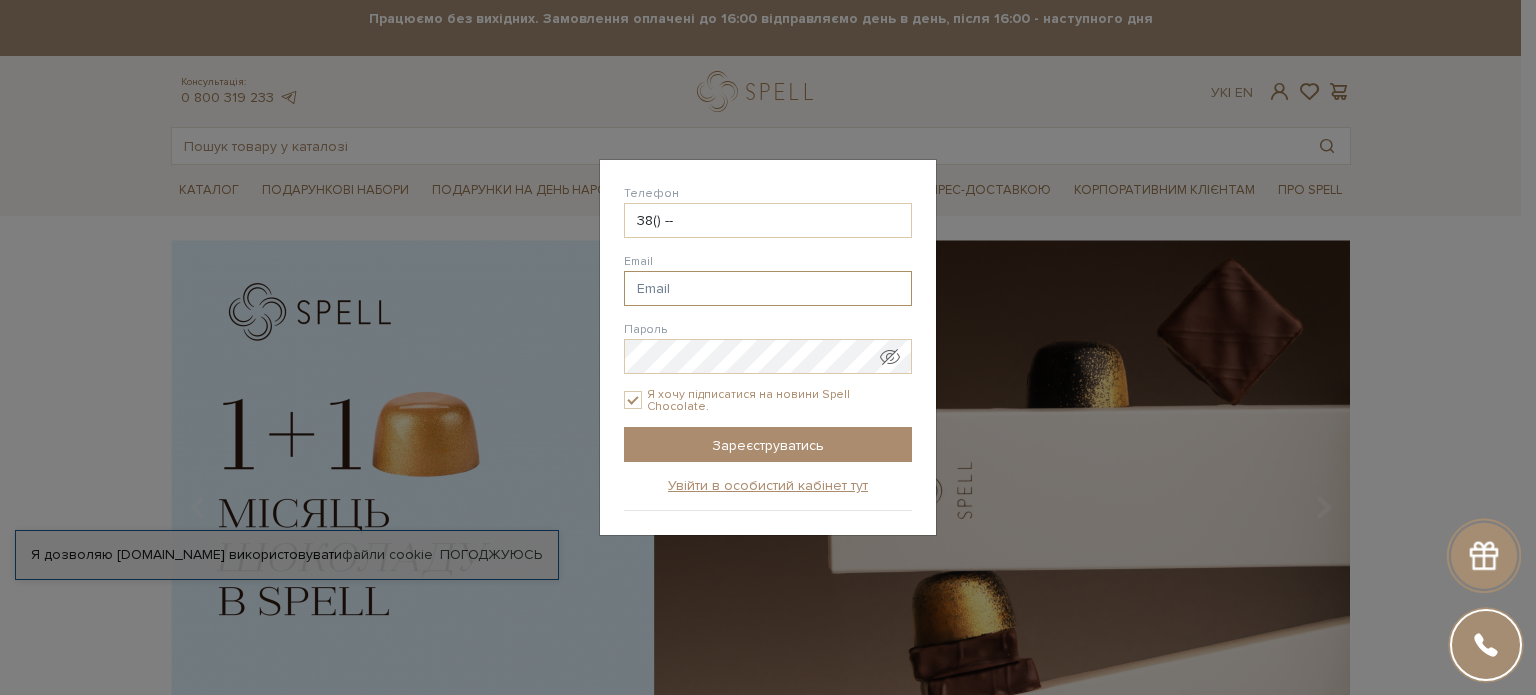 type on "petkanichvika@gmail.com" 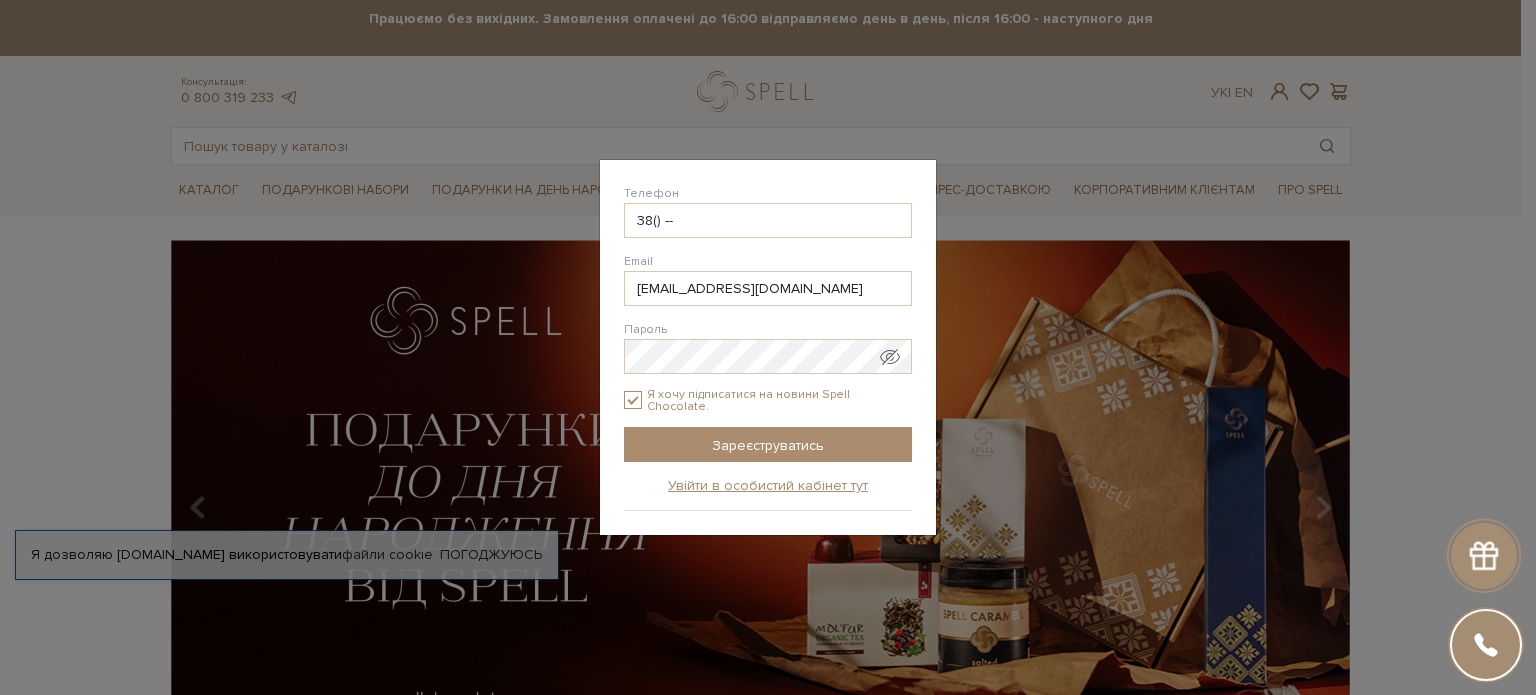 click on "Я хочу підписатися на новини Spell Chocolate." at bounding box center (633, 400) 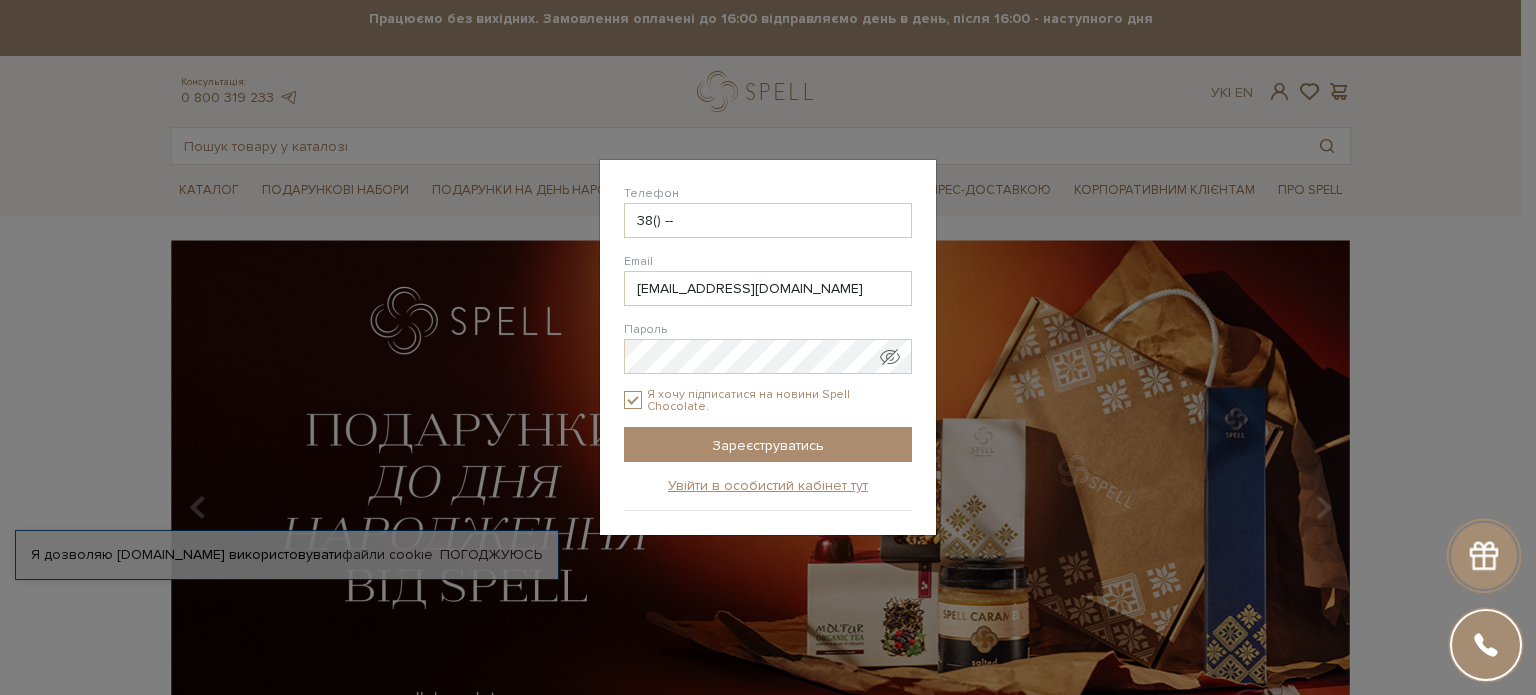 checkbox on "false" 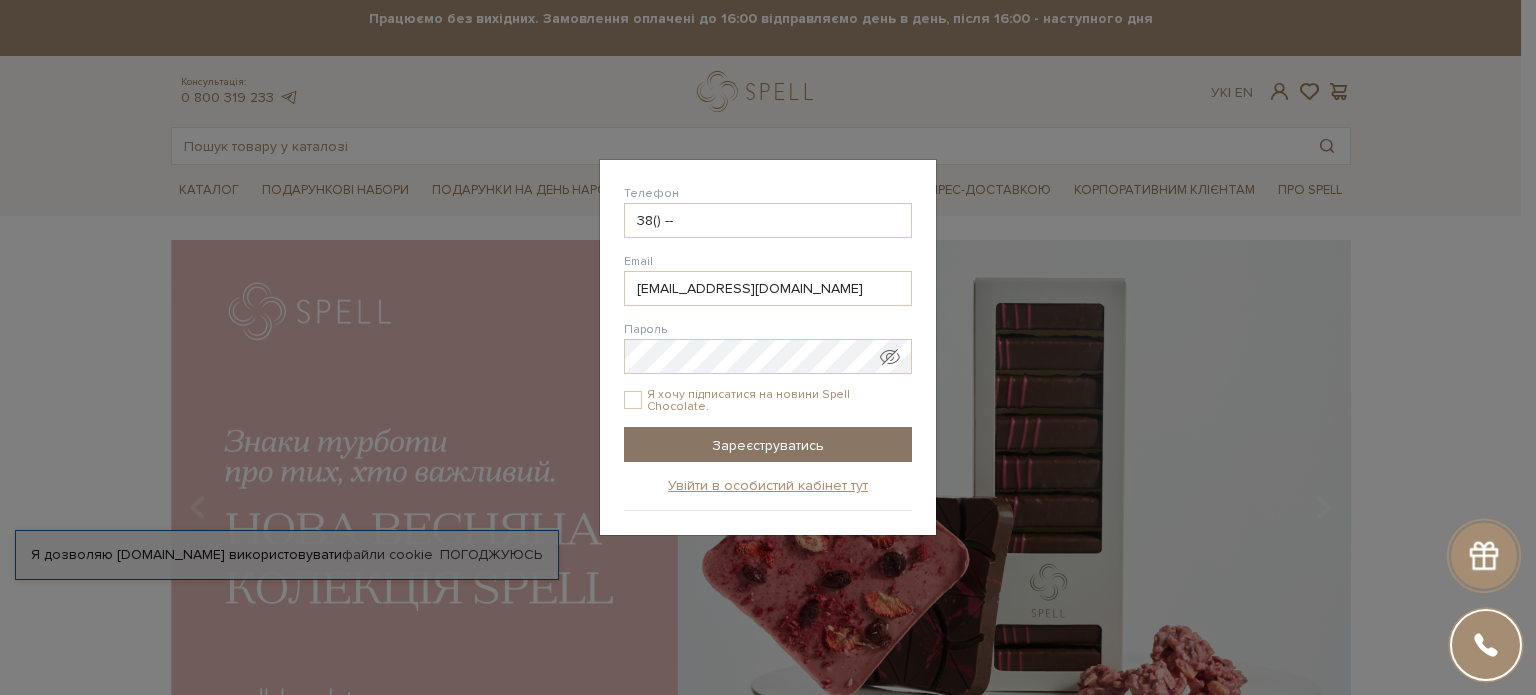 click on "Зареєструватись" at bounding box center (768, 444) 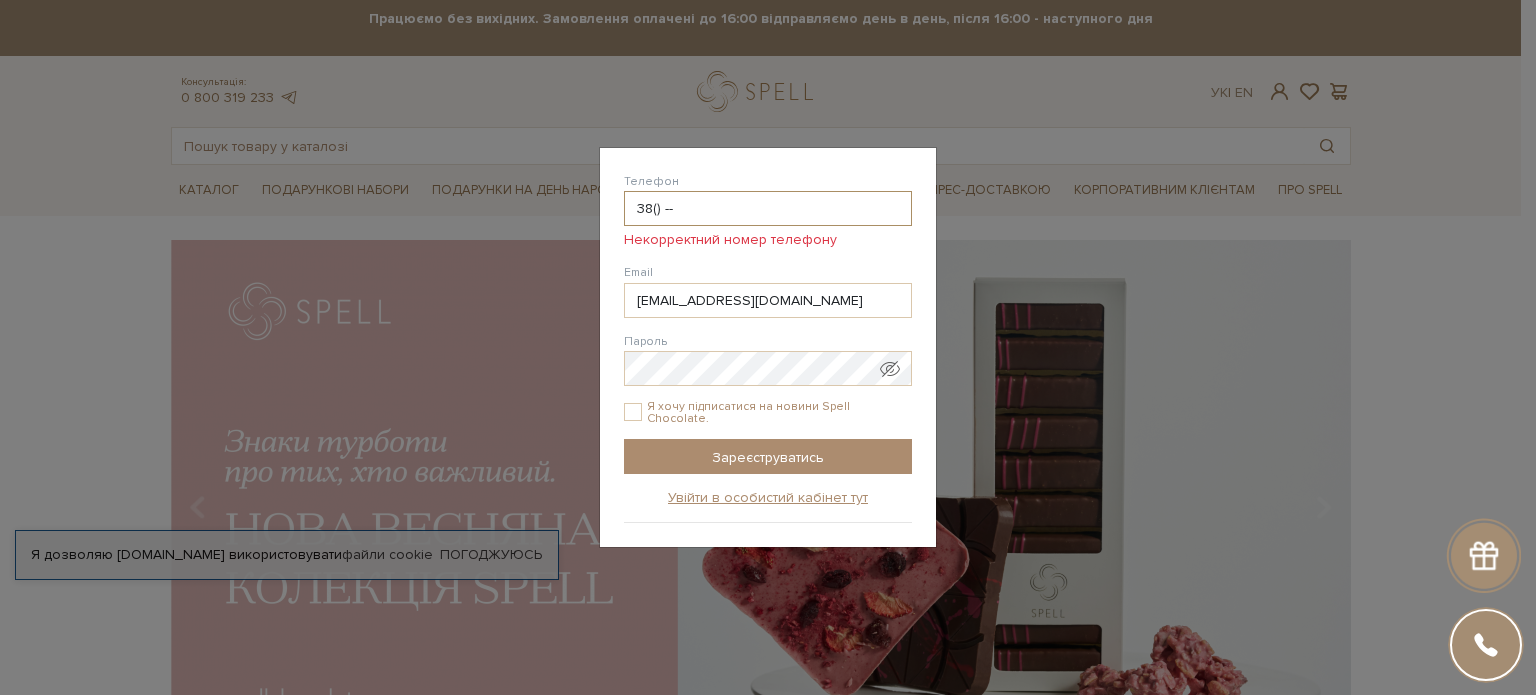 click on "38() --" at bounding box center (768, 208) 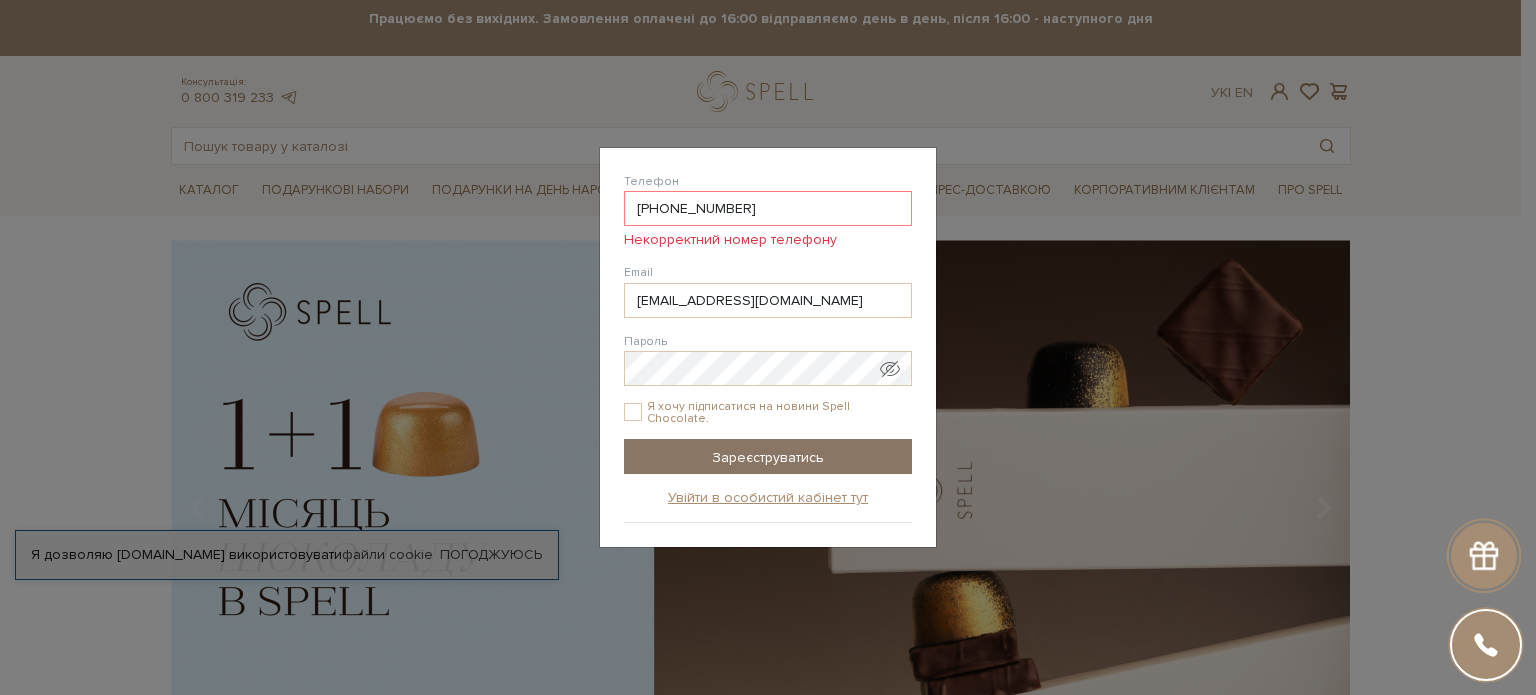 click on "Зареєструватись" at bounding box center (768, 456) 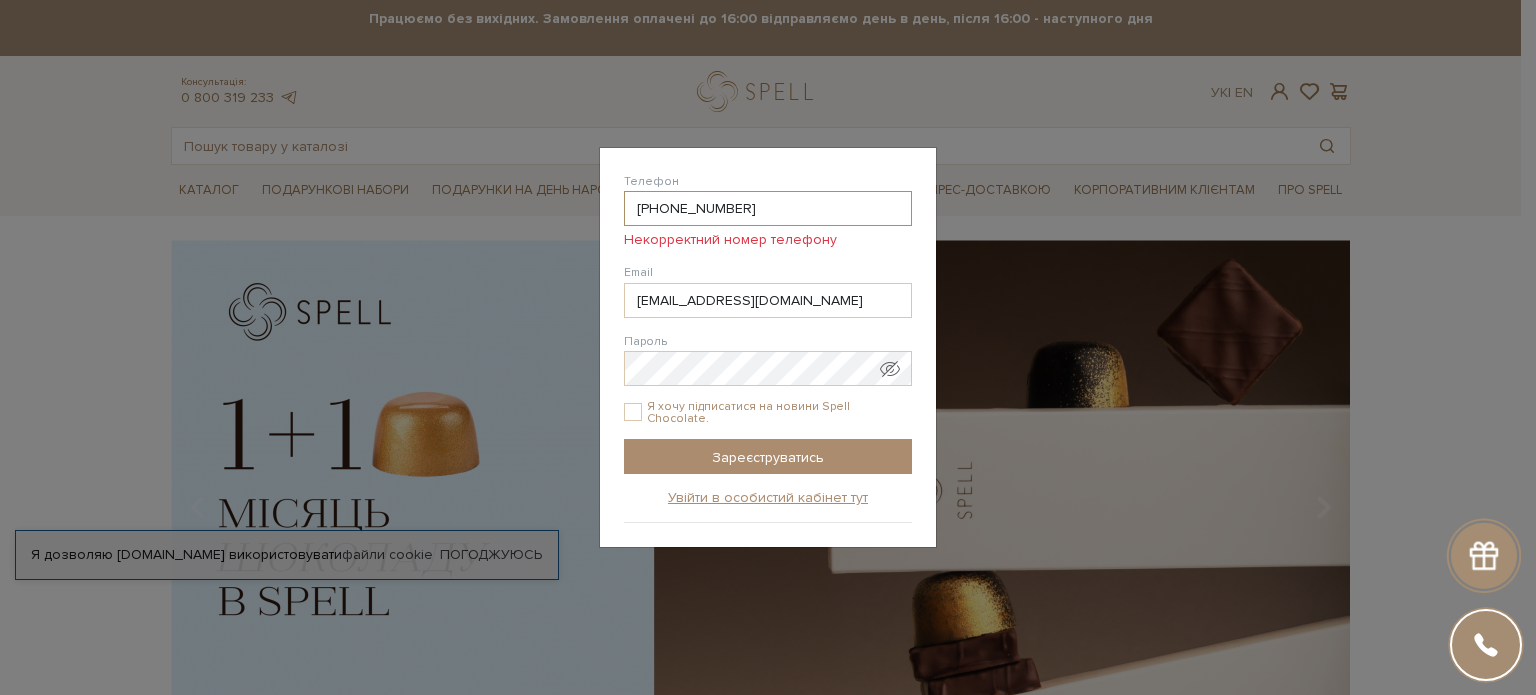 click on "38(099) 507-71-49" at bounding box center [768, 208] 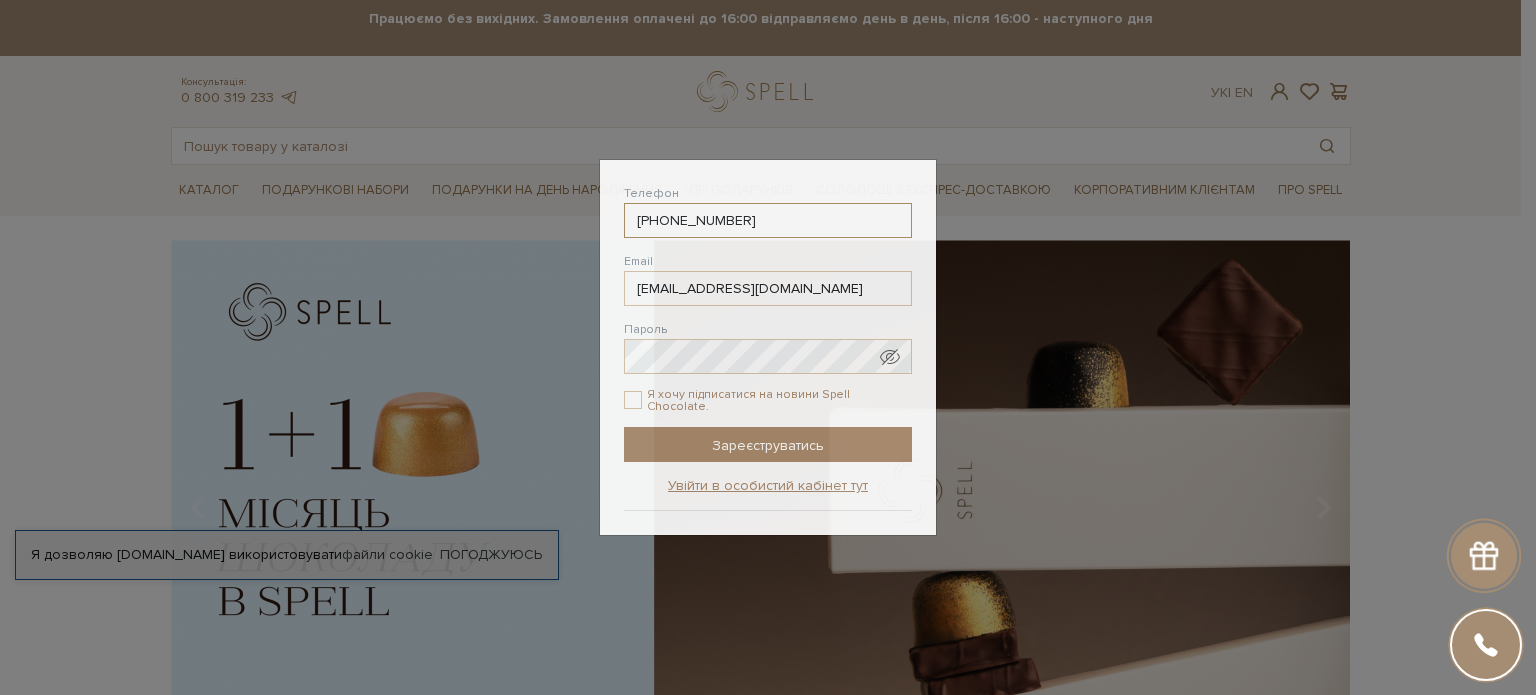 type on "38(099) 507-71-4" 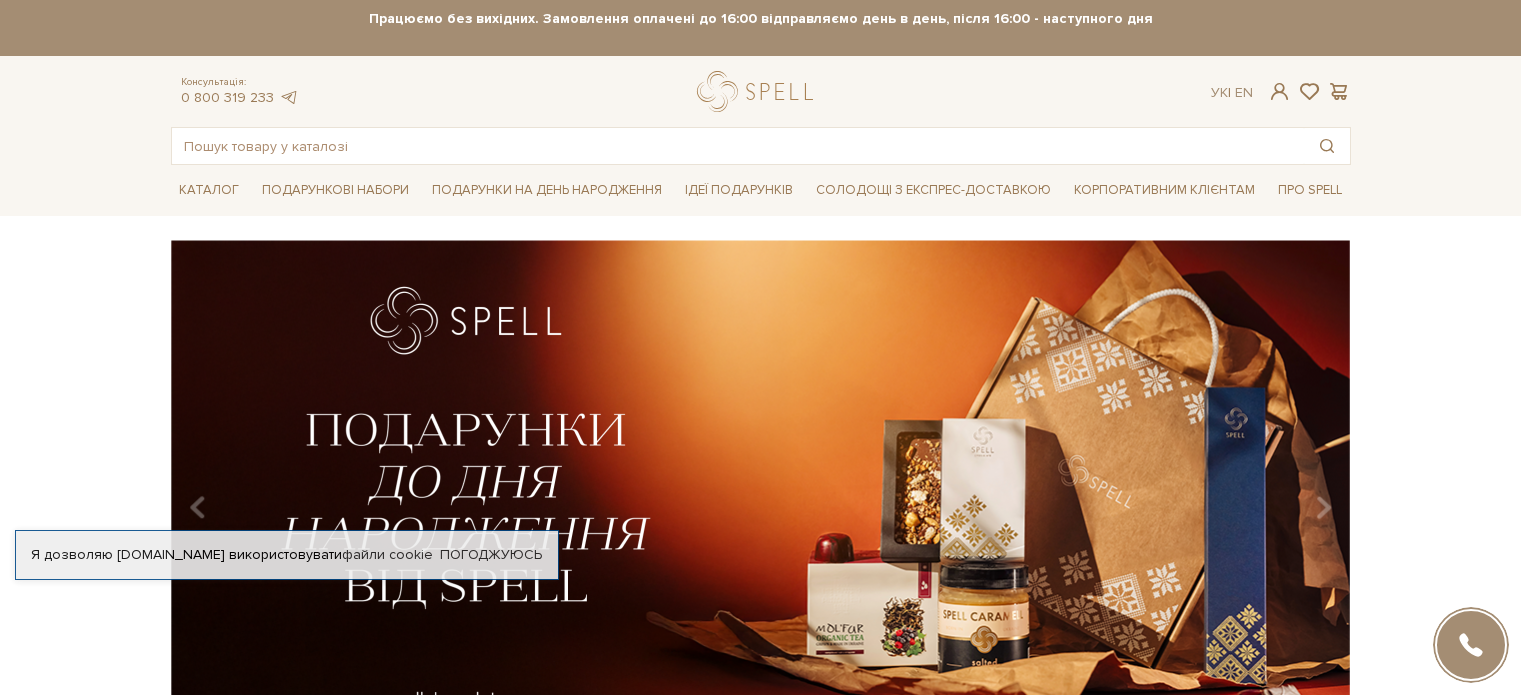 scroll, scrollTop: 0, scrollLeft: 0, axis: both 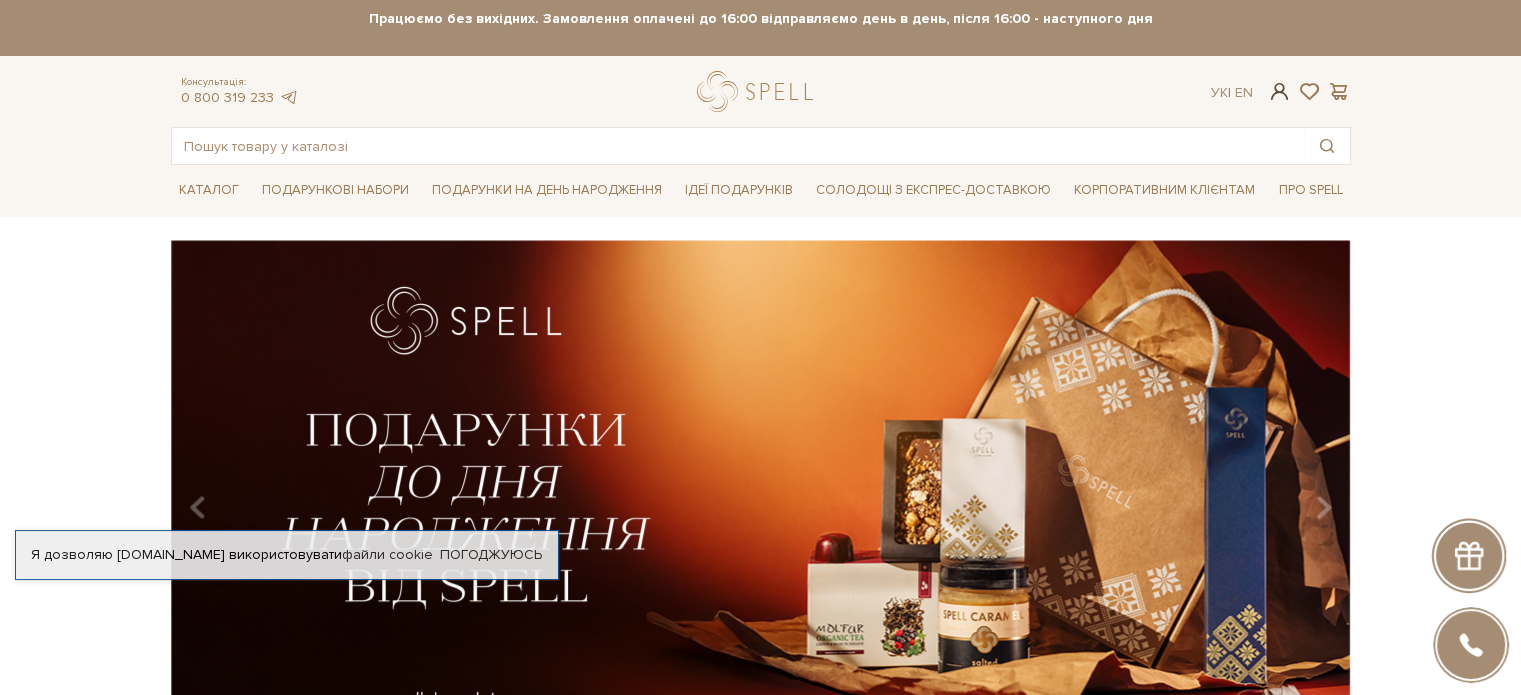 click at bounding box center (1279, 91) 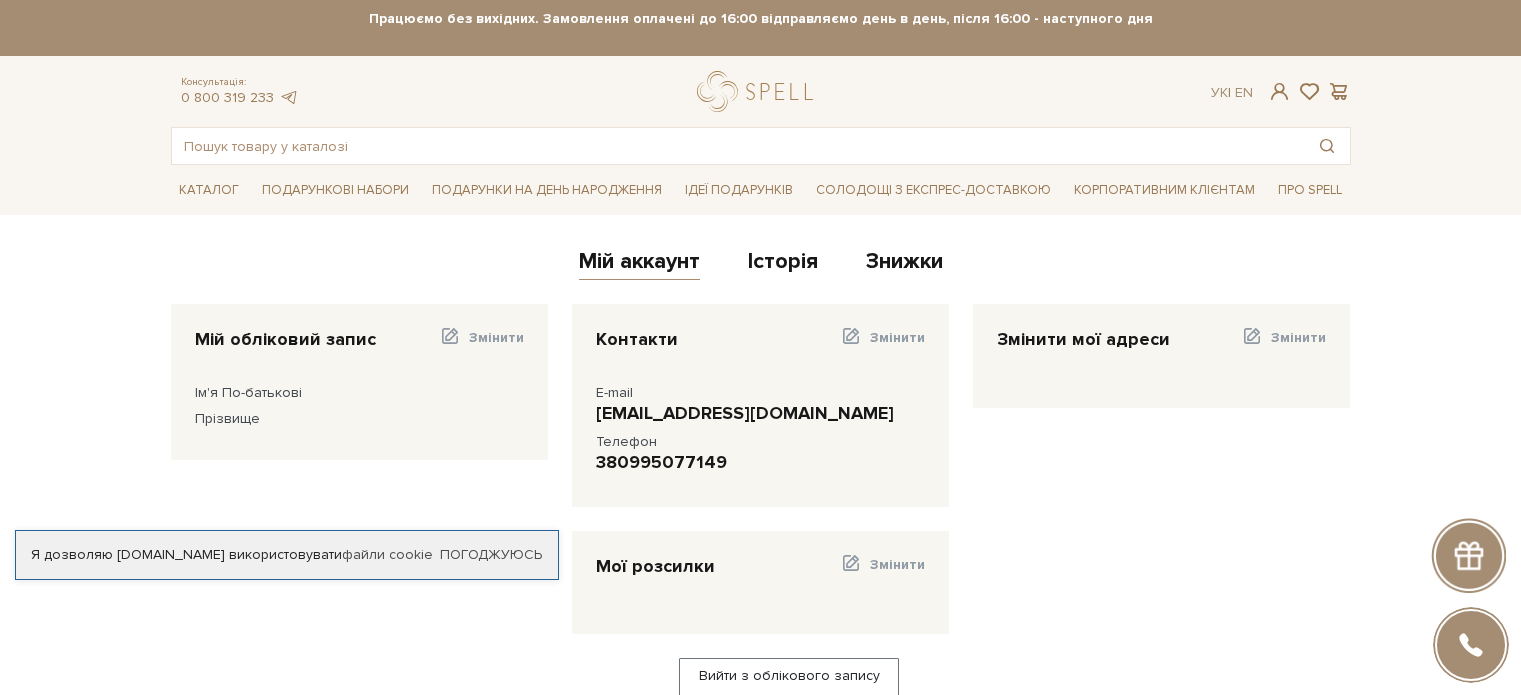 scroll, scrollTop: 0, scrollLeft: 0, axis: both 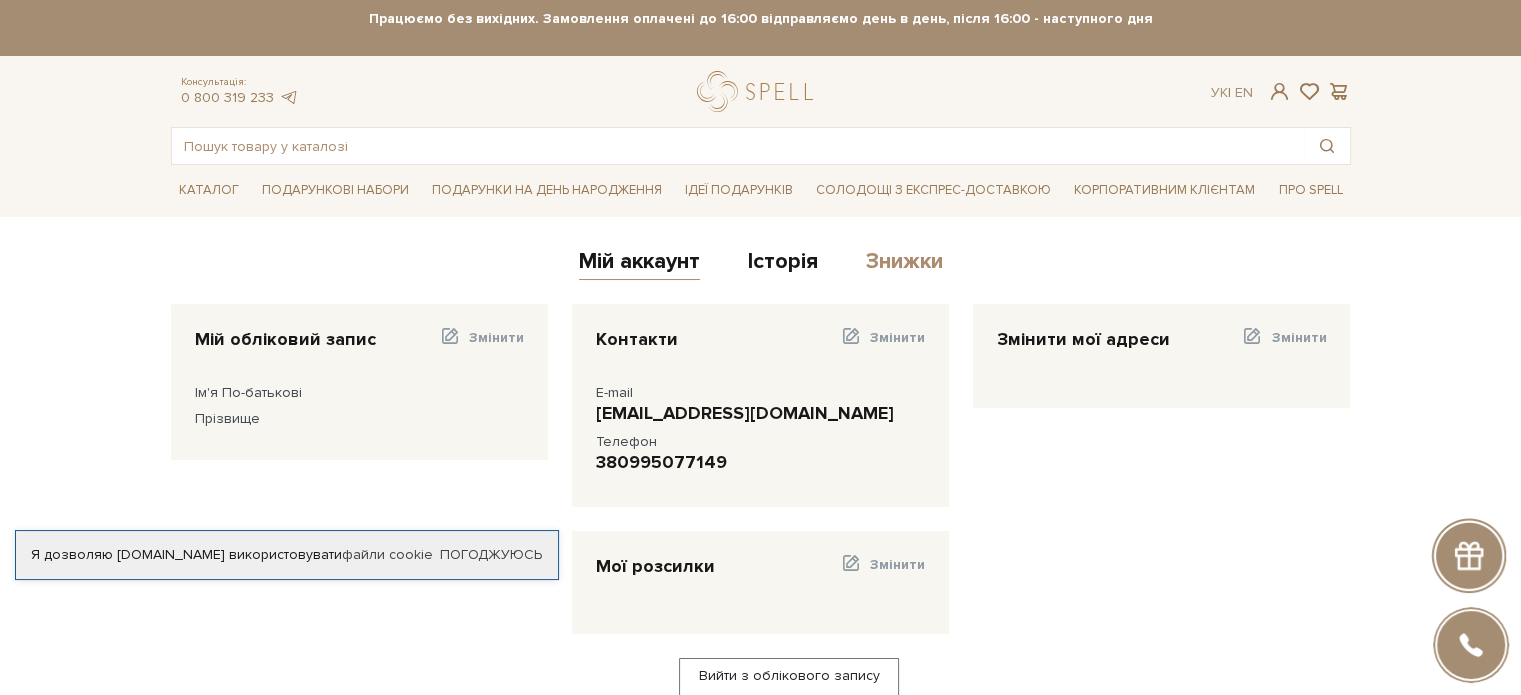 click on "Знижки" at bounding box center [904, 264] 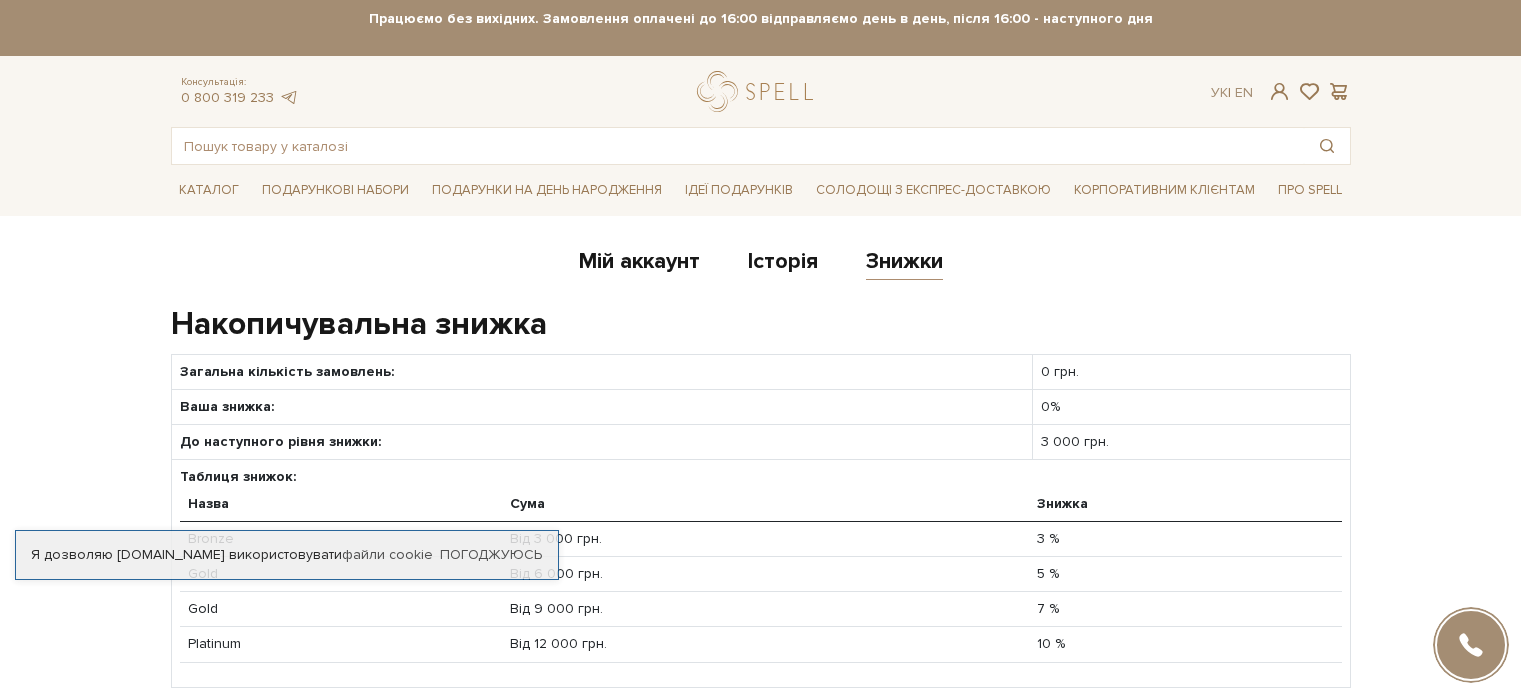 scroll, scrollTop: 0, scrollLeft: 0, axis: both 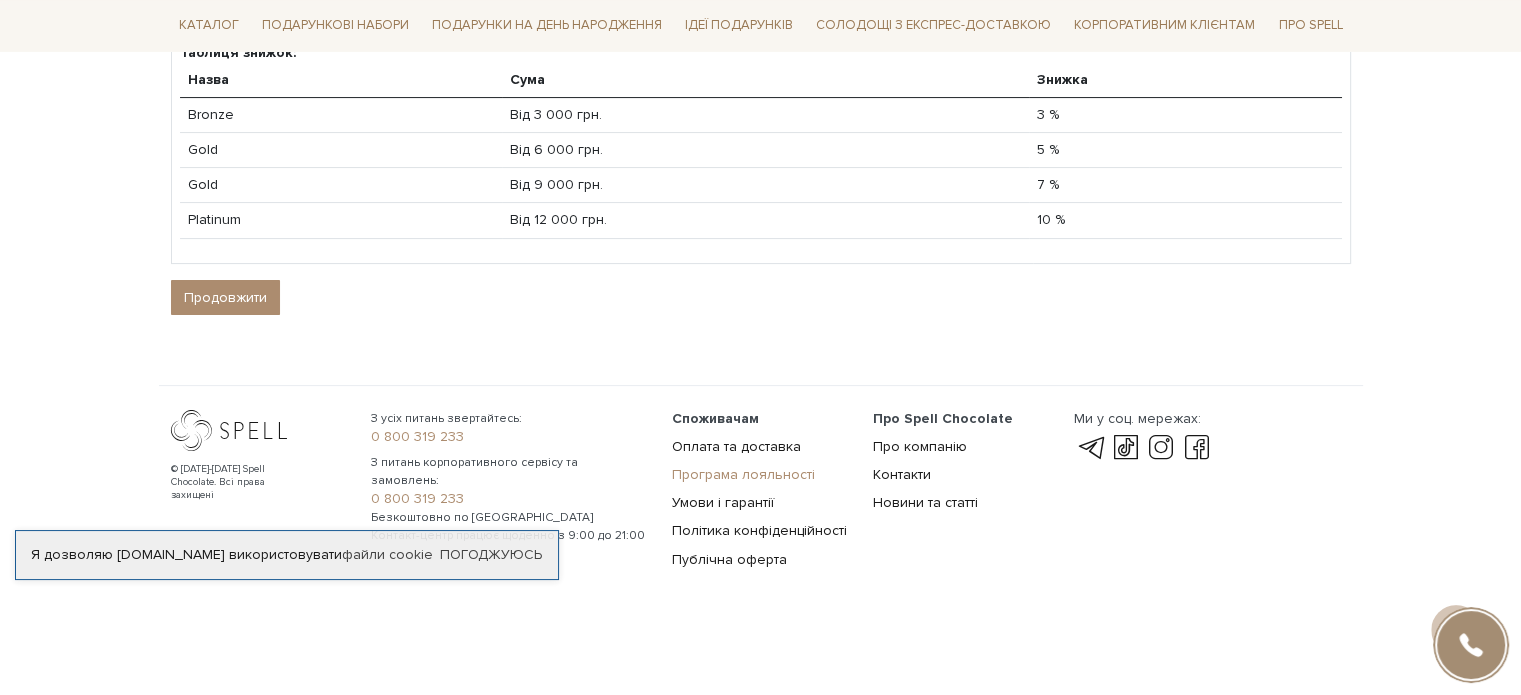 click on "Програма лояльності" at bounding box center (743, 474) 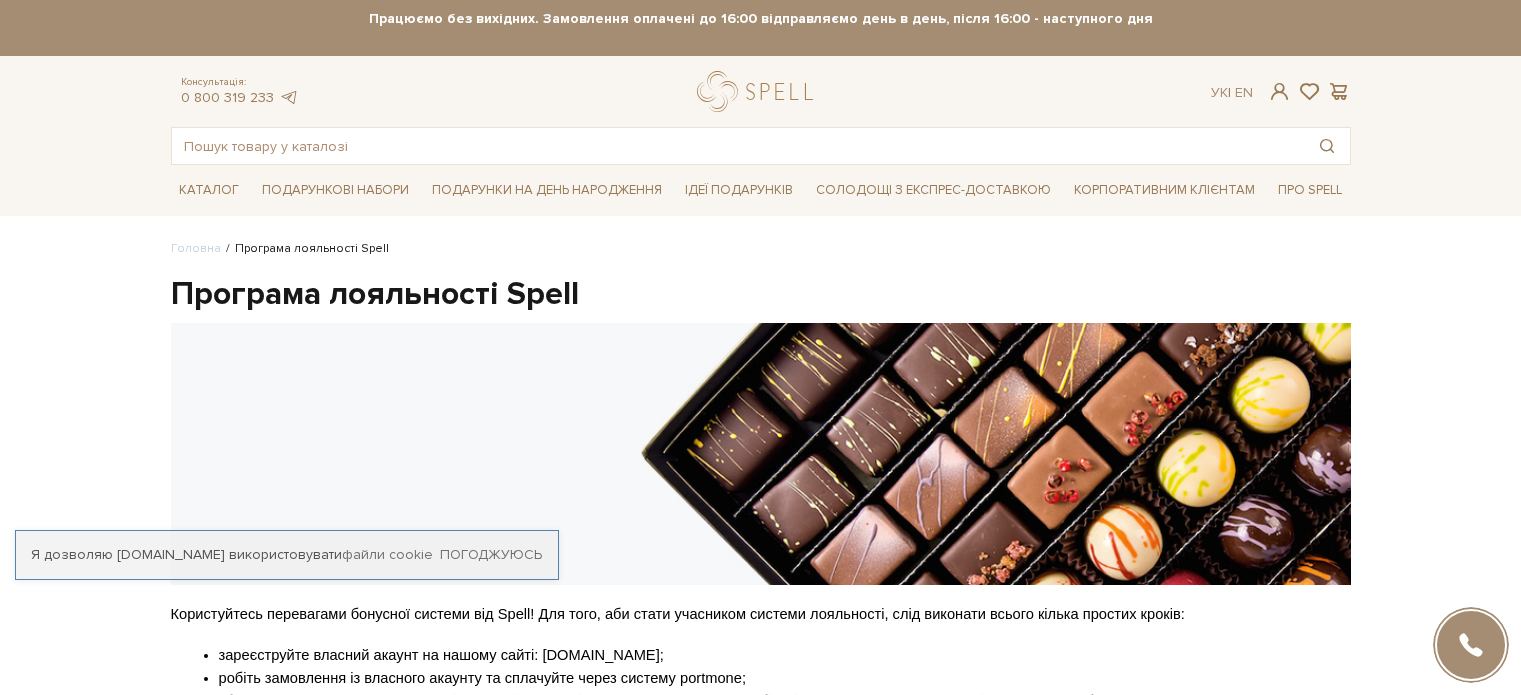 scroll, scrollTop: 0, scrollLeft: 0, axis: both 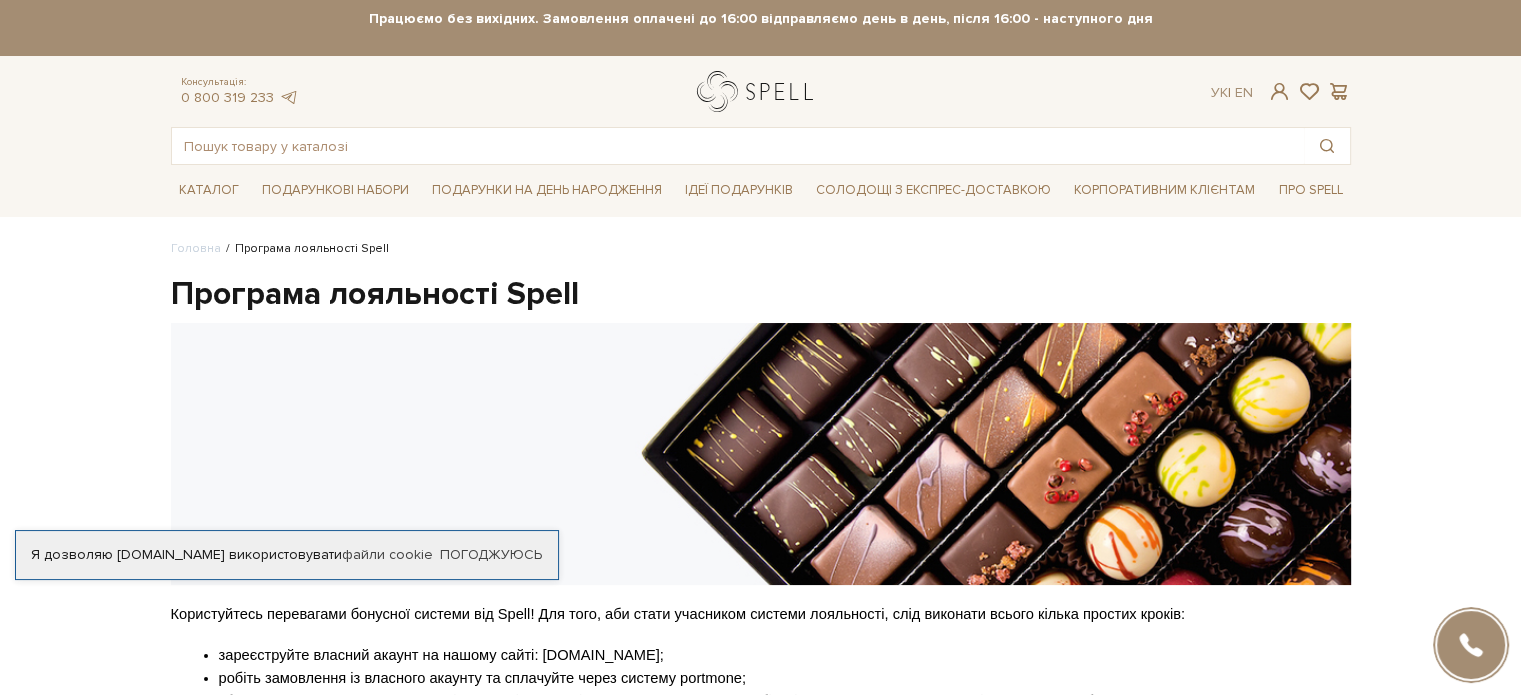 click at bounding box center (759, 91) 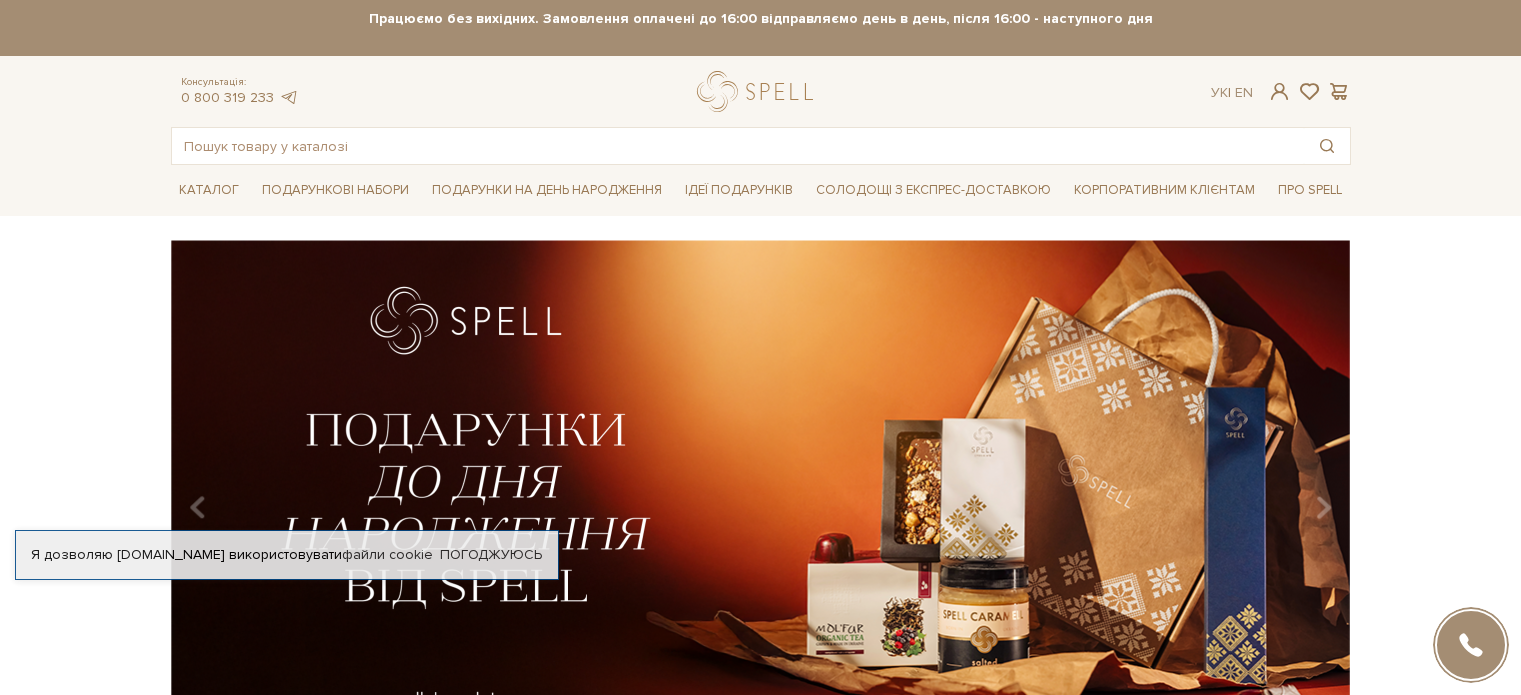 scroll, scrollTop: 0, scrollLeft: 0, axis: both 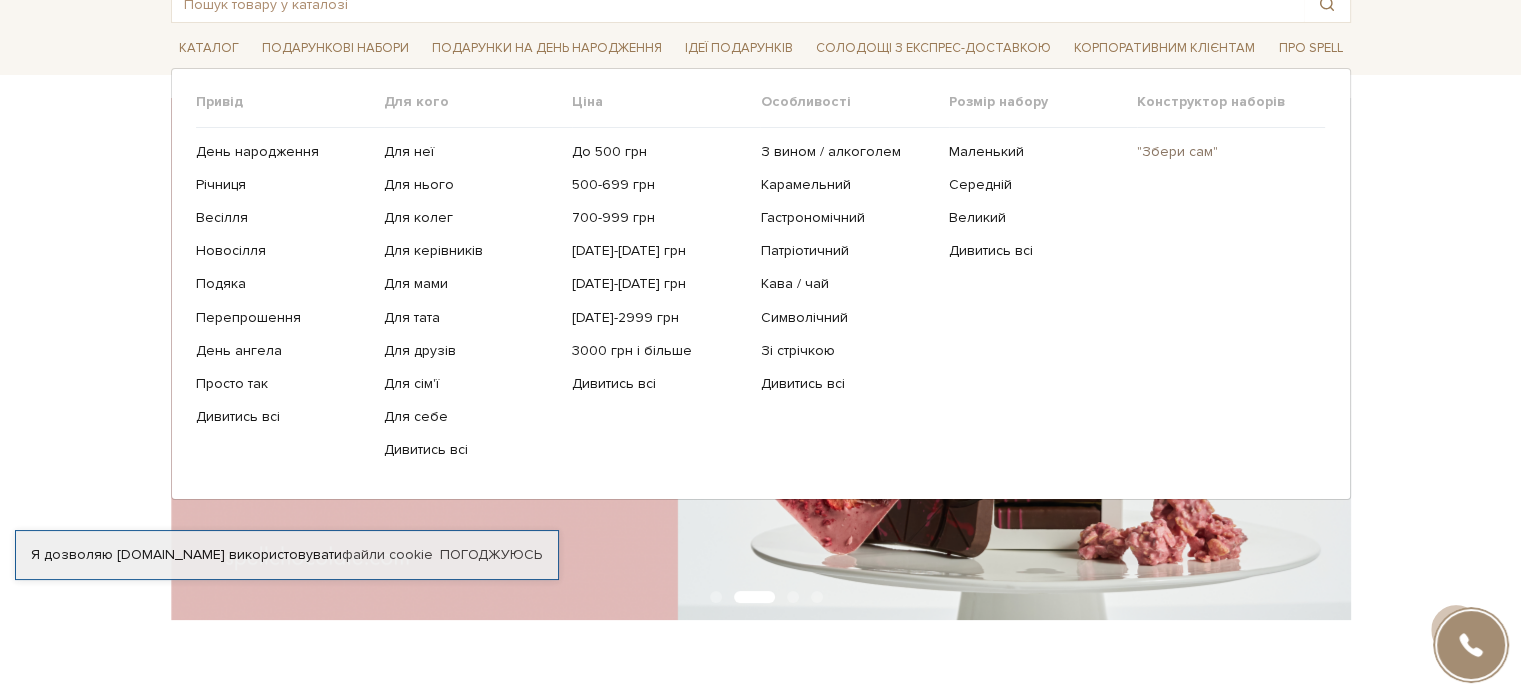 click on ""Збери сам"" at bounding box center (1223, 152) 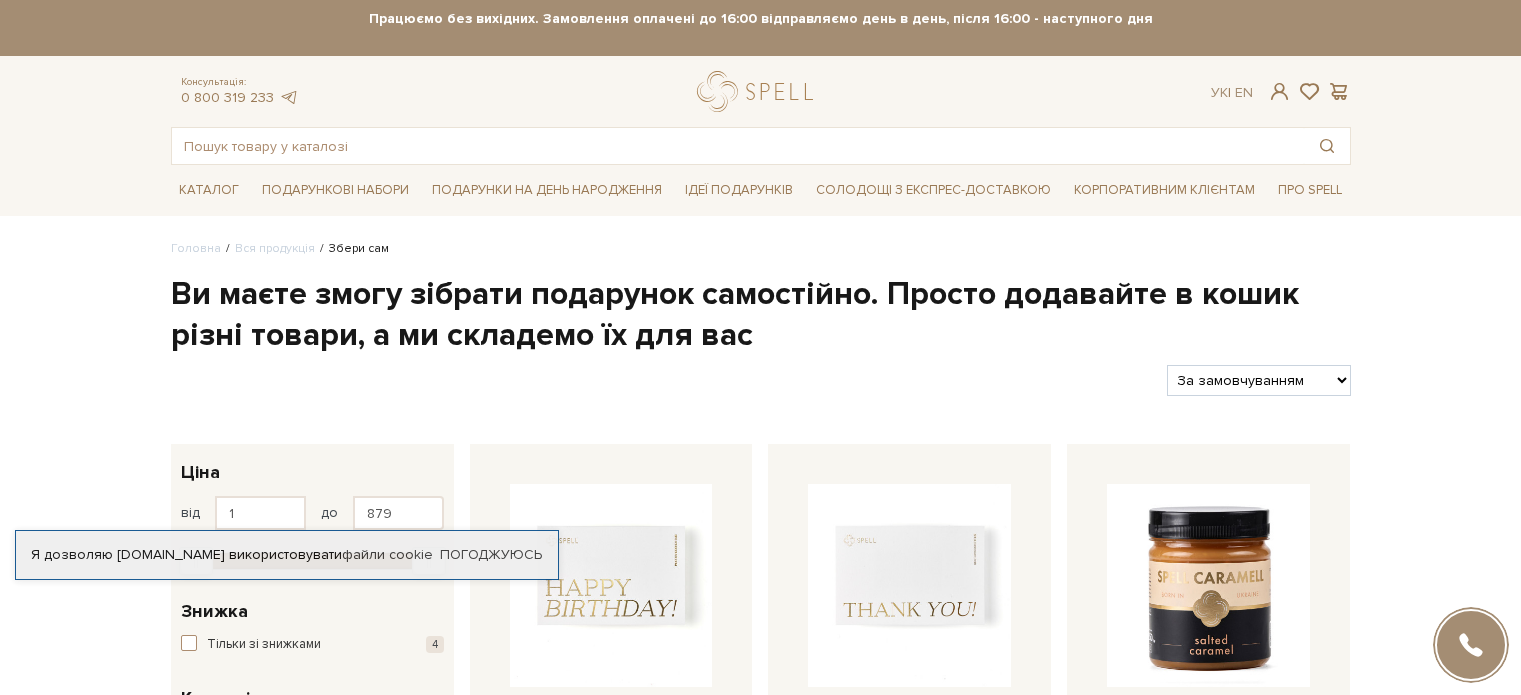 scroll, scrollTop: 0, scrollLeft: 0, axis: both 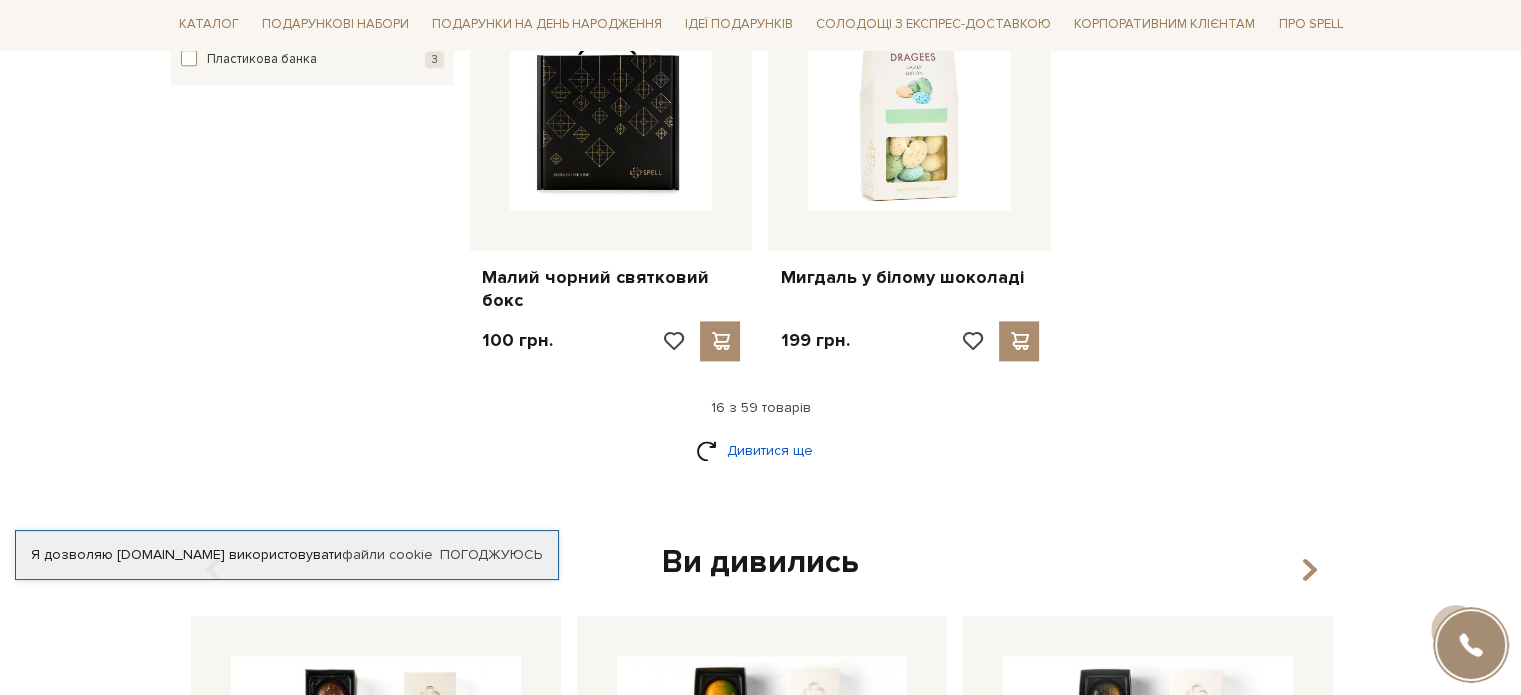 click on "Дивитися ще" at bounding box center [761, 450] 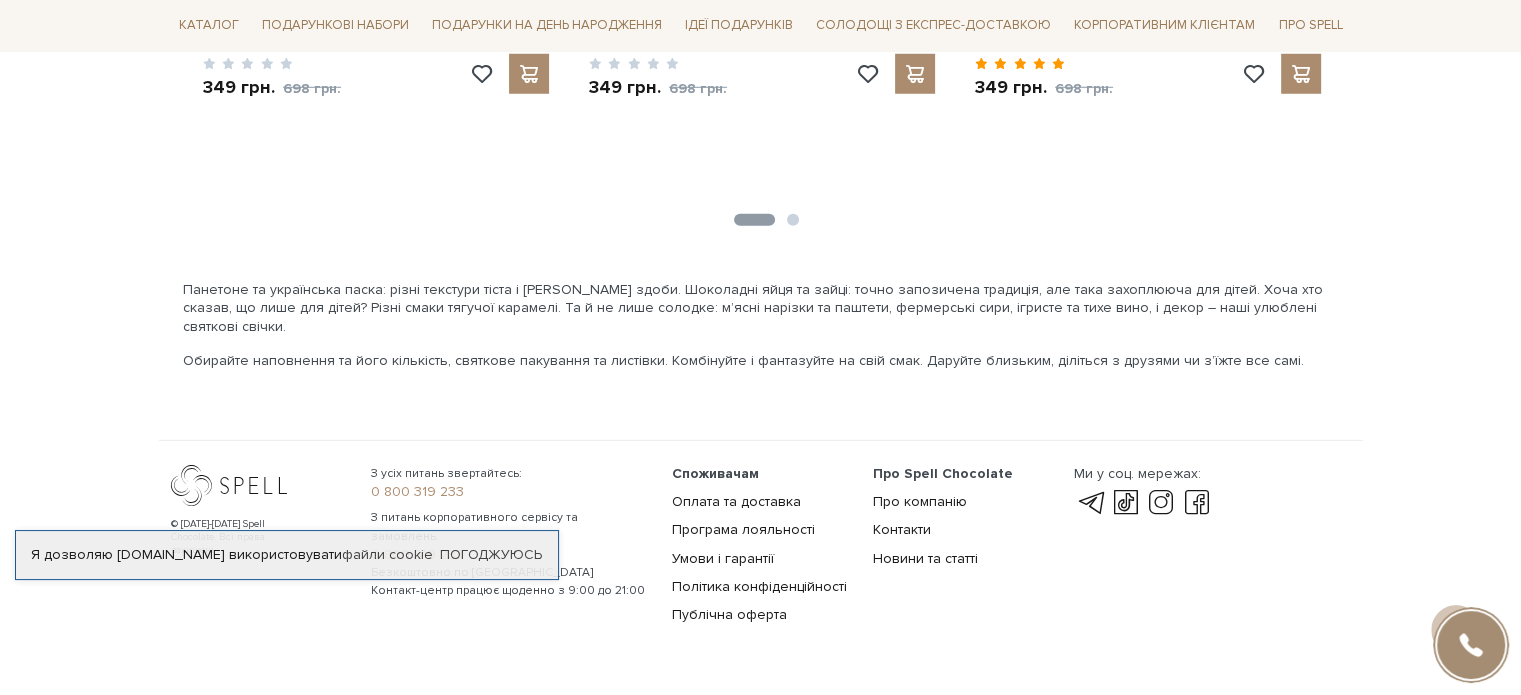scroll, scrollTop: 5764, scrollLeft: 0, axis: vertical 